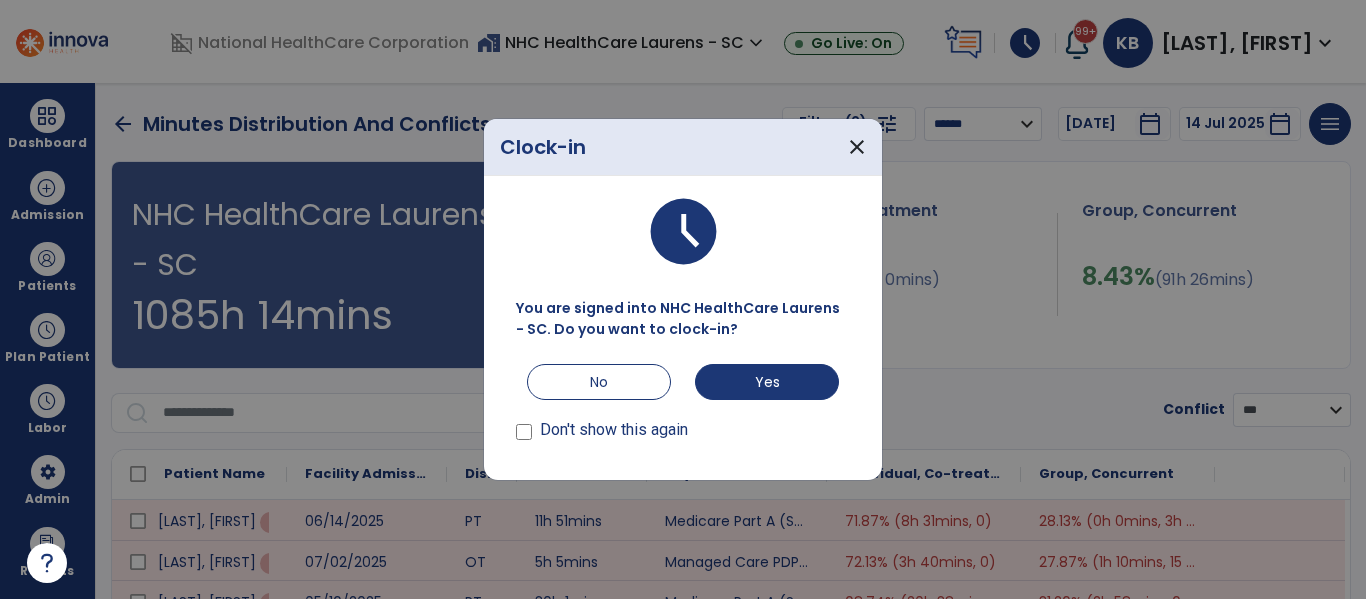 select on "******" 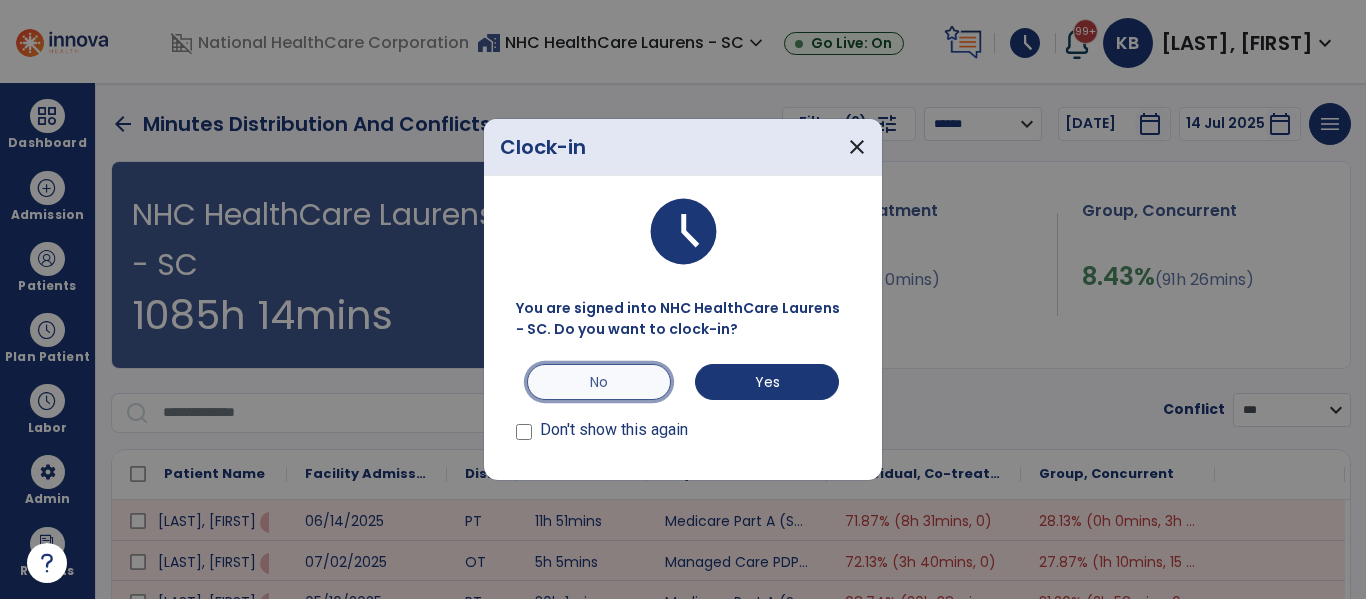 click on "No" at bounding box center [599, 382] 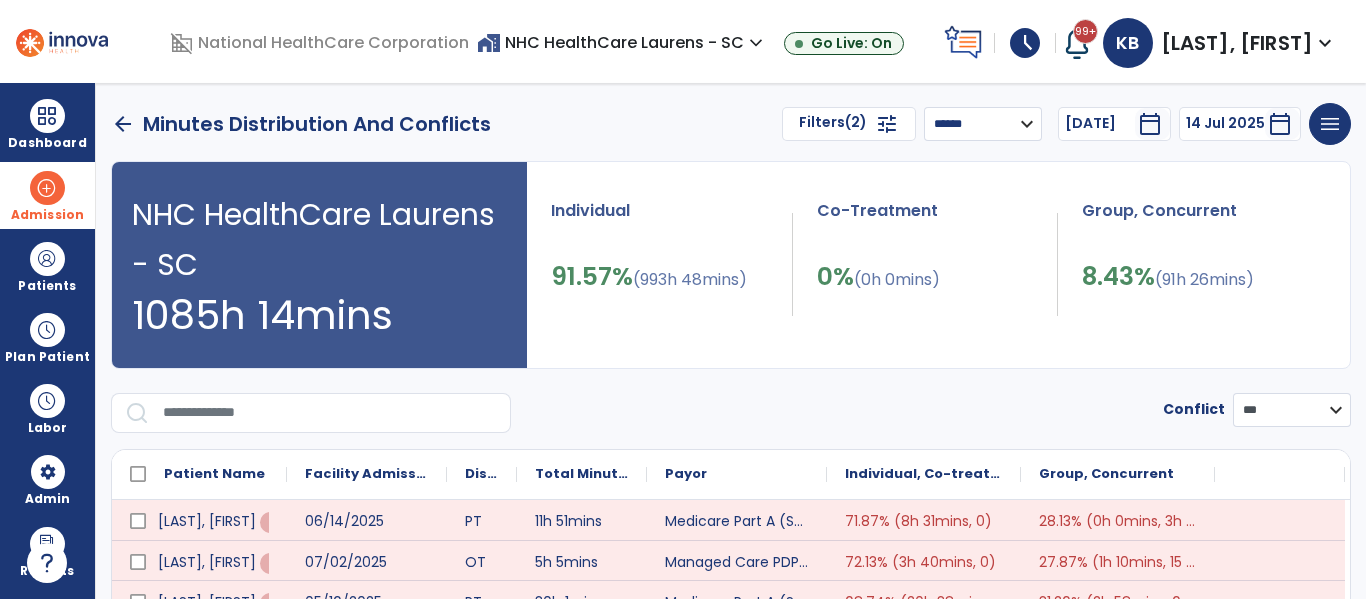 click at bounding box center [47, 188] 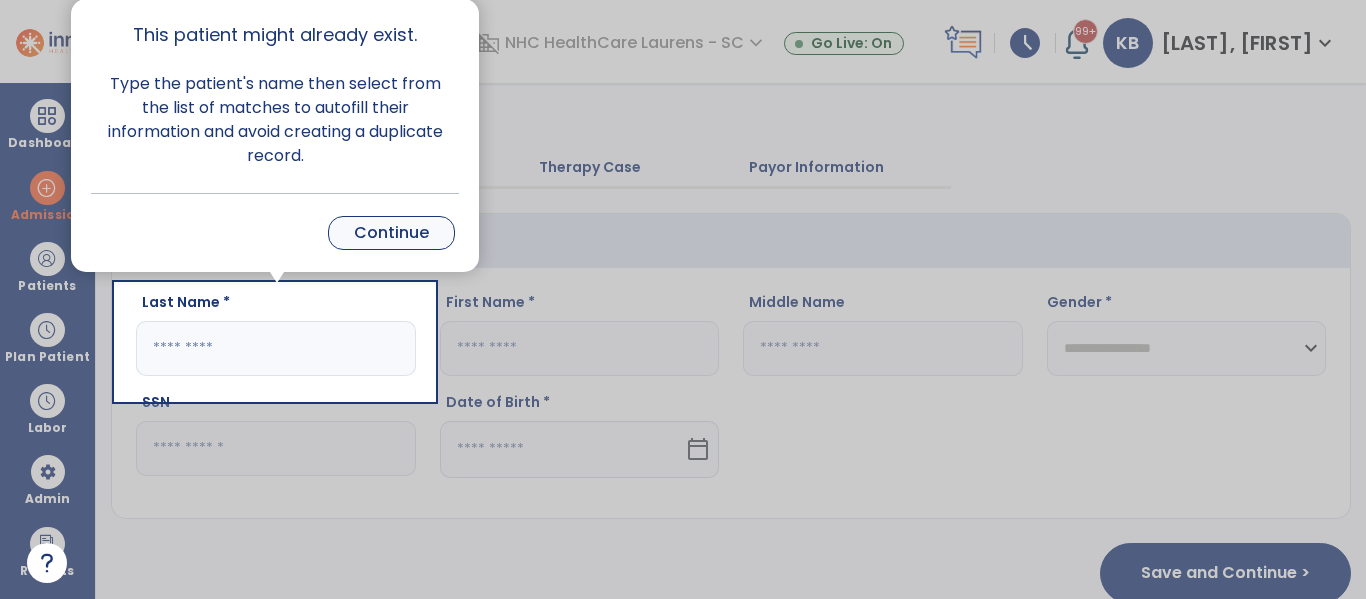 click on "Continue" at bounding box center (391, 233) 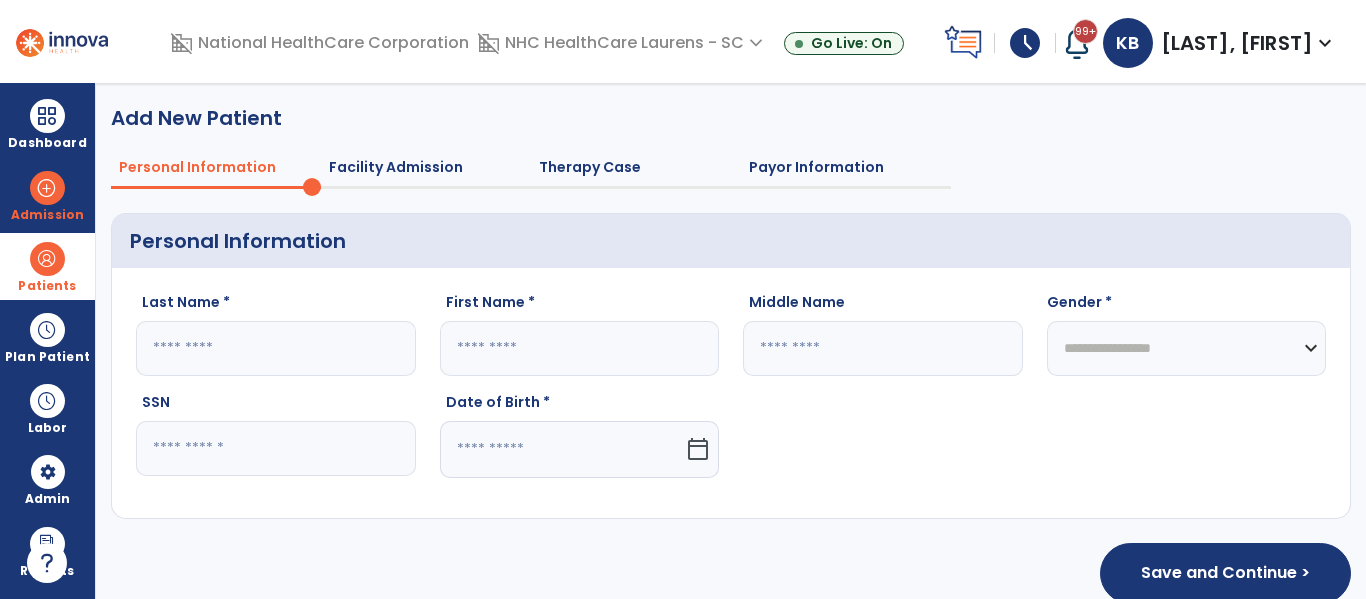 click at bounding box center [47, 259] 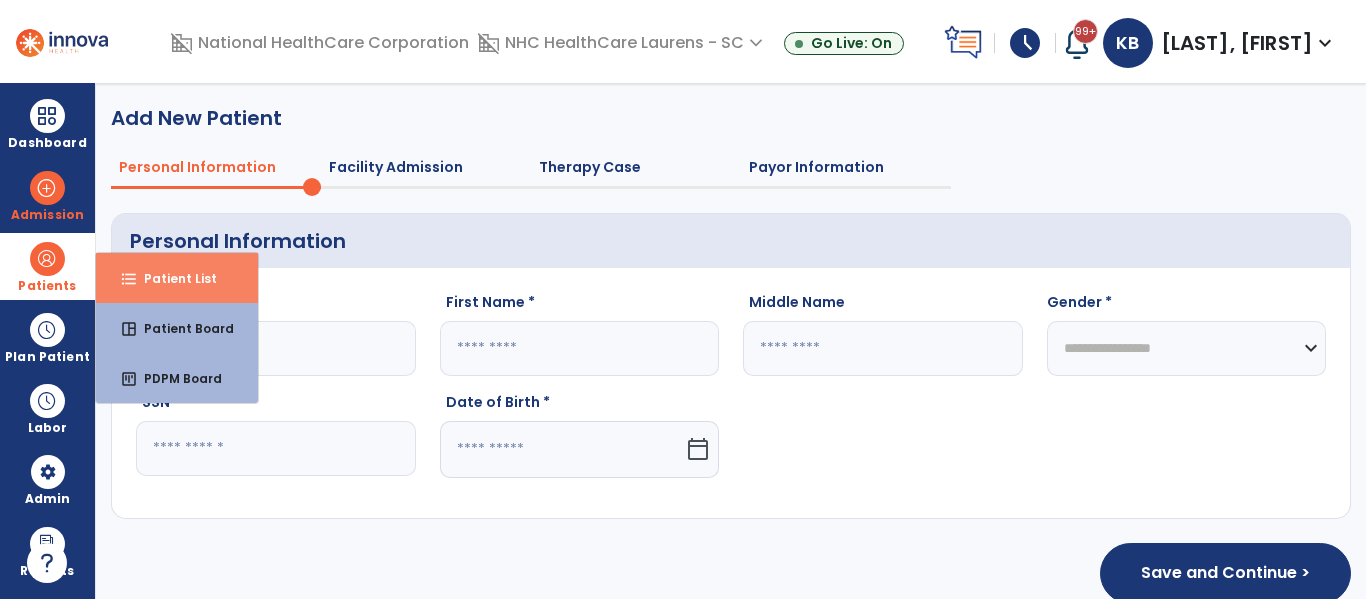 click on "format_list_bulleted  Patient List" at bounding box center [177, 278] 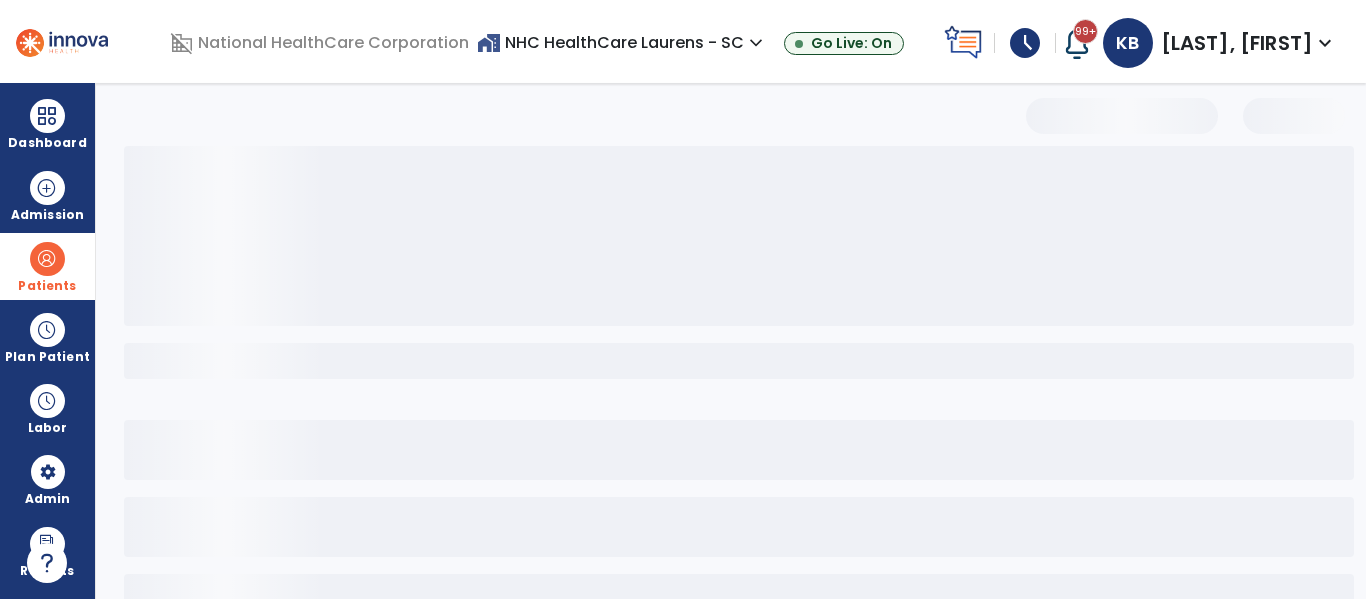 select on "***" 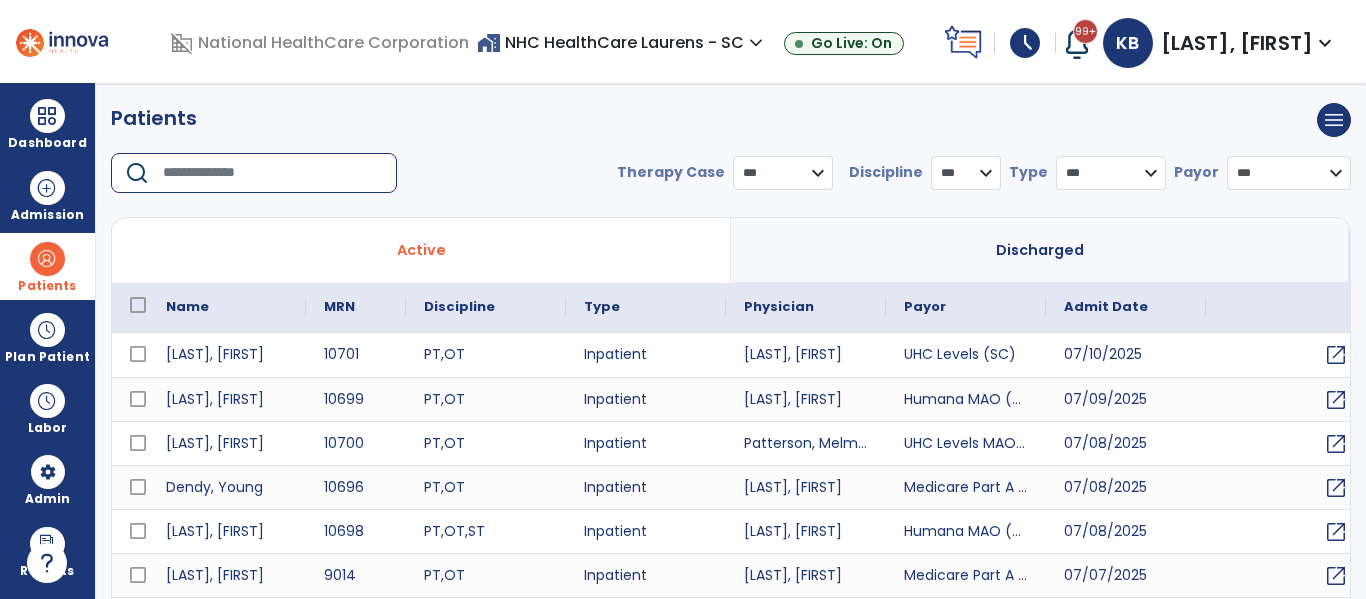 click at bounding box center [273, 173] 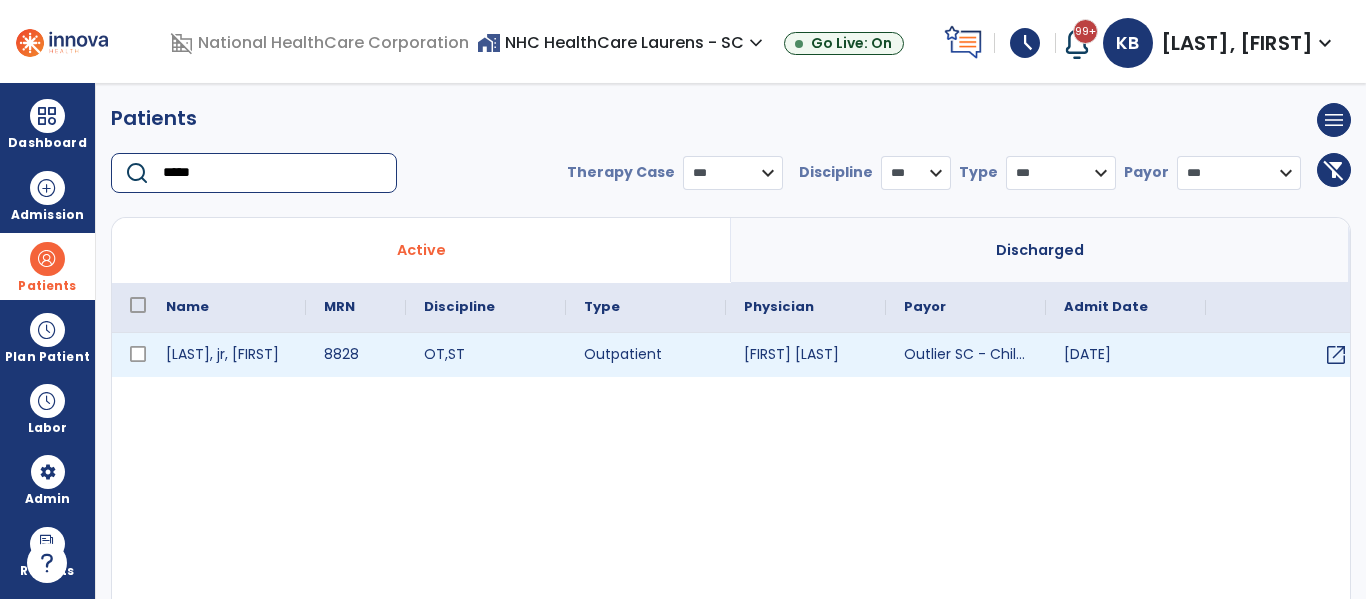type on "*****" 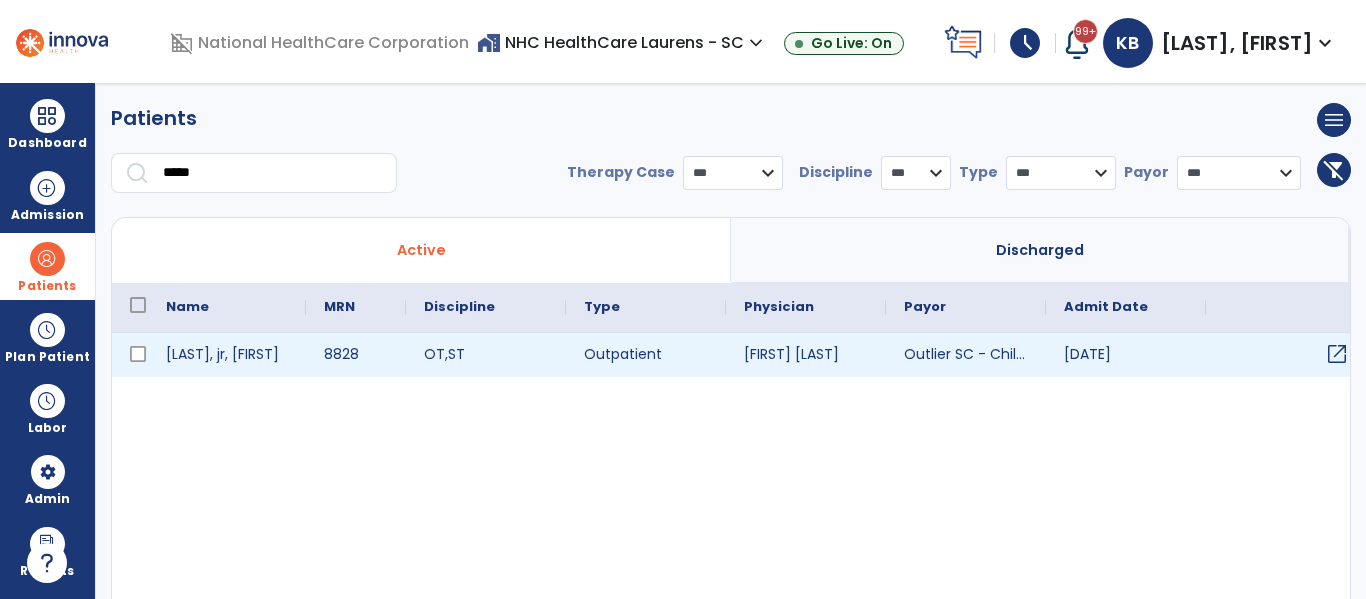 click on "open_in_new" at bounding box center (1337, 354) 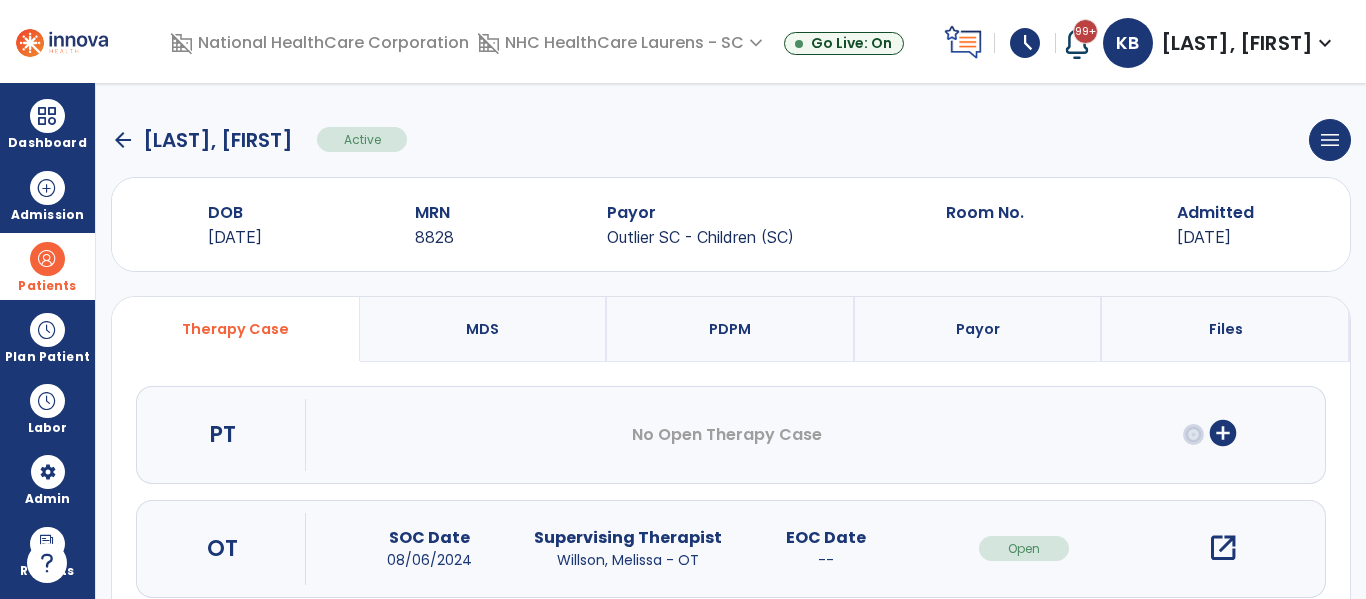 drag, startPoint x: 1355, startPoint y: 357, endPoint x: 1365, endPoint y: 454, distance: 97.5141 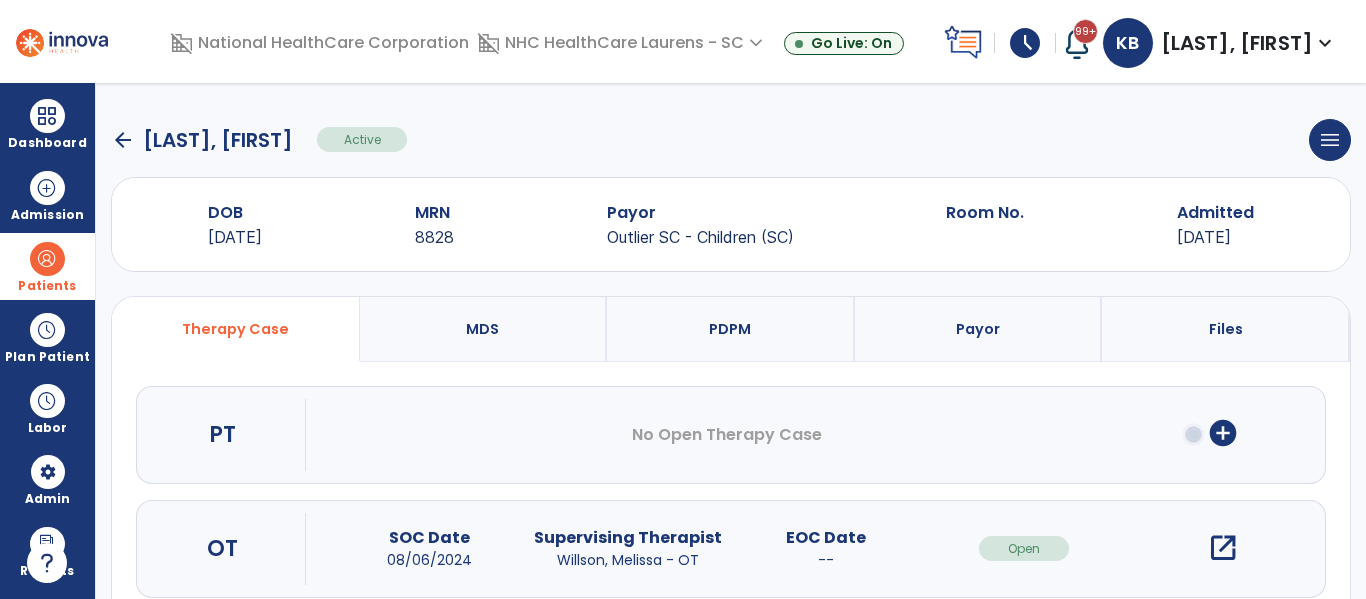 click on "arrow_back   [LAST], [FIRST]  Active  menu   Edit Admission   View OBRA Report   Discharge Patient  DOB [DATE] MRN [NUMBER] Payor Outlier SC - Children (SC) Room No. Admitted [DATE]  Therapy Case   MDS   PDPM   Payor   Files  PT No Open Therapy Case  add_circle  OT SOC Date [DATE] Supervising Therapist [LAST], [FIRST]  - OT EOC Date   --    Open  open_in_new  ST SOC Date [DATE] Supervising Therapist [LAST], [FIRST] - ST EOC Date   --    Open  open_in_new" at bounding box center (731, 341) 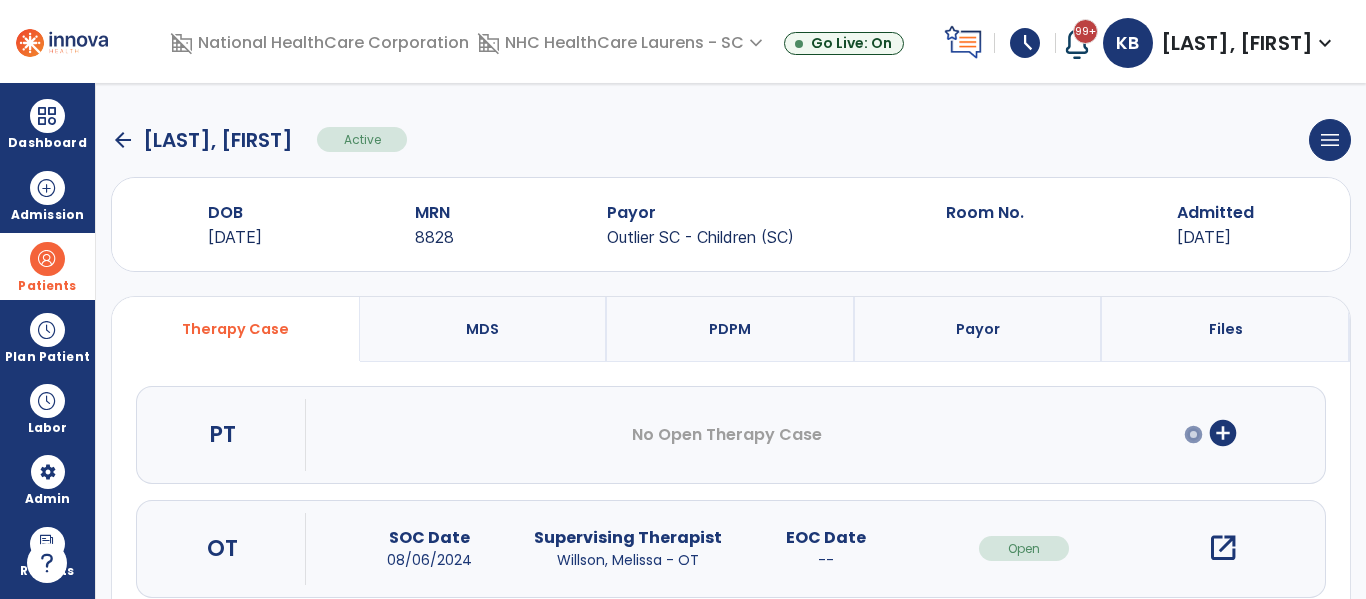 scroll, scrollTop: 162, scrollLeft: 0, axis: vertical 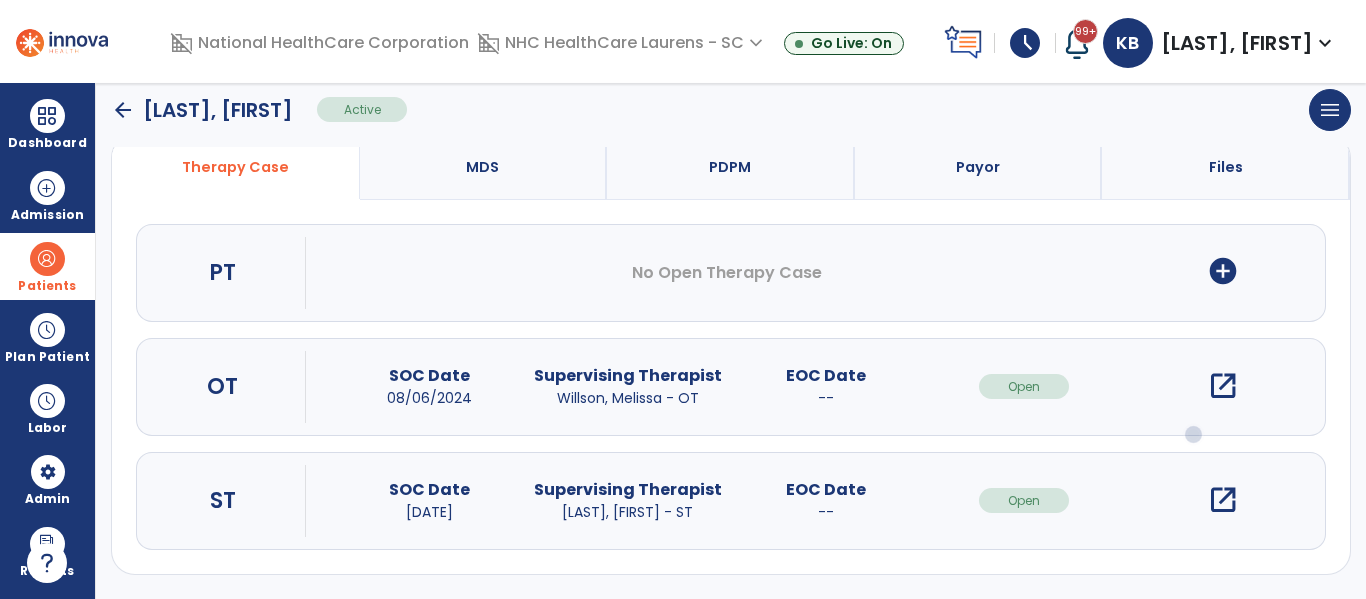 click on "open_in_new" at bounding box center (1223, 500) 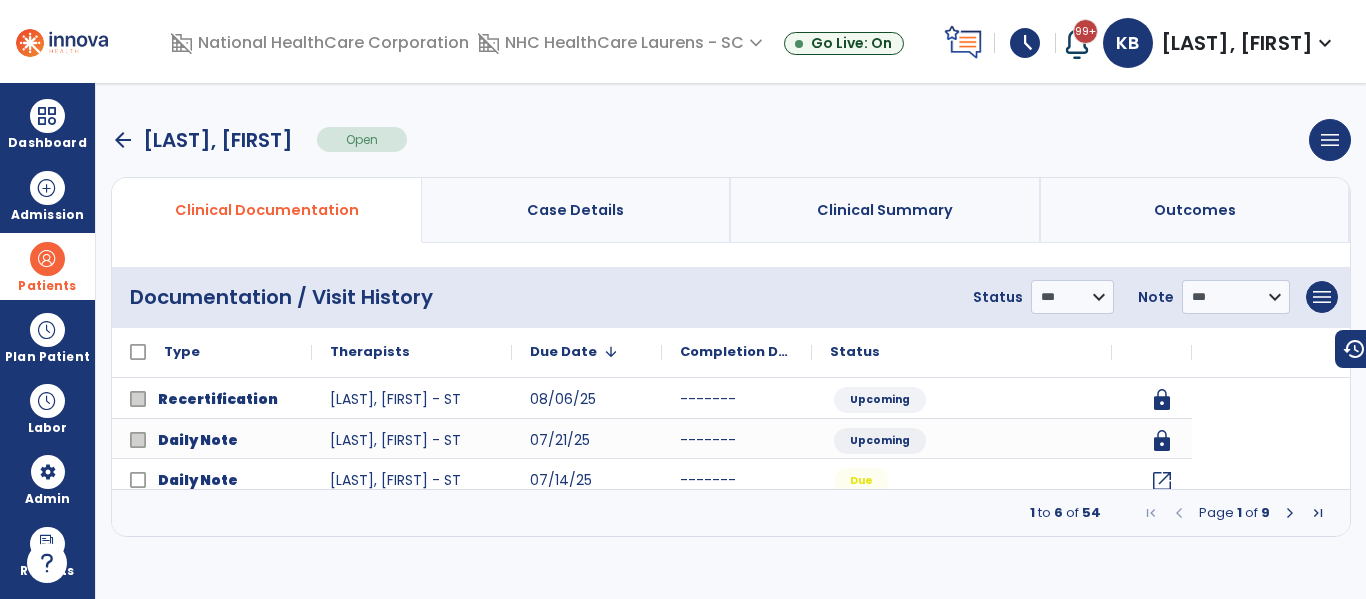 scroll, scrollTop: 0, scrollLeft: 0, axis: both 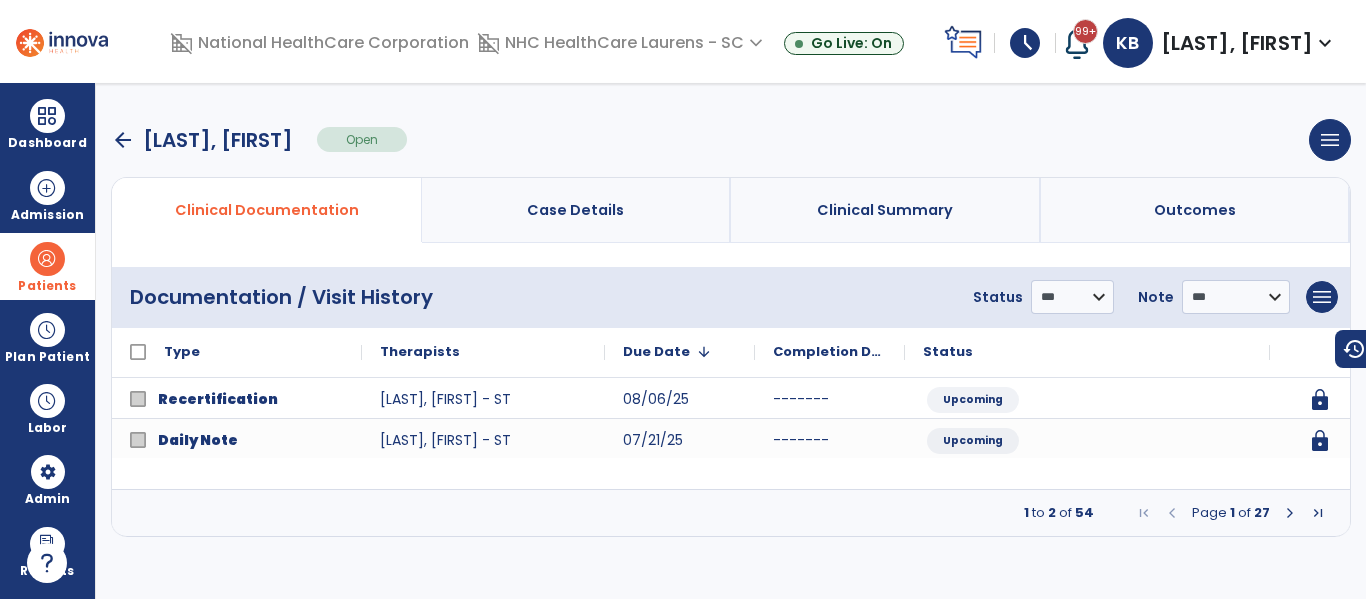 click at bounding box center (1290, 513) 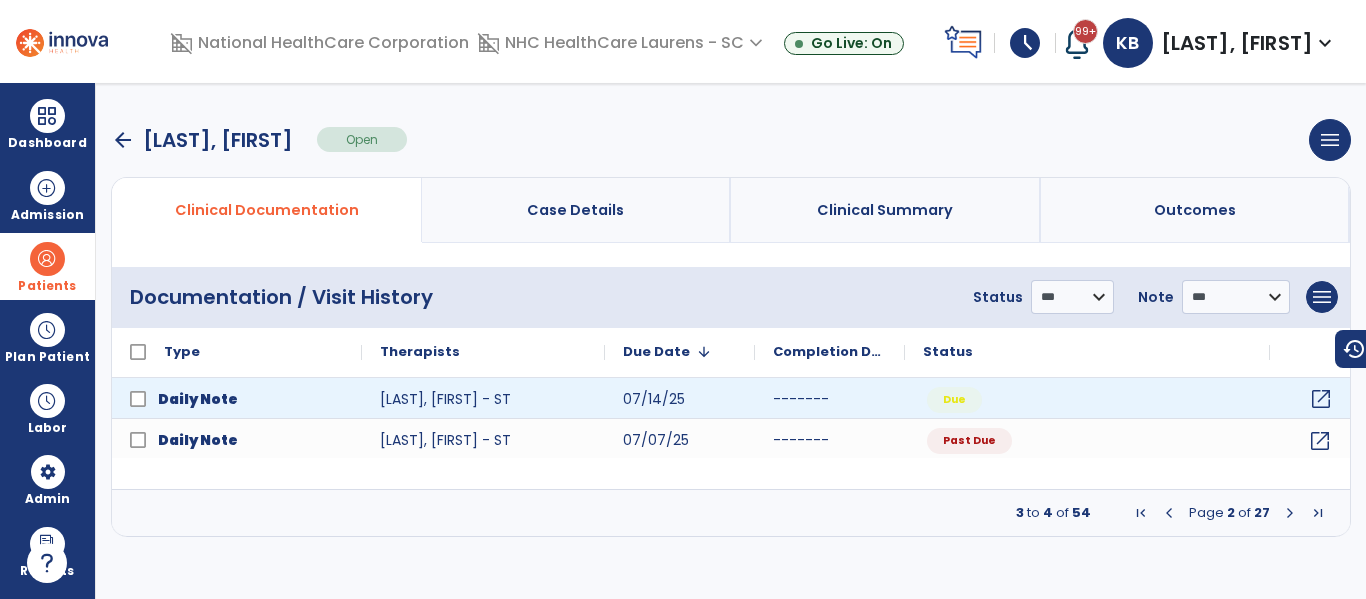 click on "open_in_new" 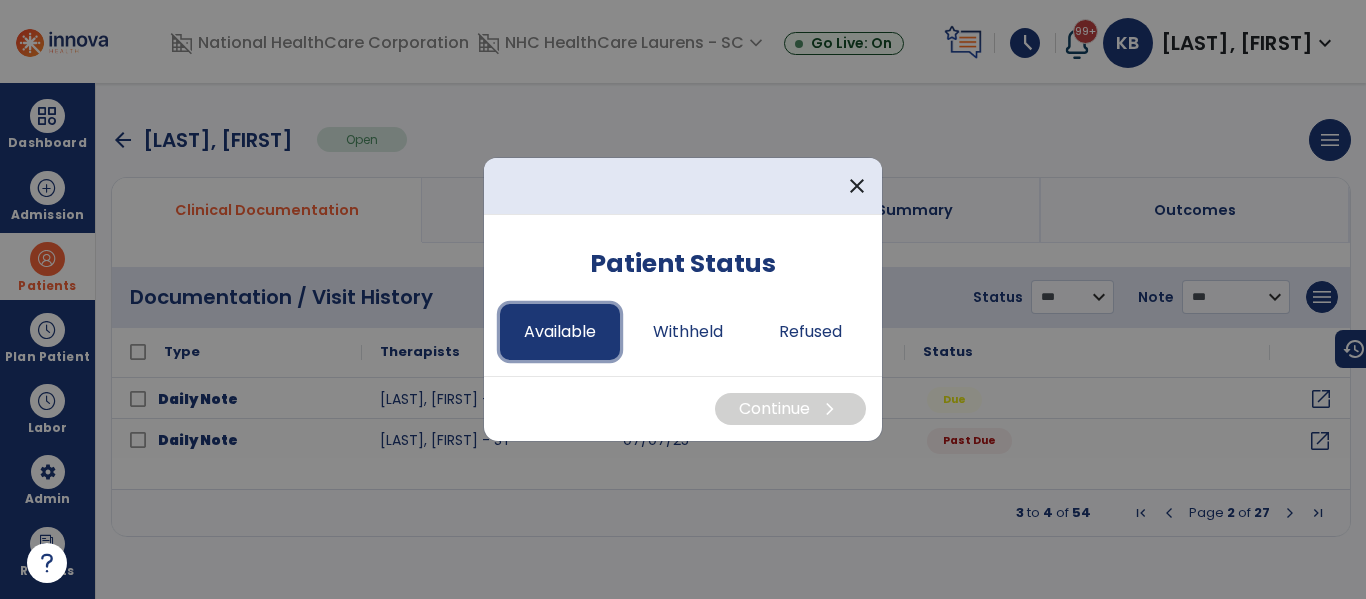 click on "Available" at bounding box center (560, 332) 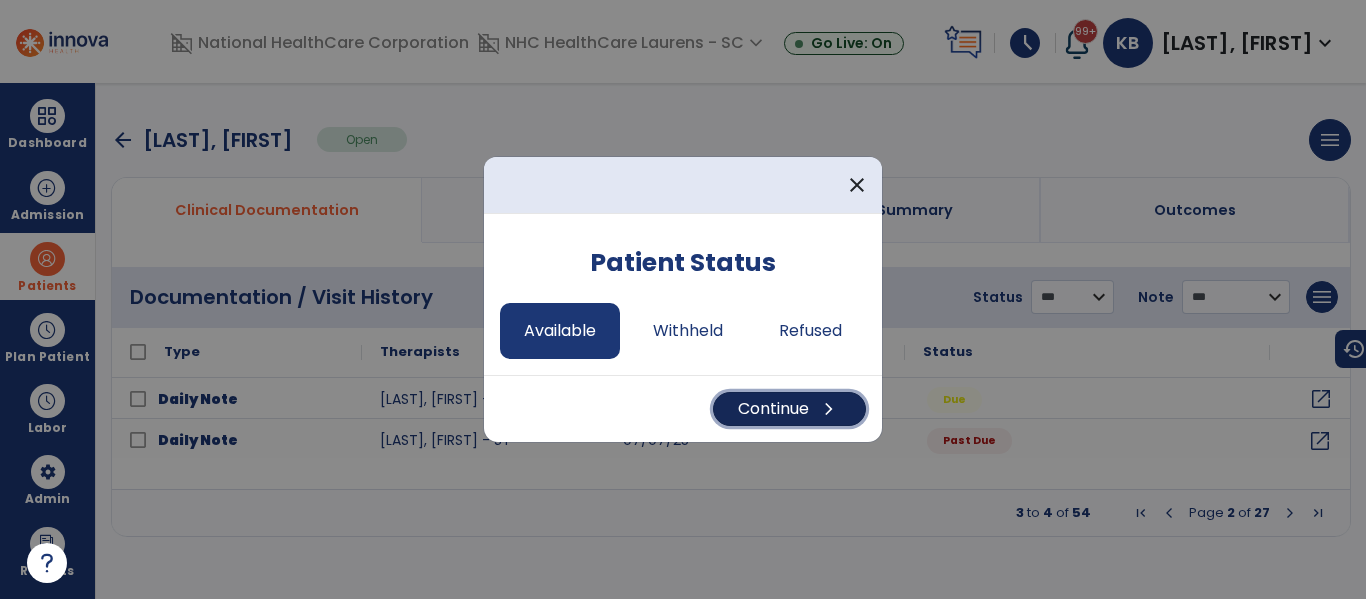 click on "Continue   chevron_right" at bounding box center [789, 409] 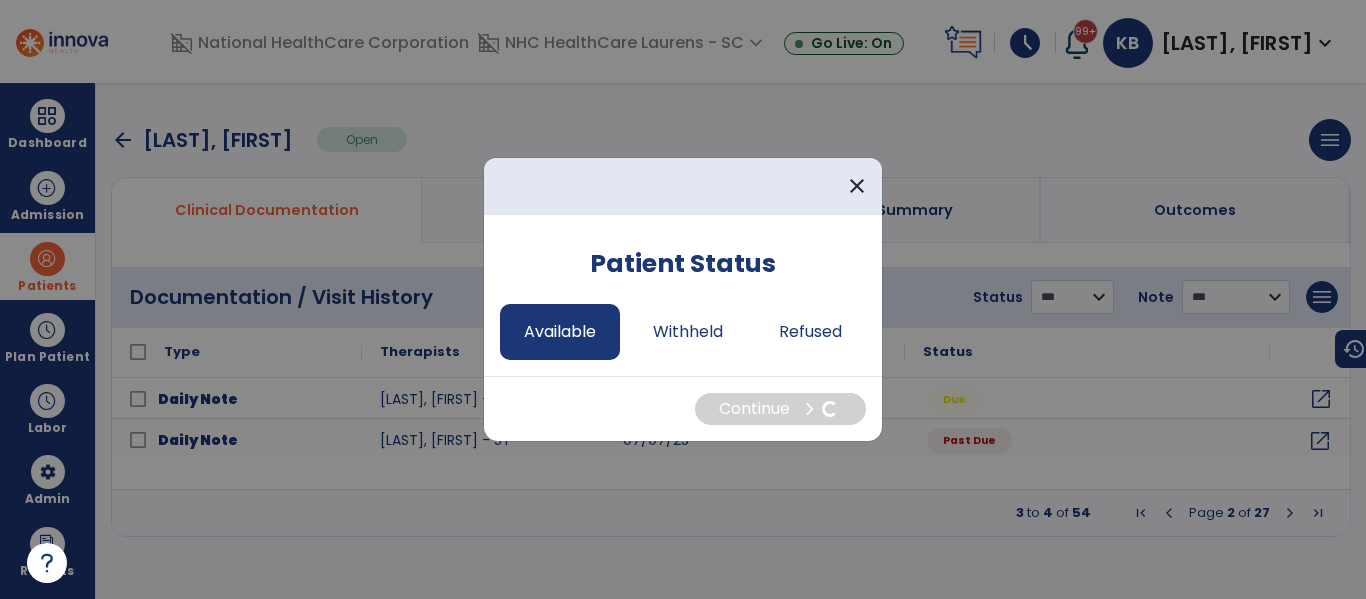 select on "*" 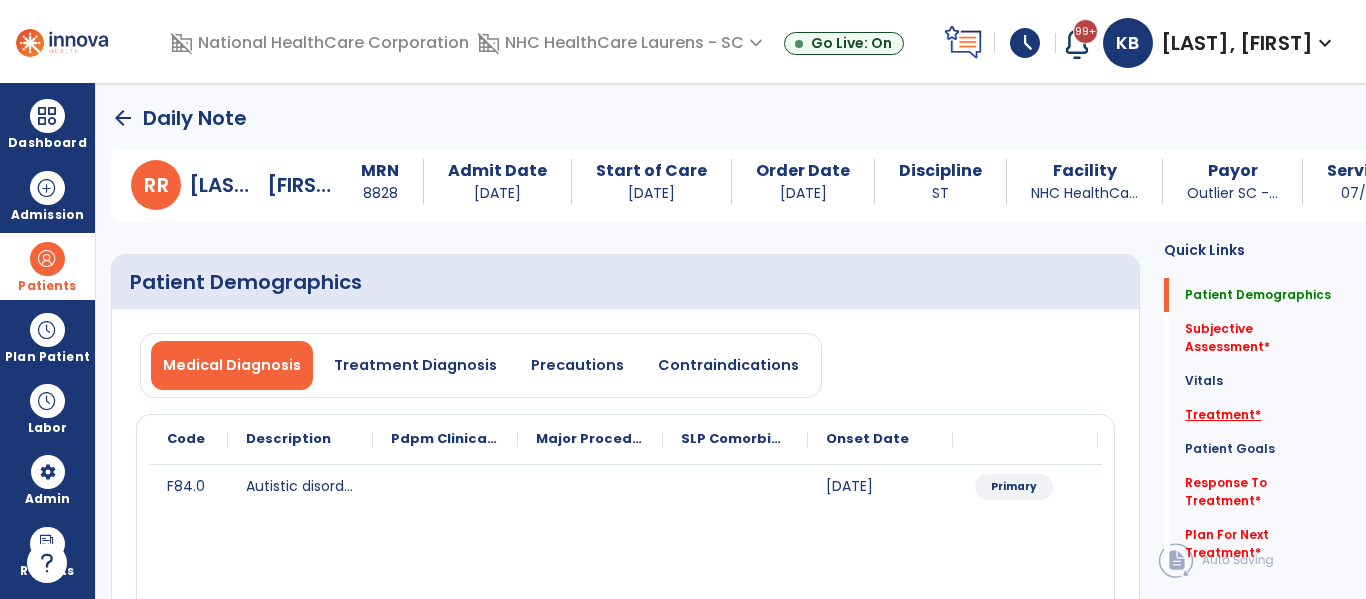 click on "Treatment   *" 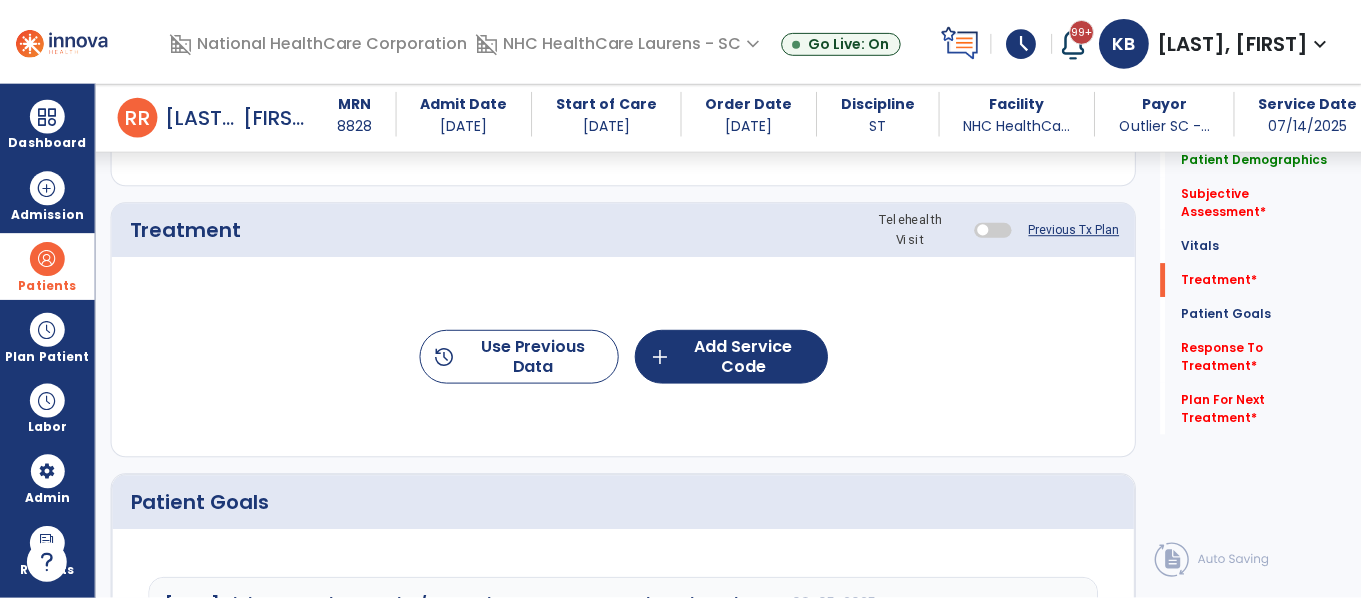 scroll, scrollTop: 1166, scrollLeft: 0, axis: vertical 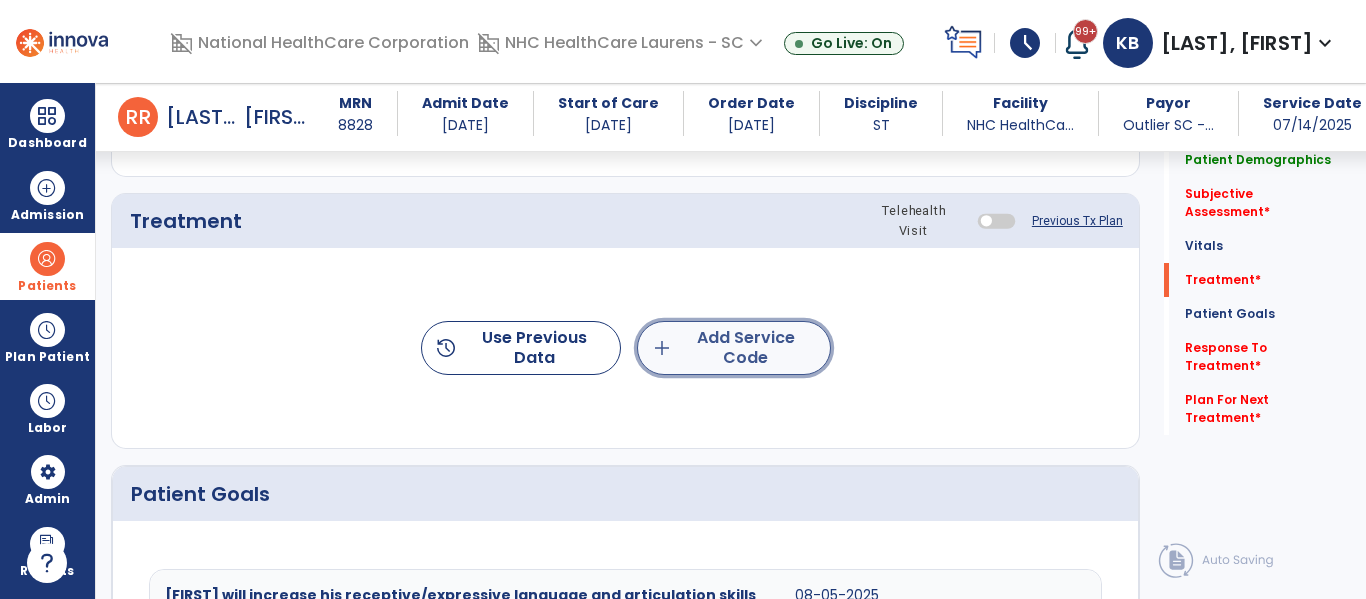 click on "add  Add Service Code" 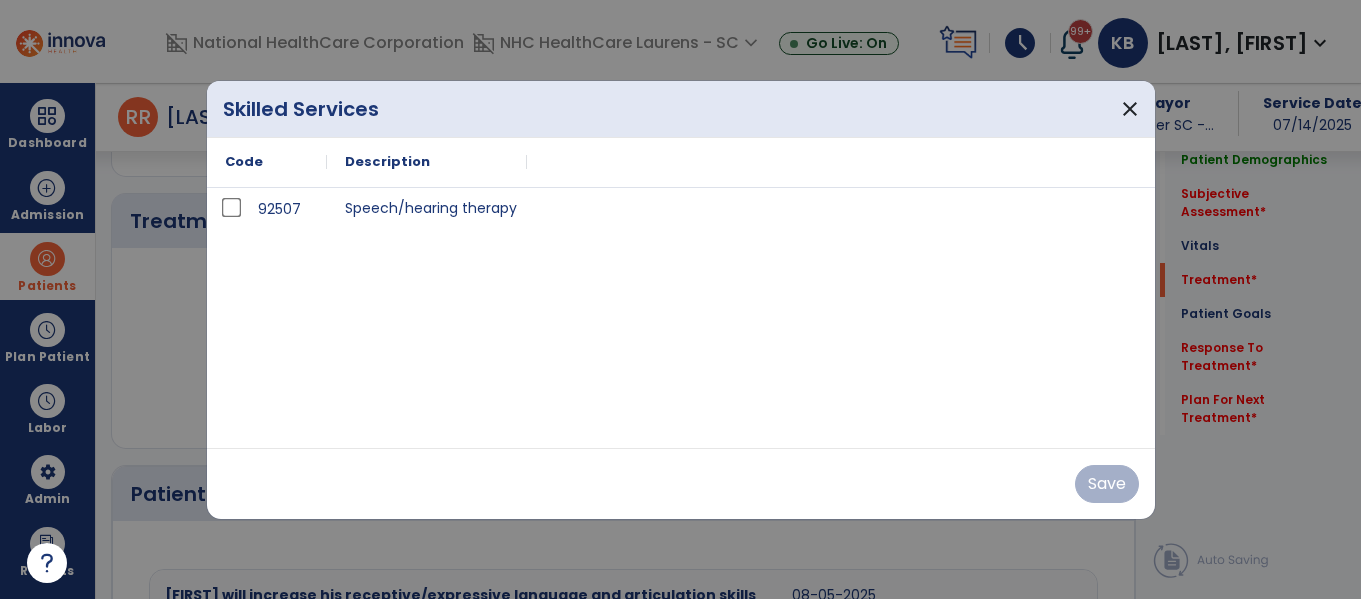 scroll, scrollTop: 1166, scrollLeft: 0, axis: vertical 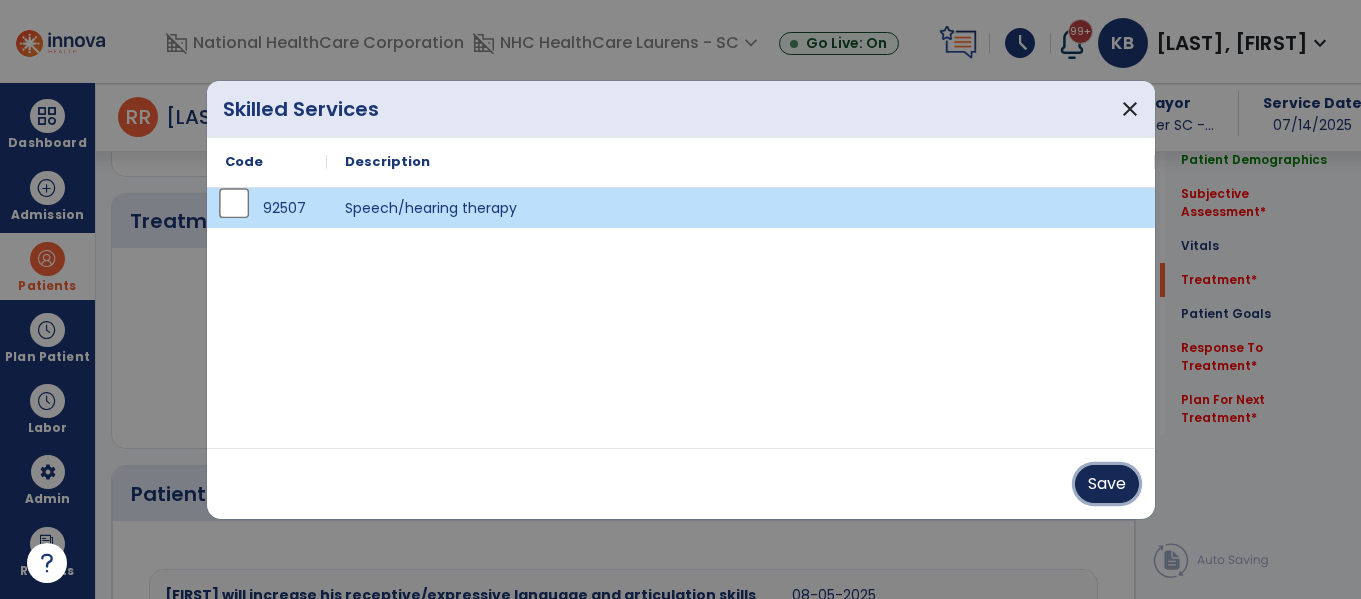 click on "Save" at bounding box center (1107, 484) 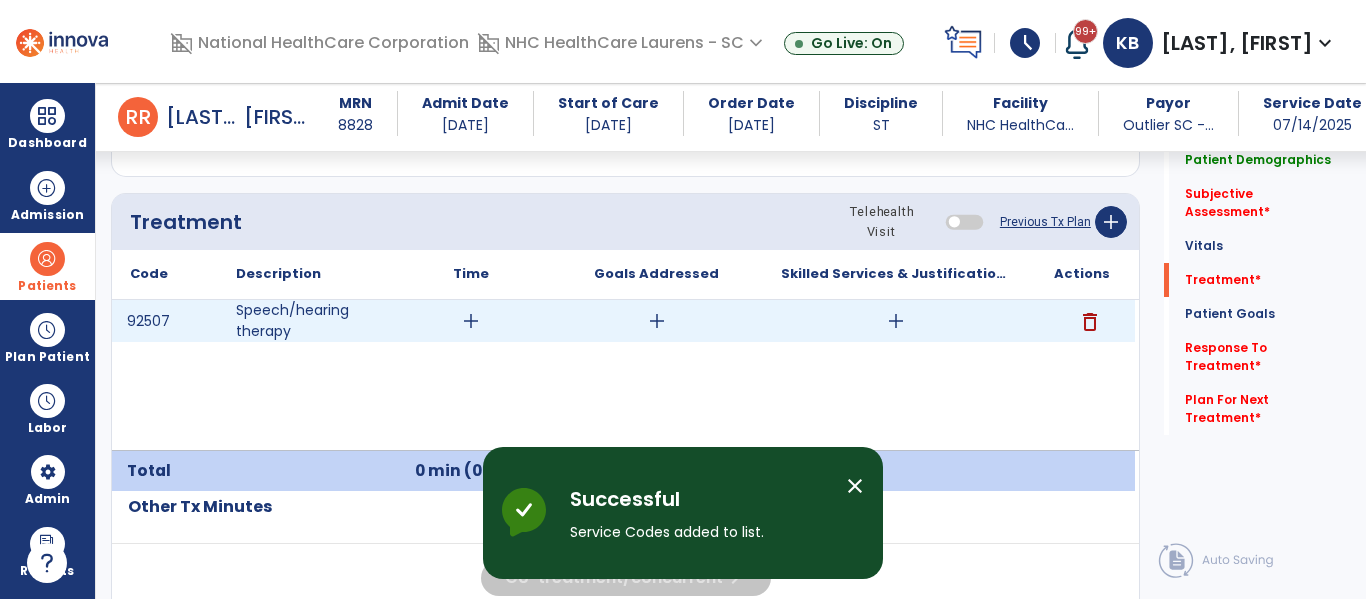 click on "add" at bounding box center [896, 321] 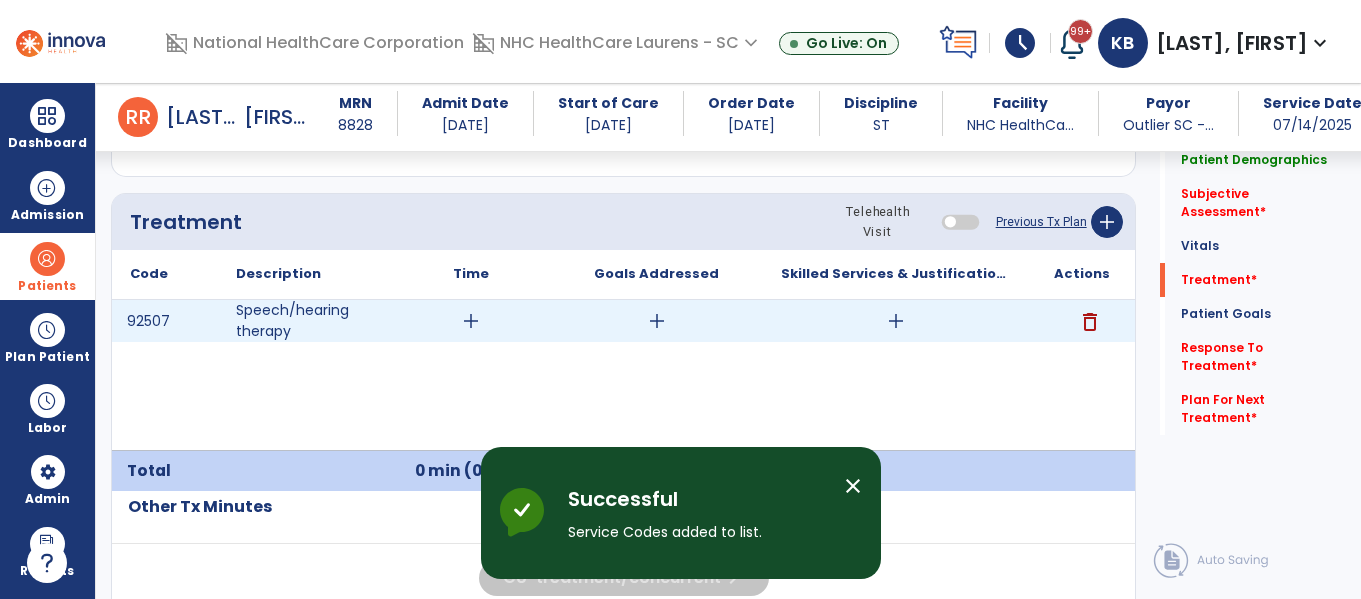 scroll, scrollTop: 1166, scrollLeft: 0, axis: vertical 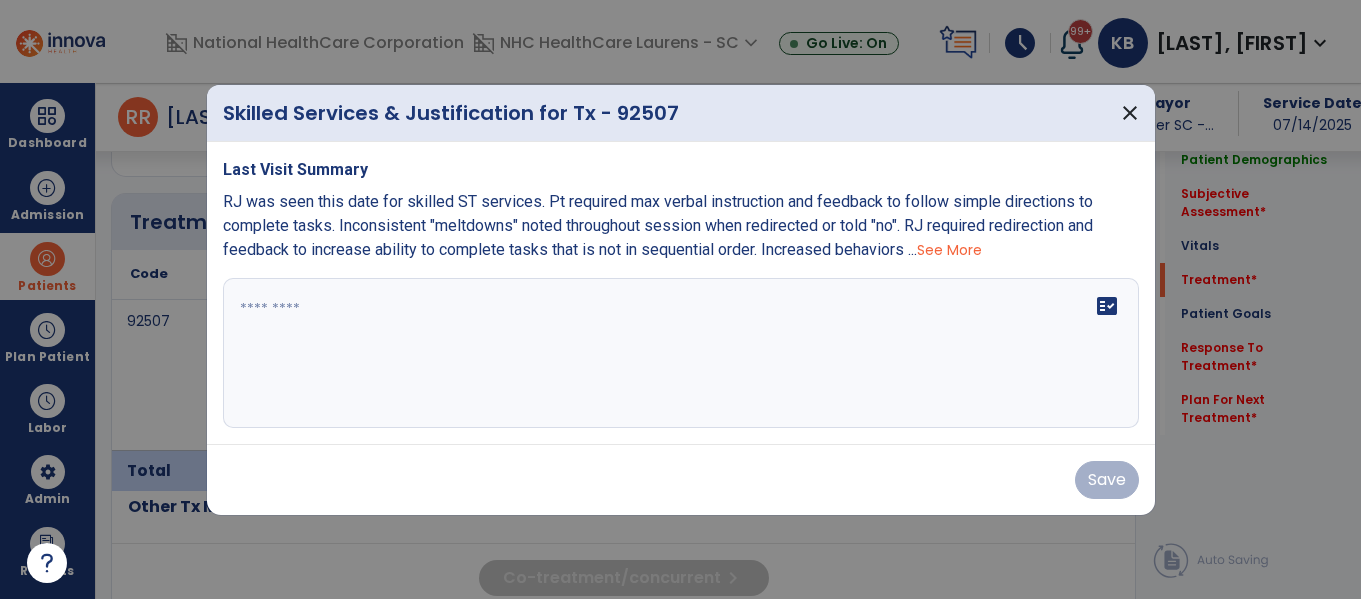 click on "See More" at bounding box center (949, 250) 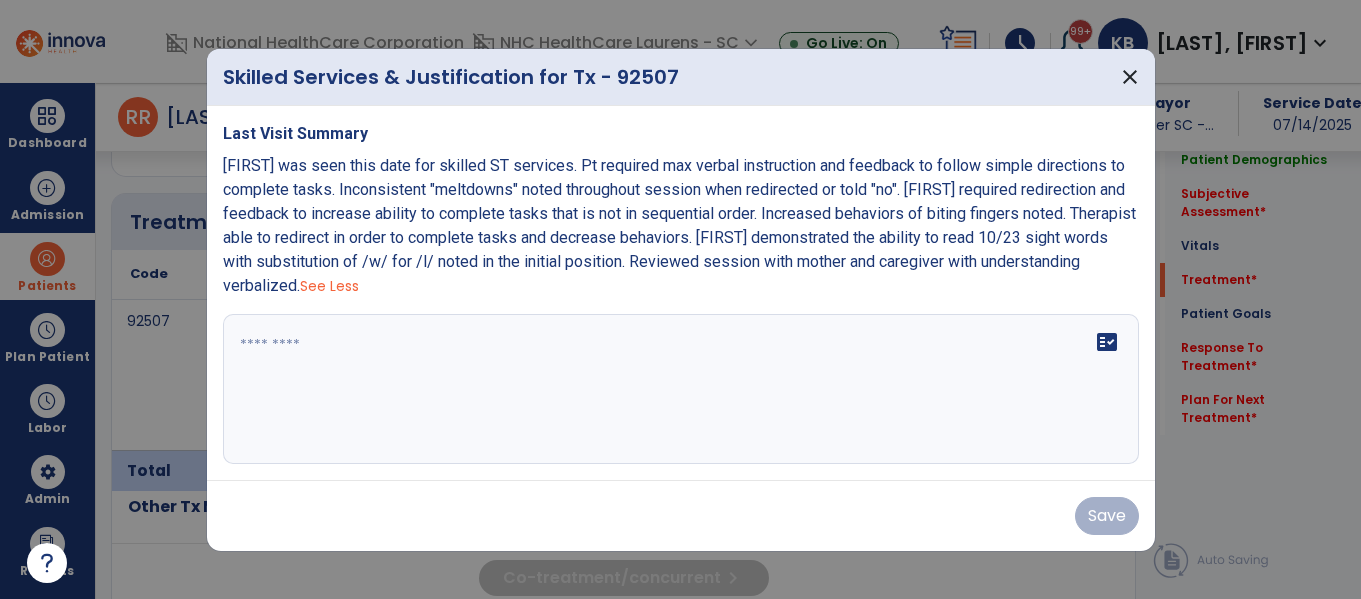 click on "Last Visit Summary [FIRST] was seen this date for skilled ST services. Pt required max verbal instruction and feedback to follow simple directions to complete tasks. Inconsistent "meltdowns" noted throughout session when redirected or told "no". [FIRST] required redirection and feedback to increase ability to complete tasks that is not in sequential order. Increased behaviors of biting fingers noted. Therapist able to redirect in order to complete tasks and decrease behaviors. [FIRST] demonstrated the ability to read 10/23 sight words with substitution of /w/ for /l/ noted in the initial position. Reviewed session with mother and caregiver with understanding verbalized.   See Less   fact_check" at bounding box center (681, 293) 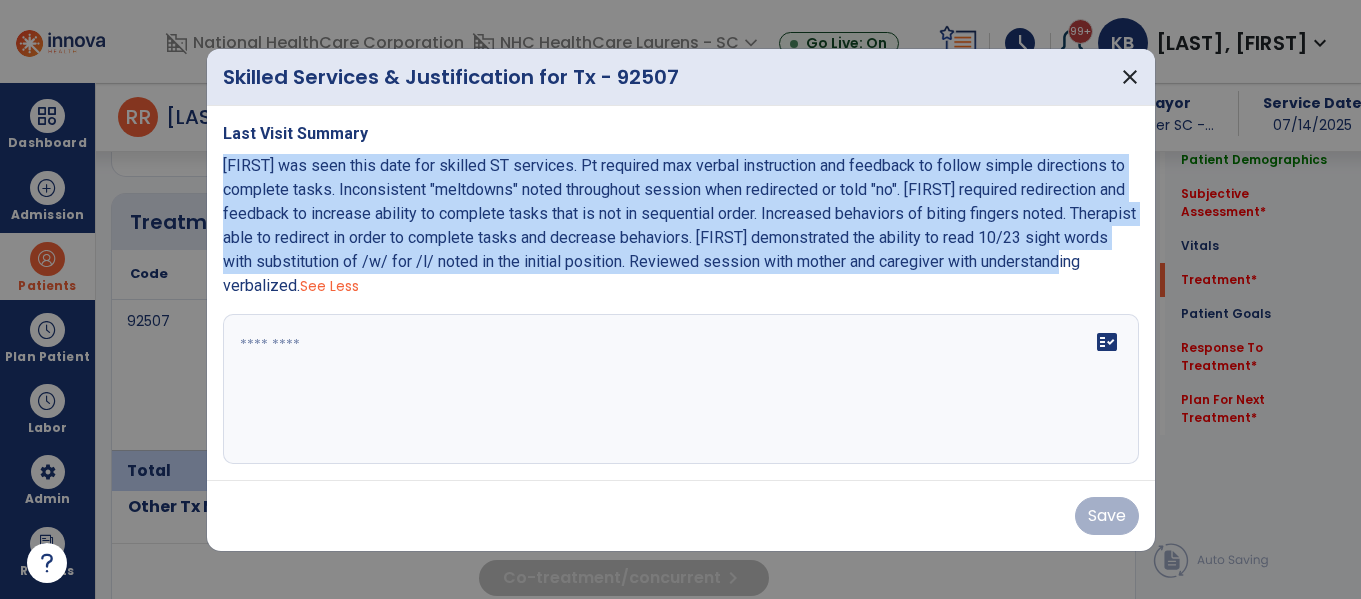 drag, startPoint x: 221, startPoint y: 164, endPoint x: 300, endPoint y: 278, distance: 138.69751 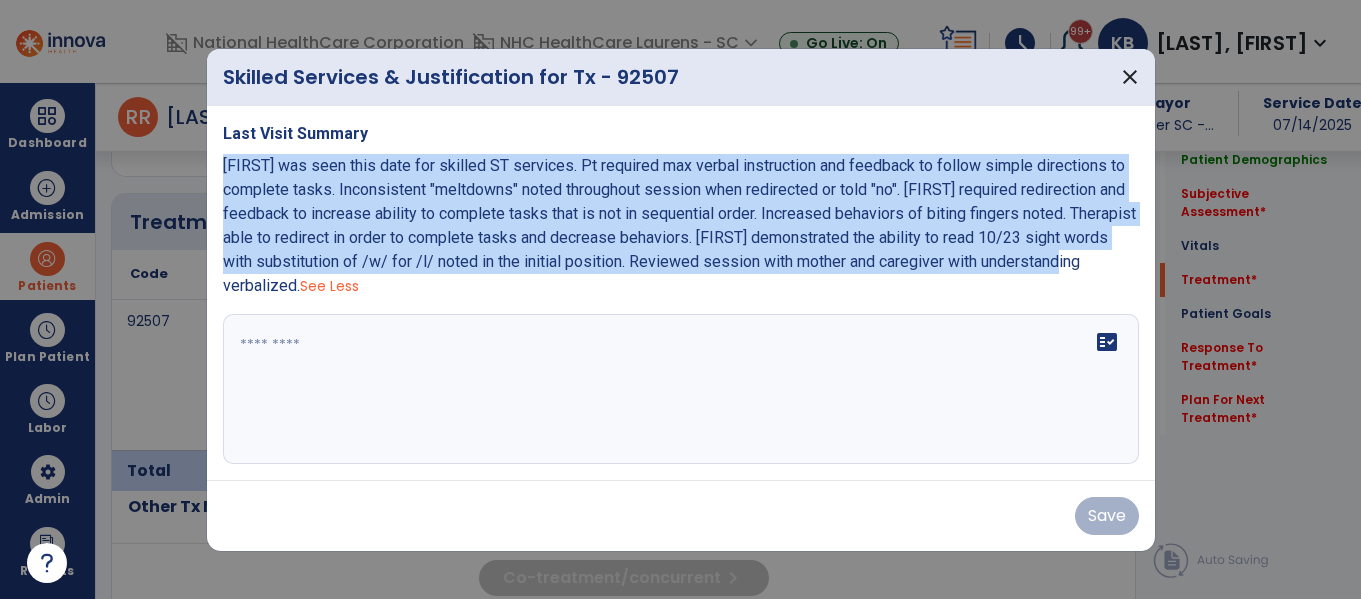 click on "Last Visit Summary [FIRST] was seen this date for skilled ST services. Pt required max verbal instruction and feedback to follow simple directions to complete tasks. Inconsistent "meltdowns" noted throughout session when redirected or told "no". [FIRST] required redirection and feedback to increase ability to complete tasks that is not in sequential order. Increased behaviors of biting fingers noted. Therapist able to redirect in order to complete tasks and decrease behaviors. [FIRST] demonstrated the ability to read 10/23 sight words with substitution of /w/ for /l/ noted in the initial position. Reviewed session with mother and caregiver with understanding verbalized.   See Less   fact_check" at bounding box center (681, 293) 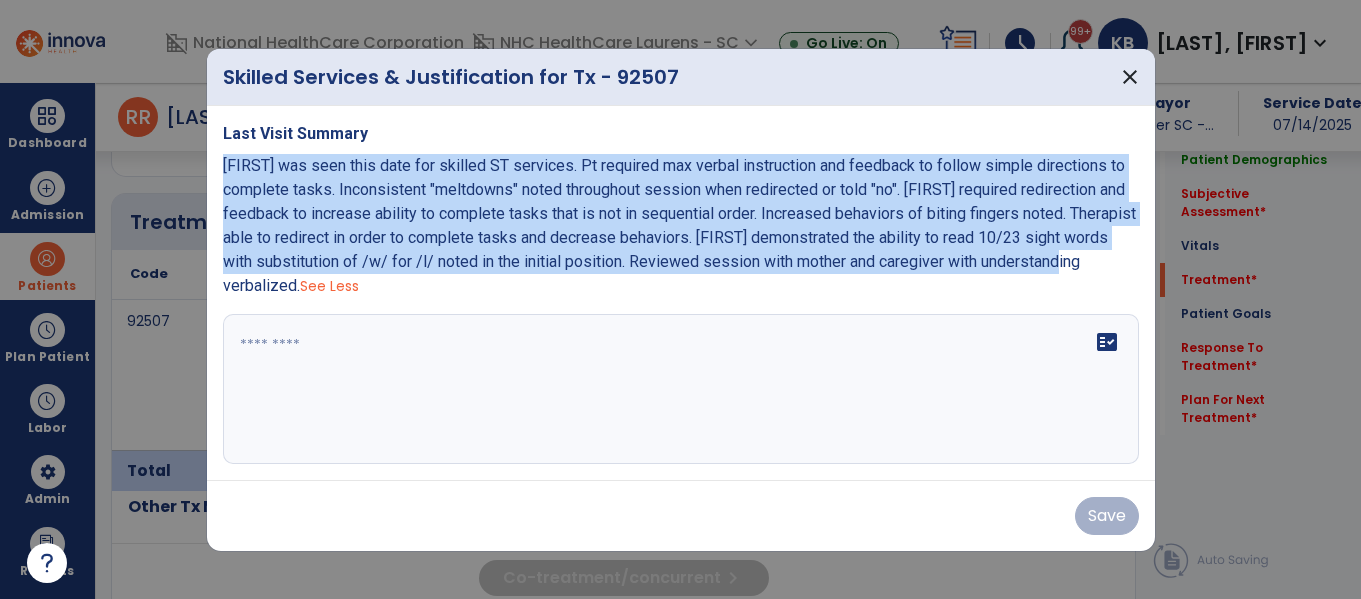 copy on "[FIRST] was seen this date for skilled ST services. Pt required max verbal instruction and feedback to follow simple directions to complete tasks. Inconsistent "meltdowns" noted throughout session when redirected or told "no". [FIRST] required redirection and feedback to increase ability to complete tasks that is not in sequential order. Increased behaviors of biting fingers noted. Therapist able to redirect in order to complete tasks and decrease behaviors. [FIRST] demonstrated the ability to read 10/23 sight words with substitution of /w/ for /l/ noted in the initial position. Reviewed session with mother and caregiver with understanding verbalized." 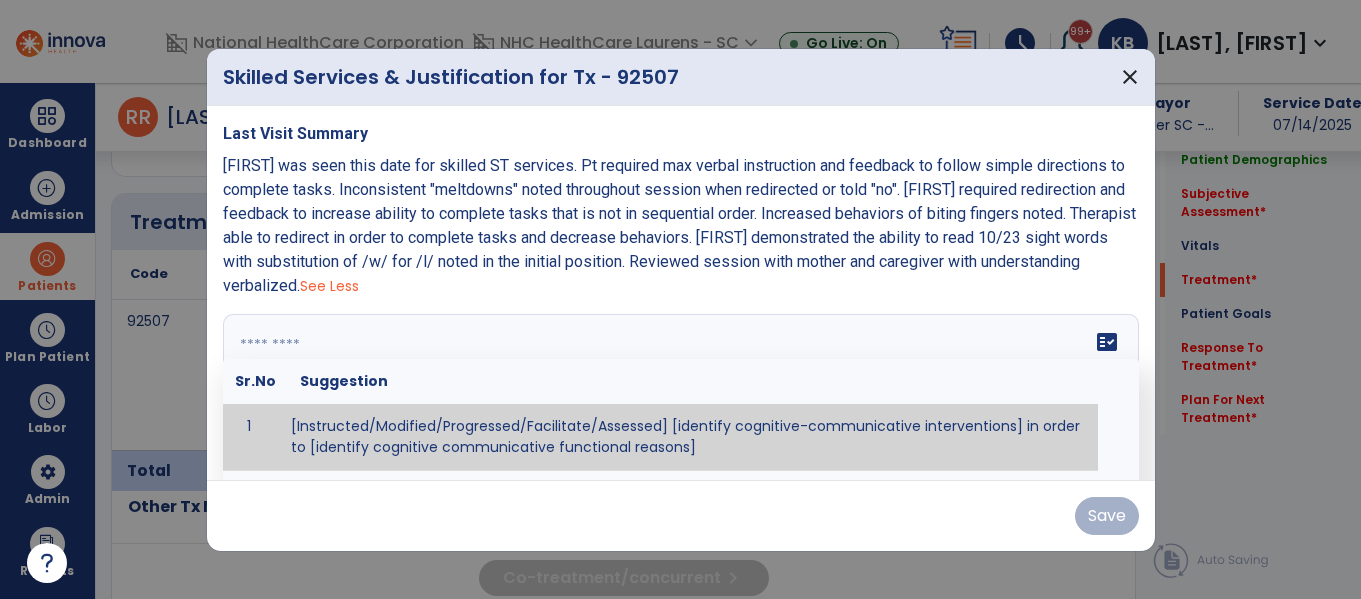 click on "fact_check  Sr.No Suggestion 1 [Instructed/Modified/Progressed/Facilitate/Assessed] [identify cognitive-communicative interventions] in order to [identify cognitive communicative functional reasons] 2 Assessed cognitive-communicative skills using [identify test]." at bounding box center (681, 389) 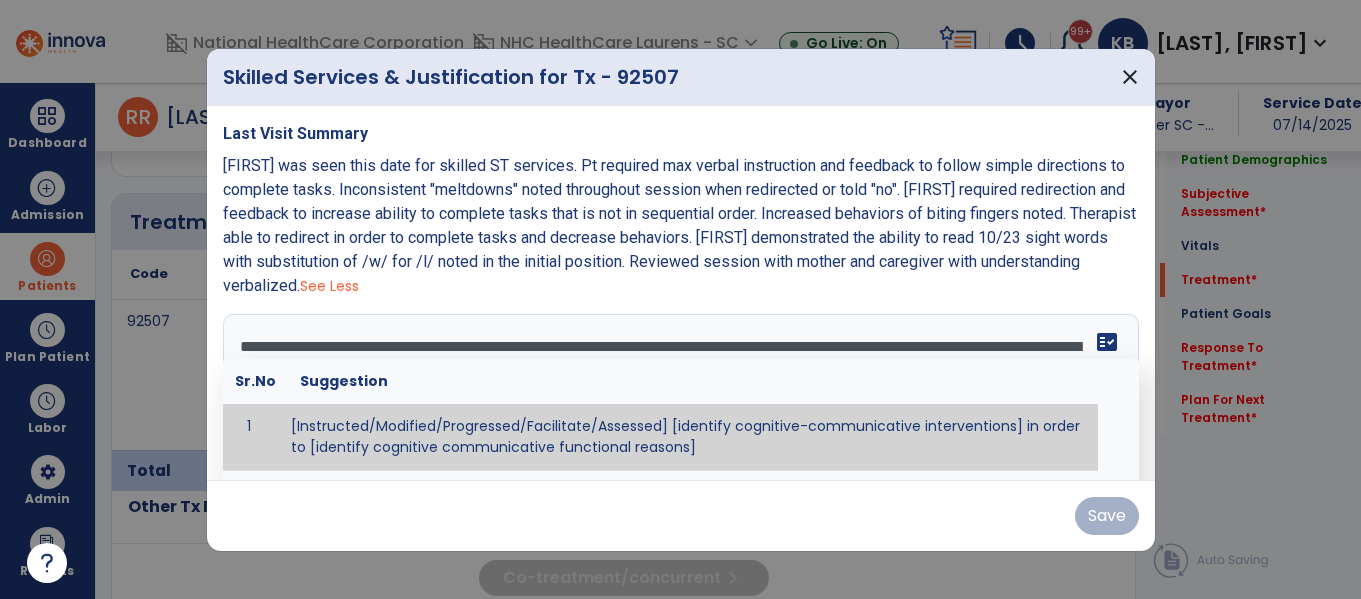 scroll, scrollTop: 40, scrollLeft: 0, axis: vertical 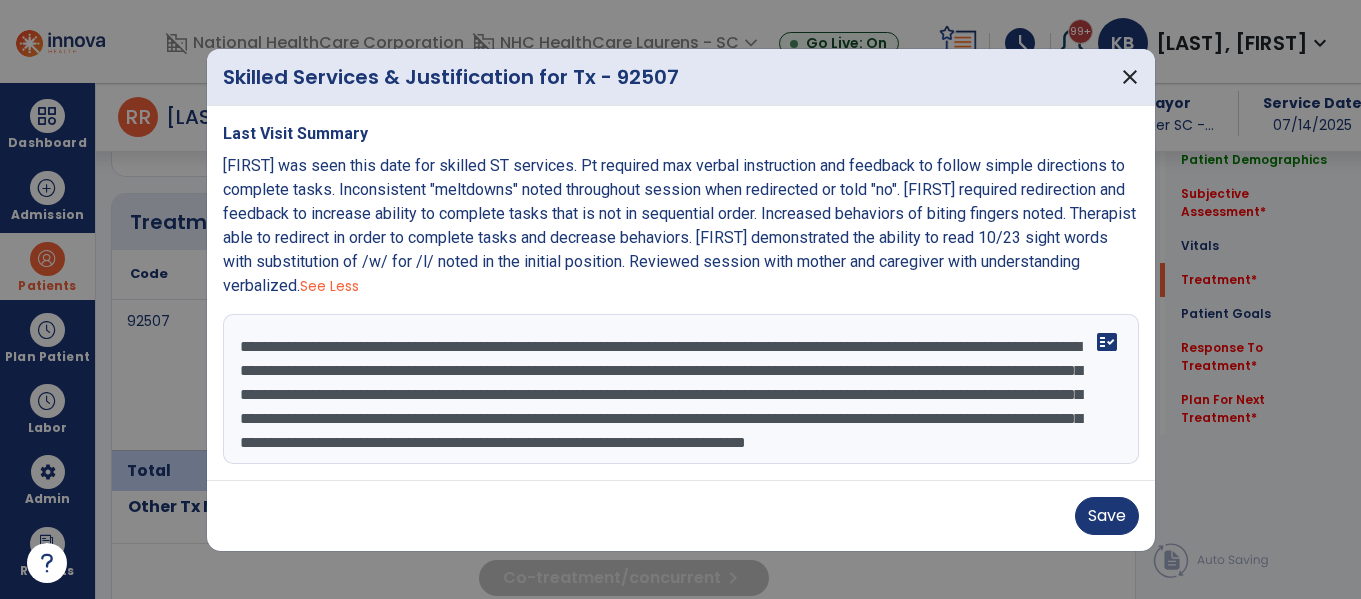 click on "**********" at bounding box center [681, 389] 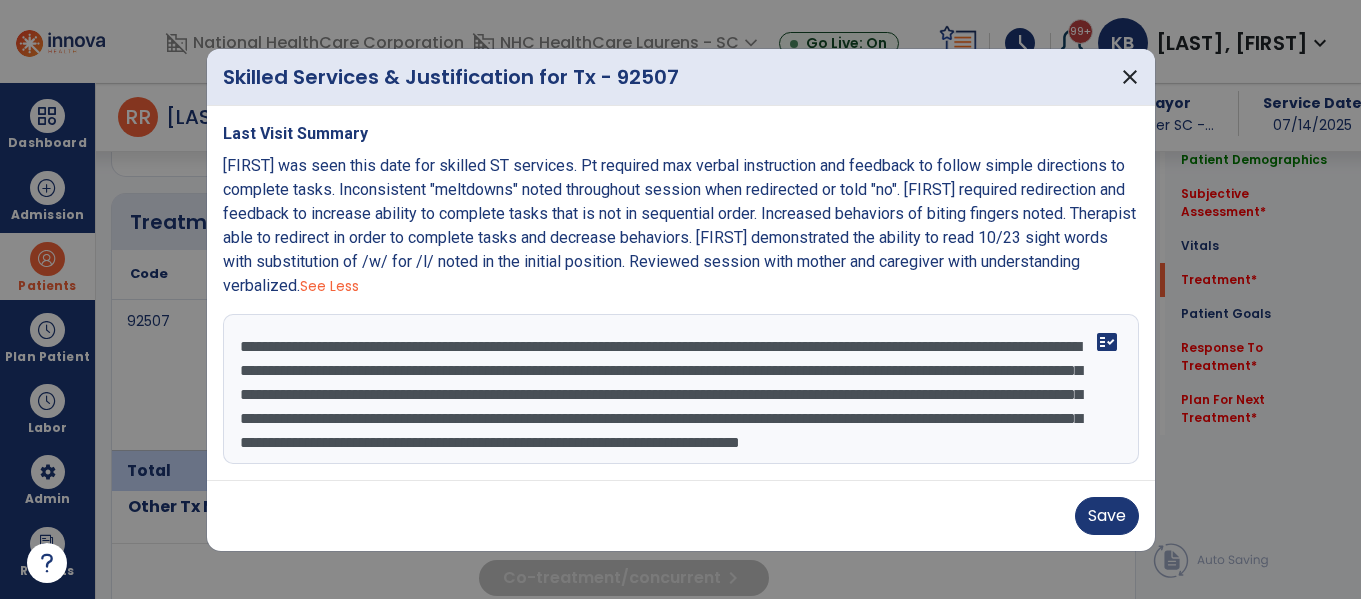 click on "**********" at bounding box center (681, 389) 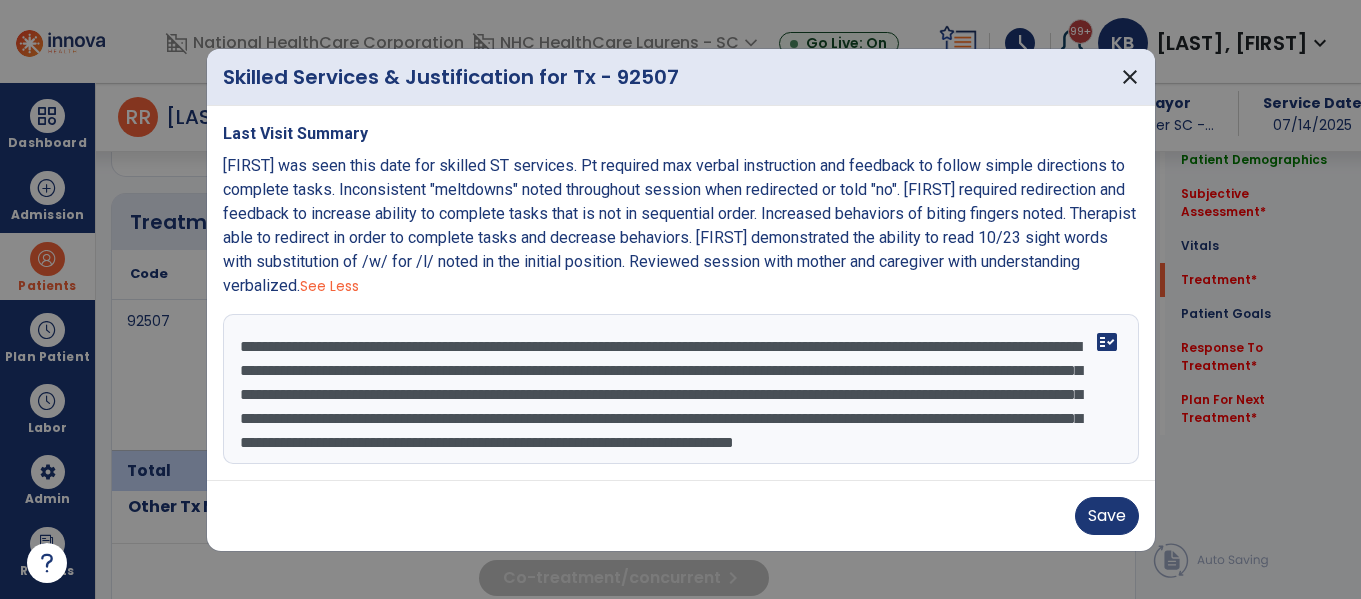 scroll, scrollTop: 4, scrollLeft: 0, axis: vertical 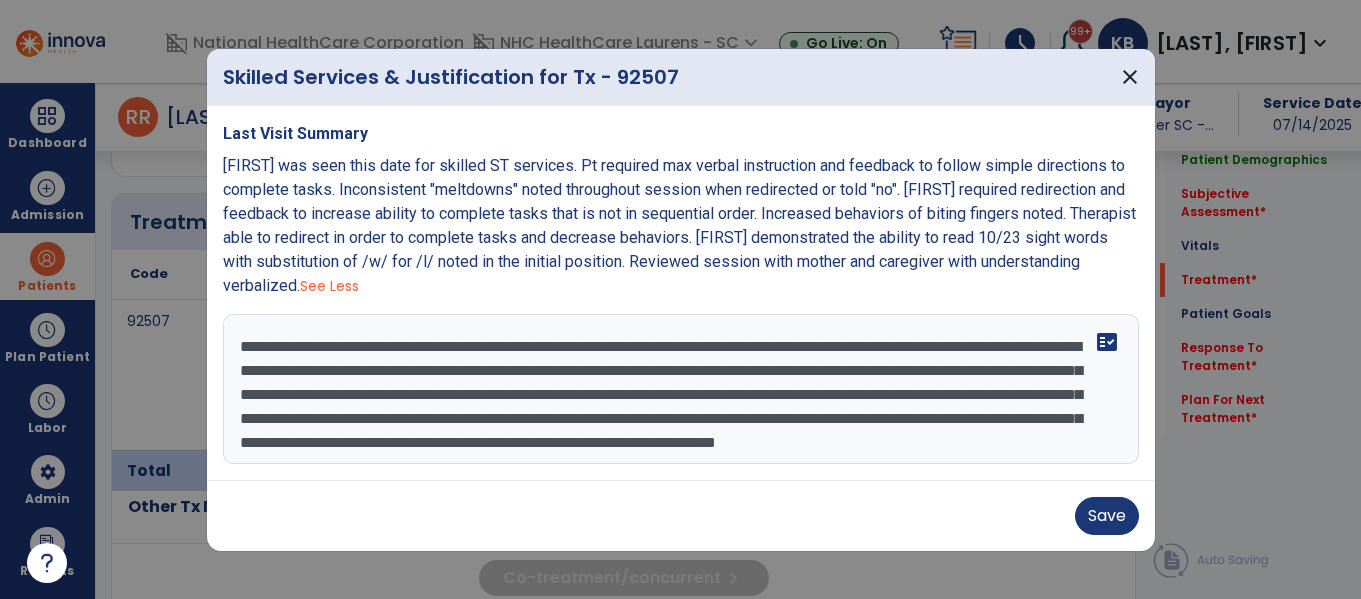click on "**********" at bounding box center (681, 389) 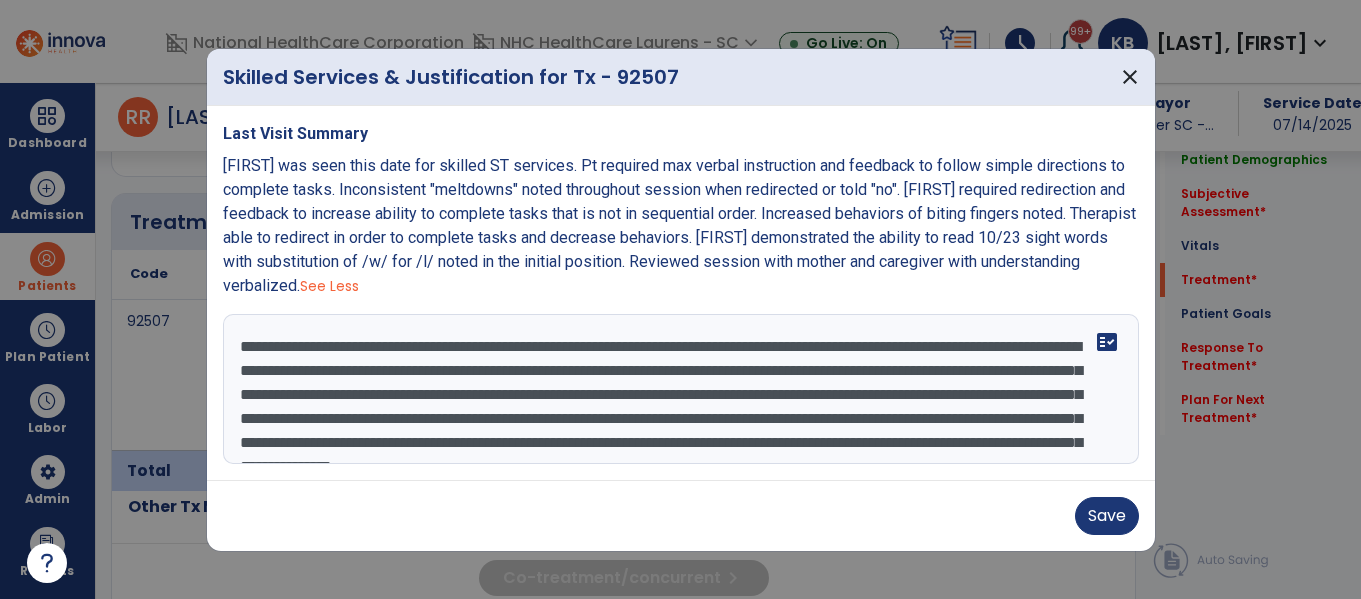 click on "**********" at bounding box center (681, 389) 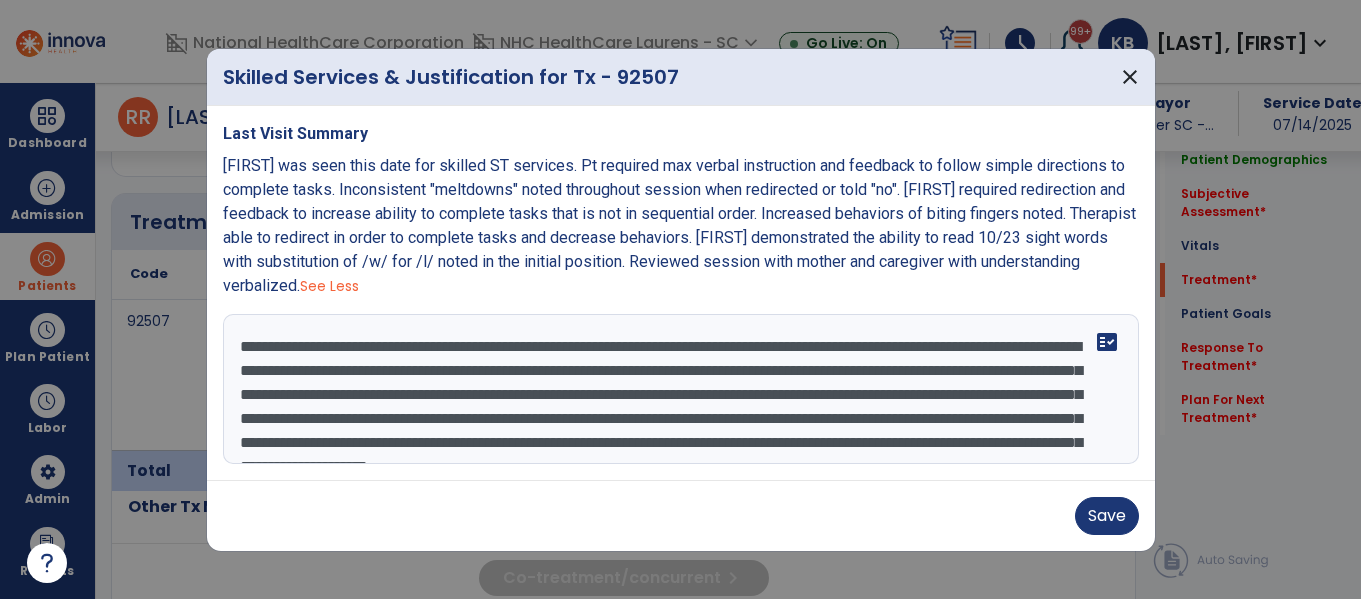scroll, scrollTop: 48, scrollLeft: 0, axis: vertical 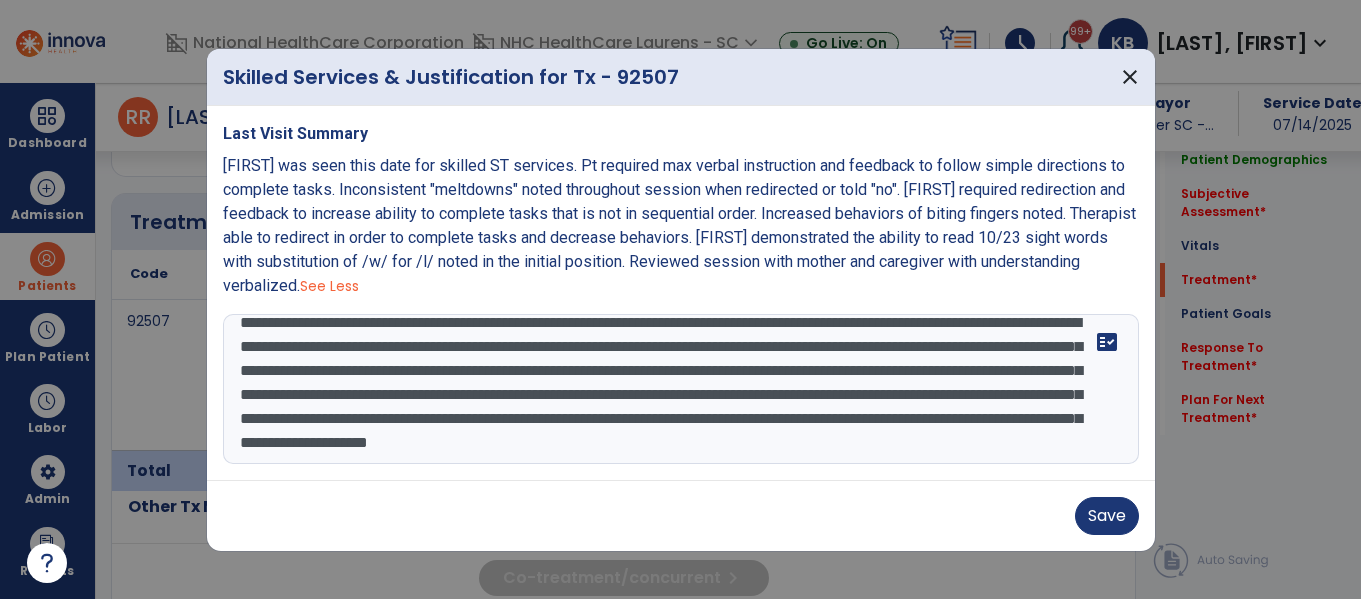 click on "**********" at bounding box center [681, 389] 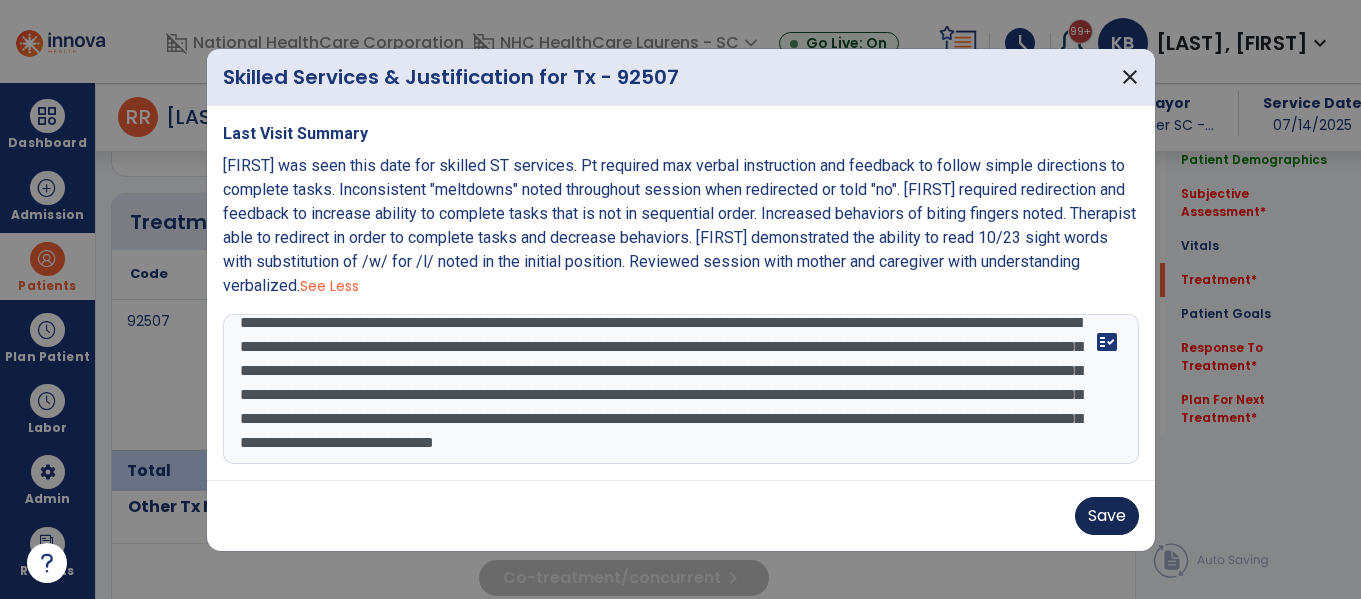 type on "**********" 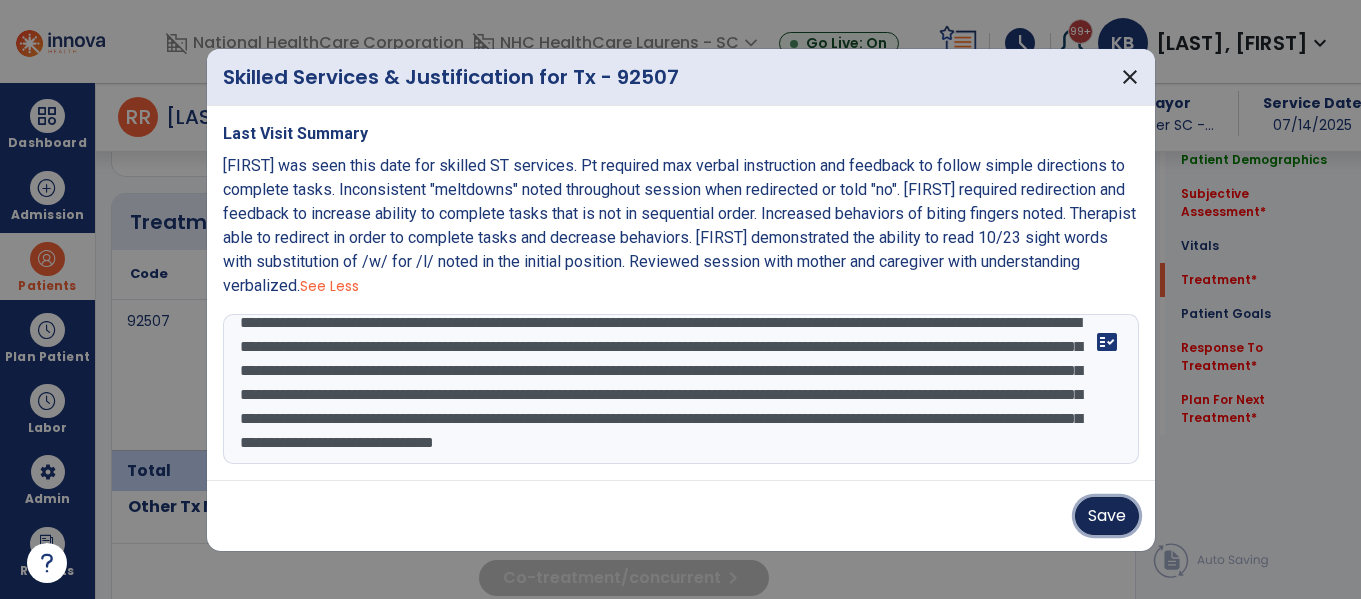 click on "Save" at bounding box center [1107, 516] 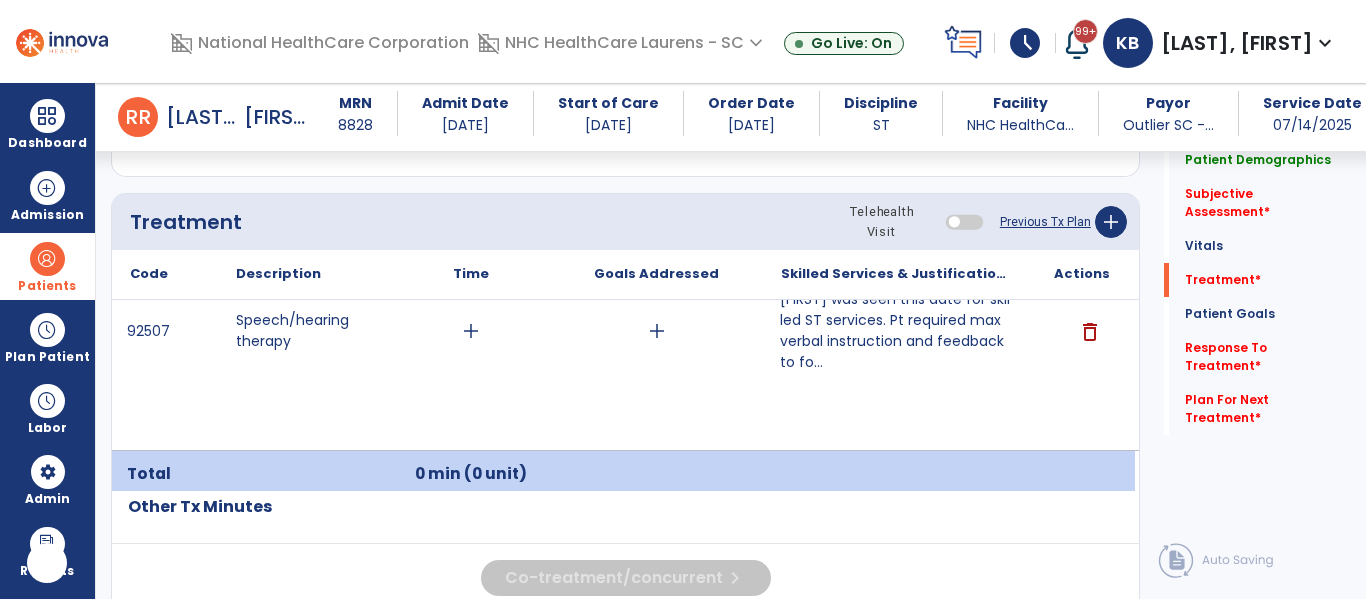scroll, scrollTop: 0, scrollLeft: 0, axis: both 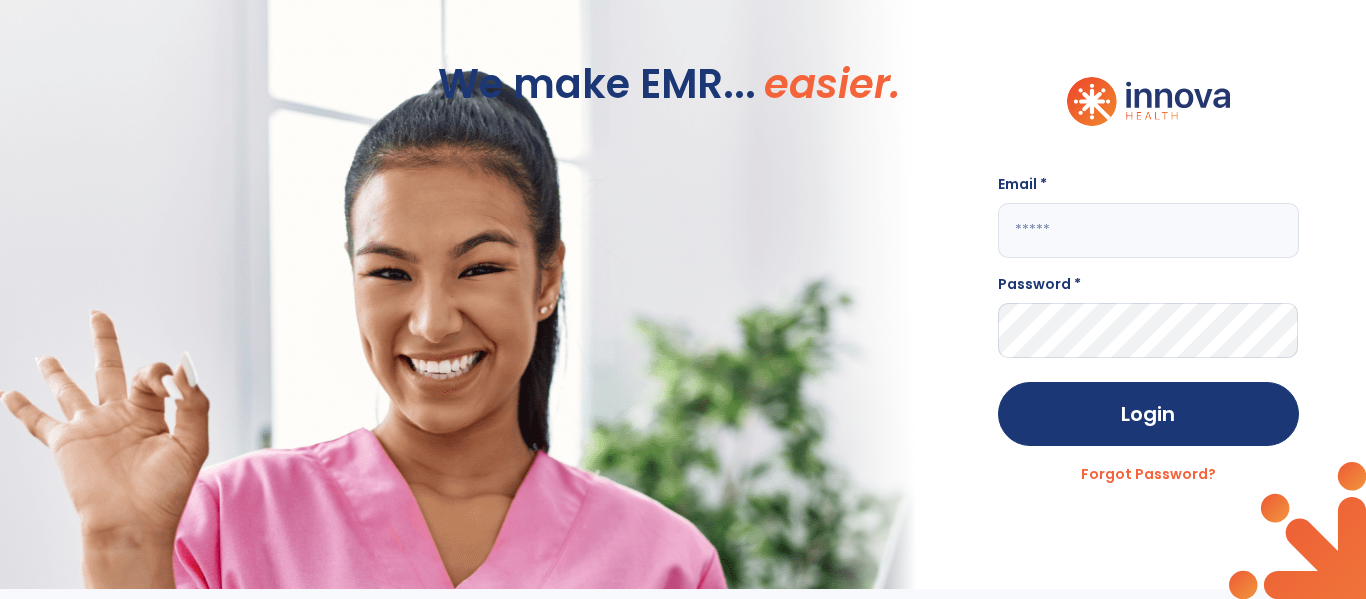 click 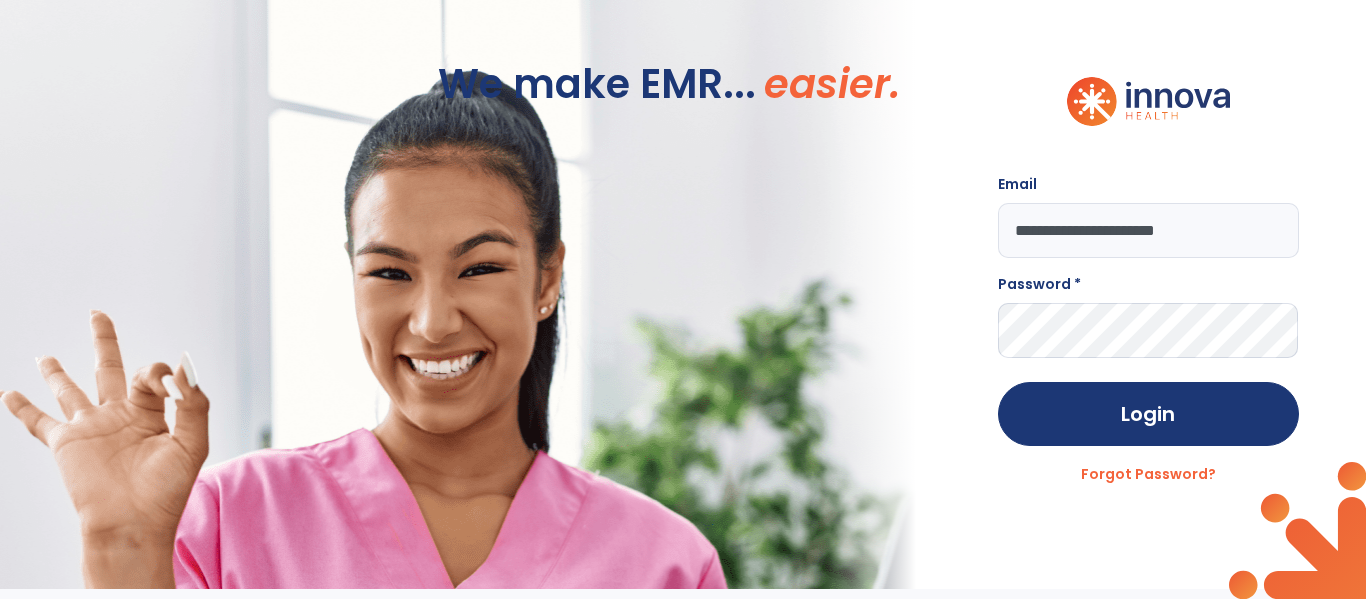 type on "**********" 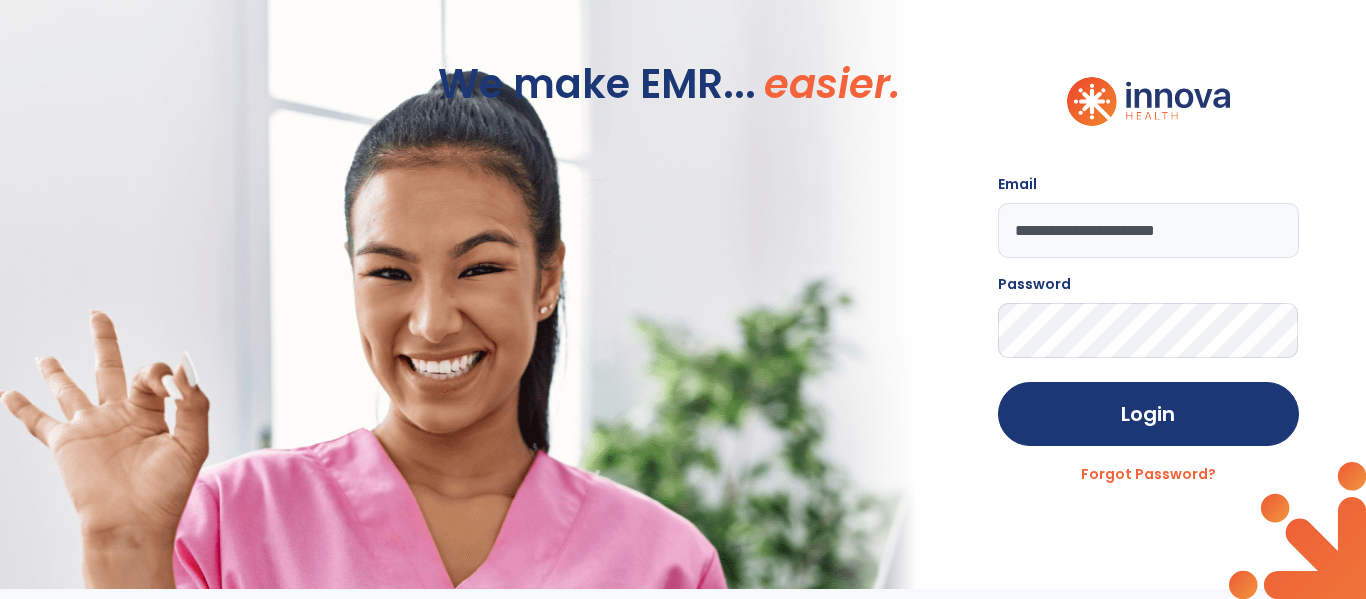 click on "Login" 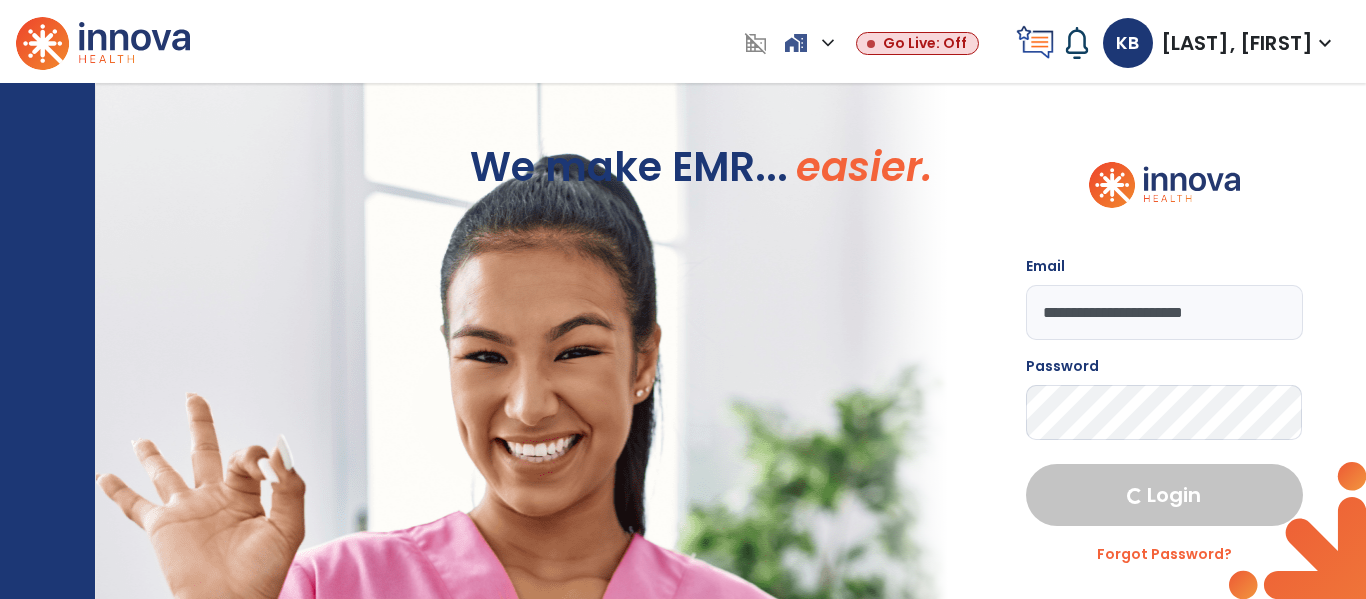 select on "***" 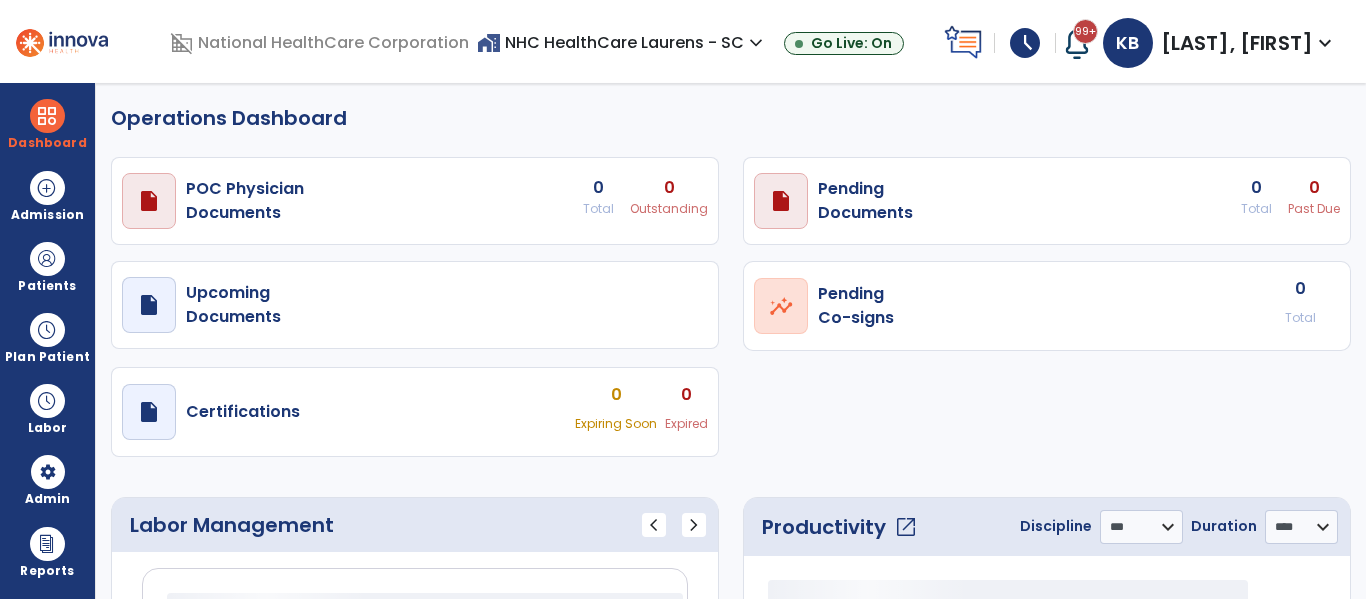 select on "***" 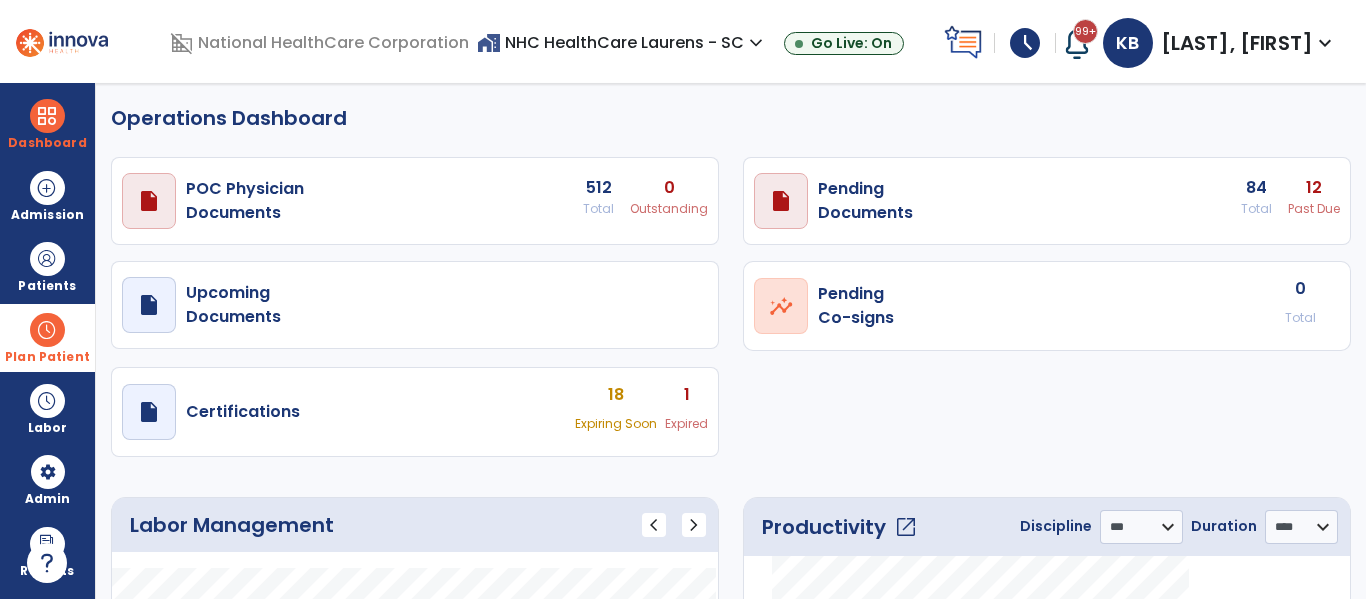 click at bounding box center [47, 330] 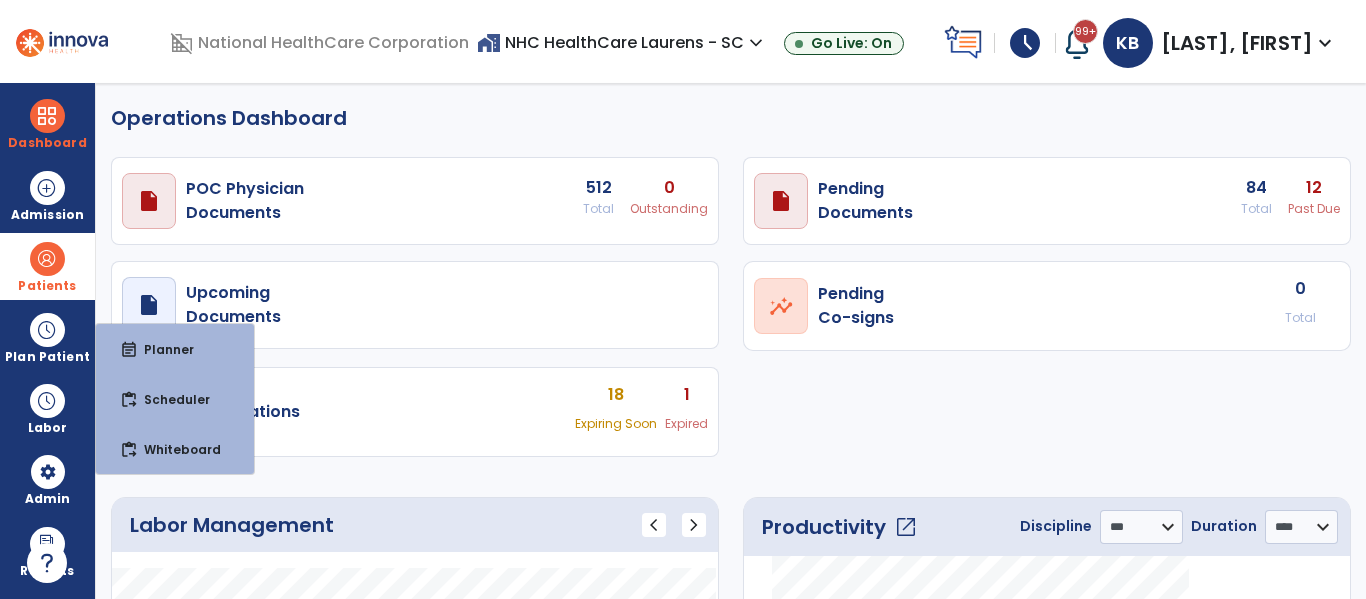 click on "Patients" at bounding box center [47, 266] 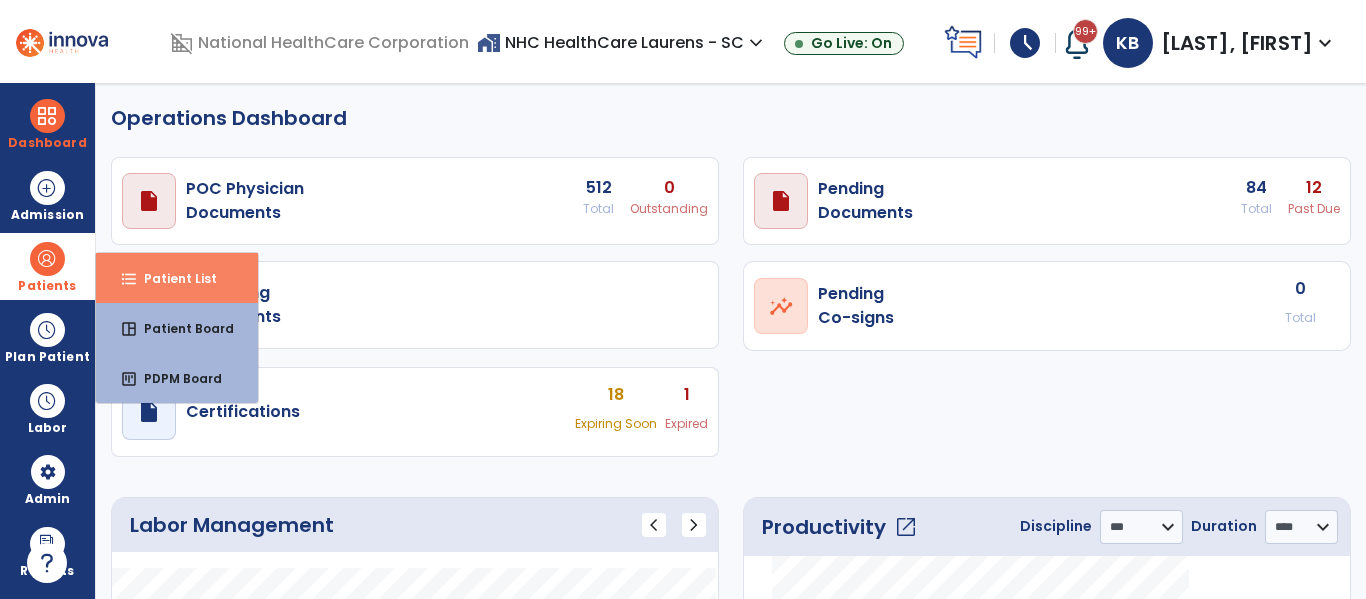 click on "format_list_bulleted  Patient List" at bounding box center (177, 278) 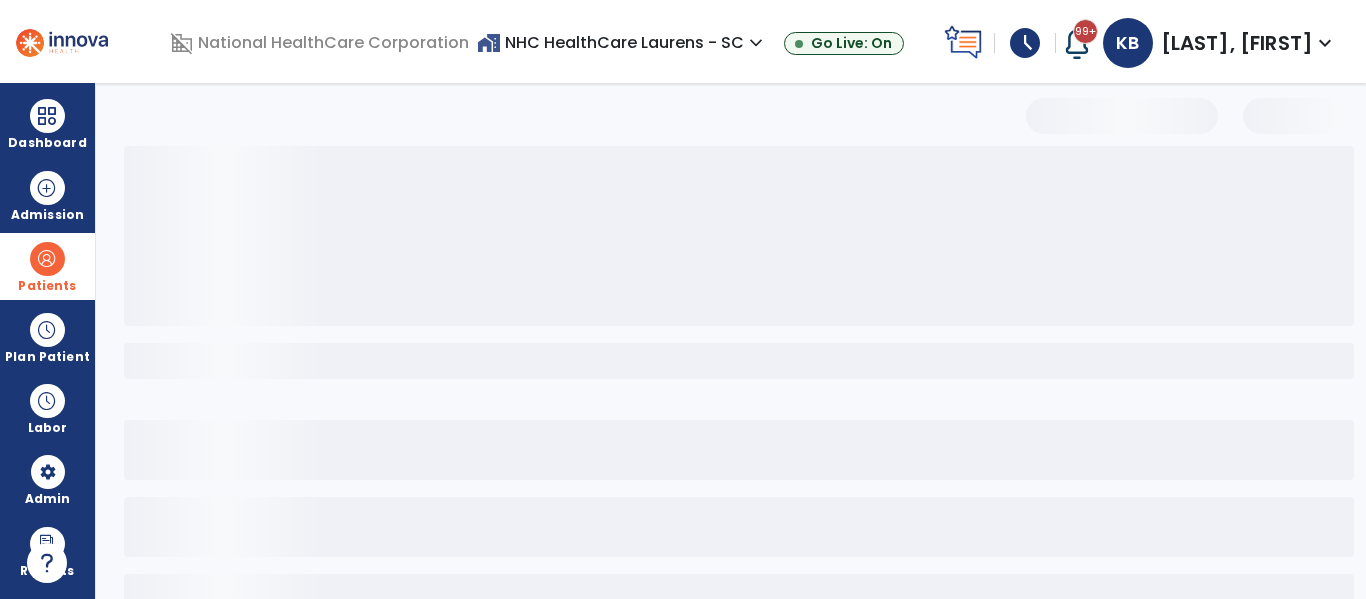 select on "***" 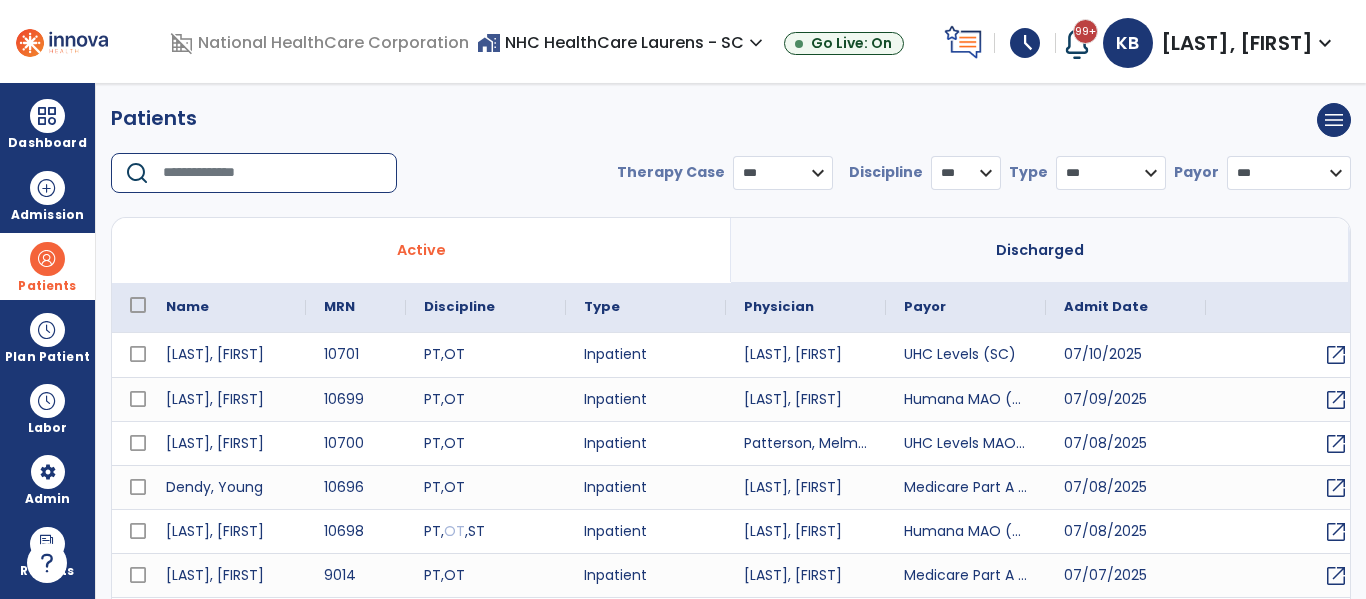 click at bounding box center [273, 173] 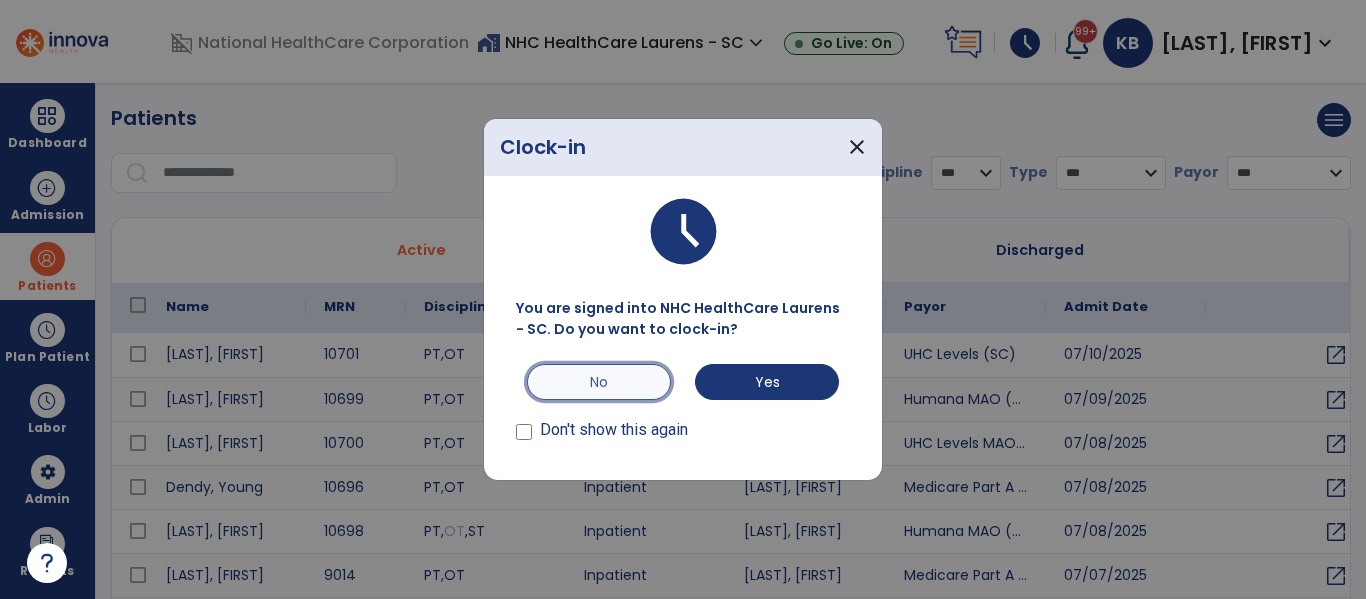 click on "No" at bounding box center (599, 382) 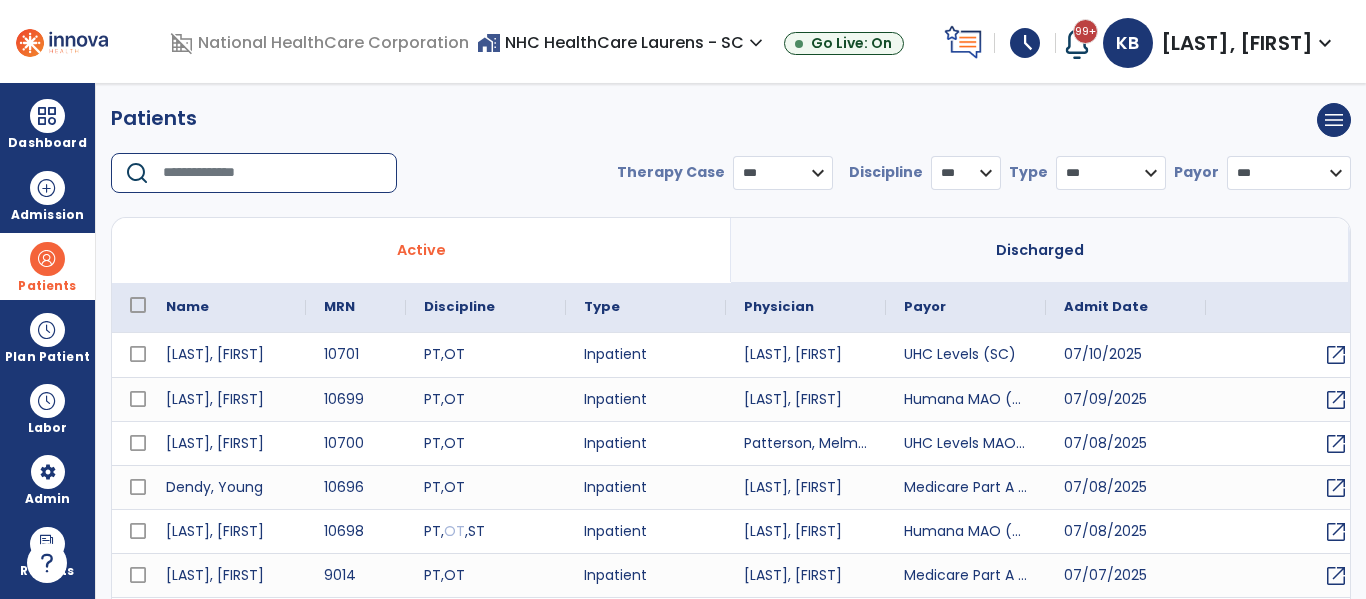 click at bounding box center [273, 173] 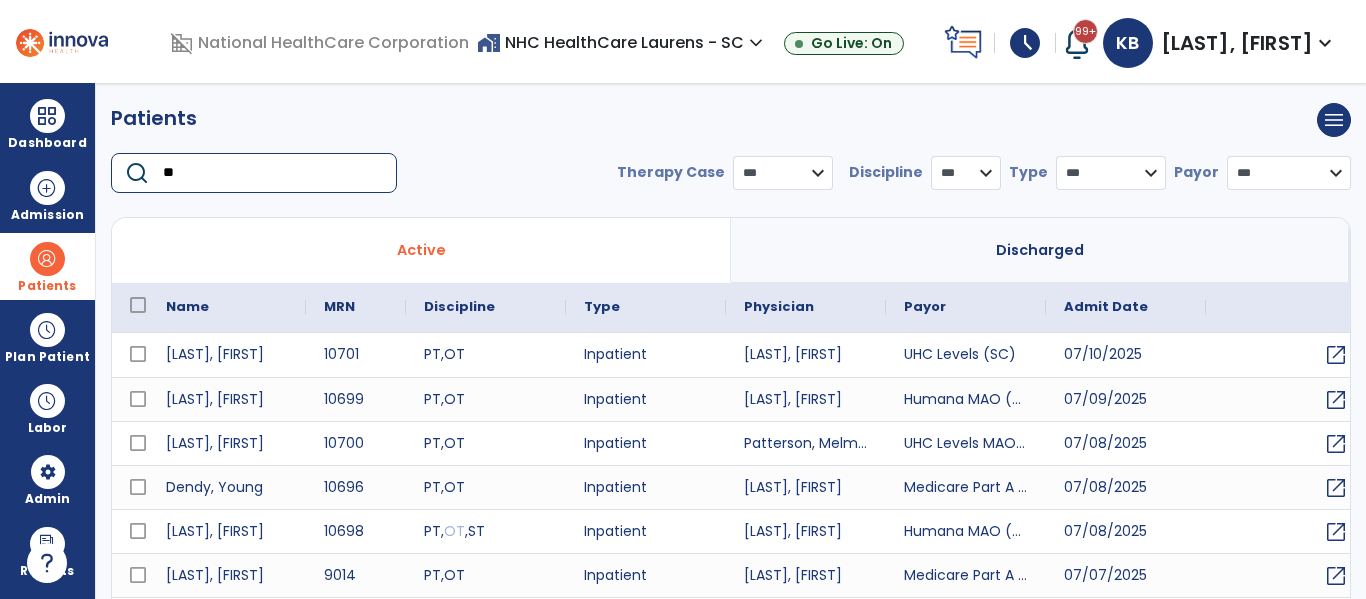 type on "*" 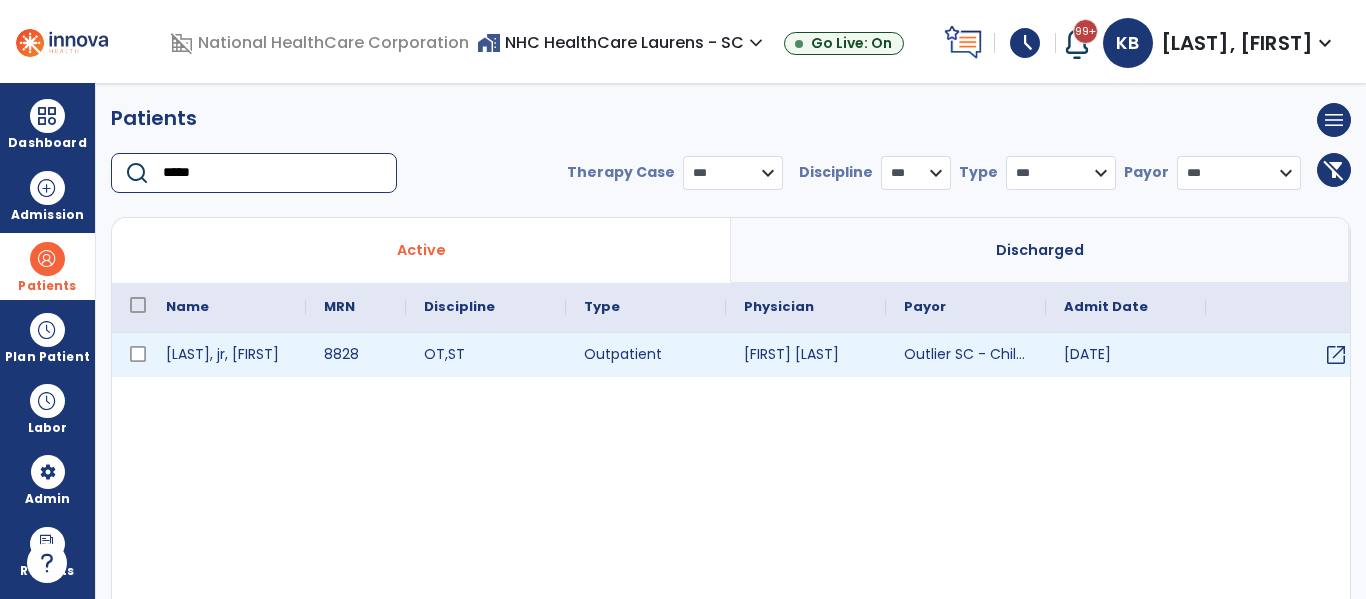 type on "*****" 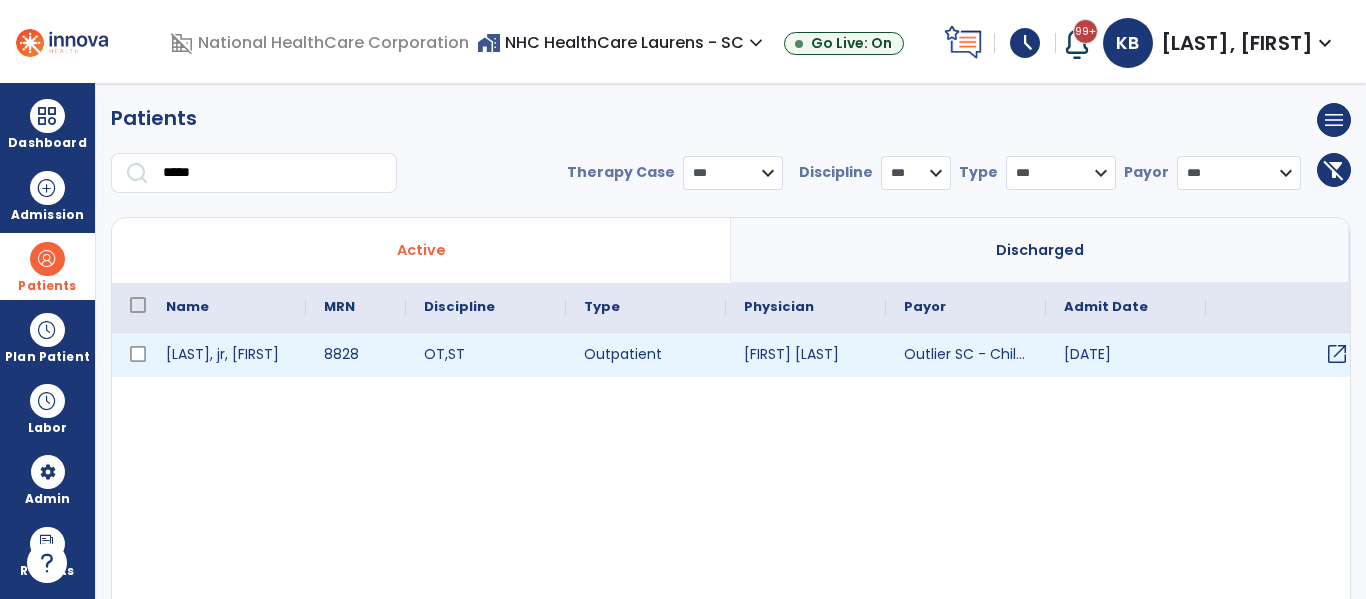 click on "open_in_new" at bounding box center (1337, 354) 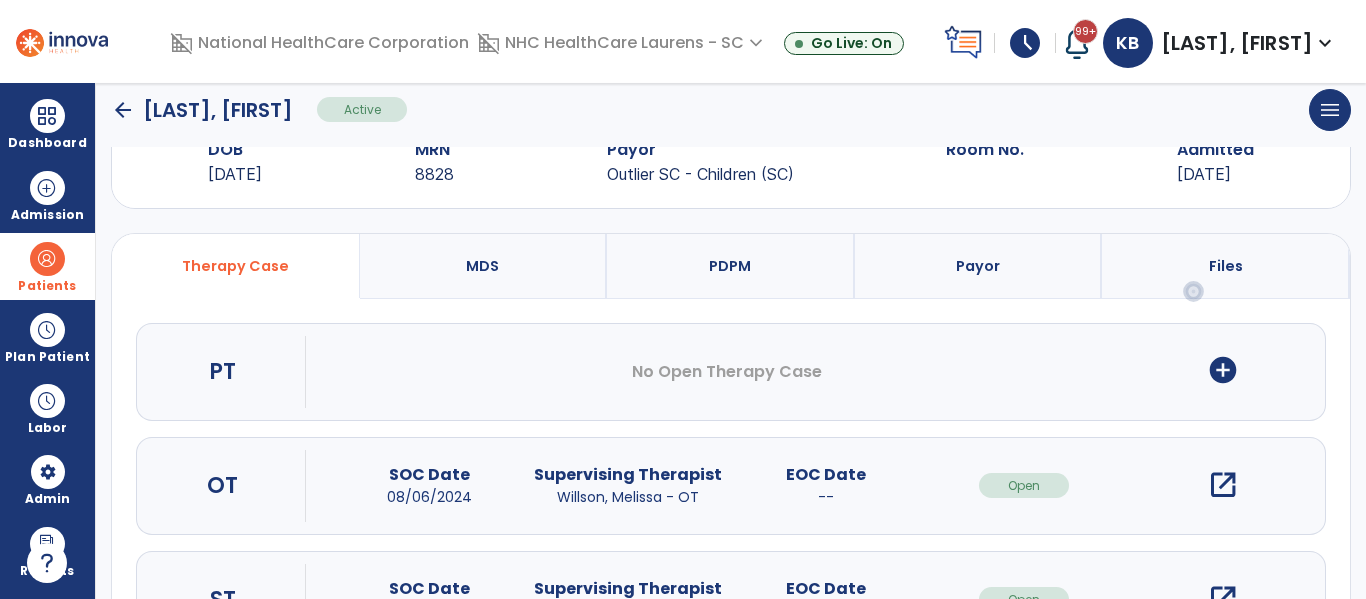 scroll, scrollTop: 162, scrollLeft: 0, axis: vertical 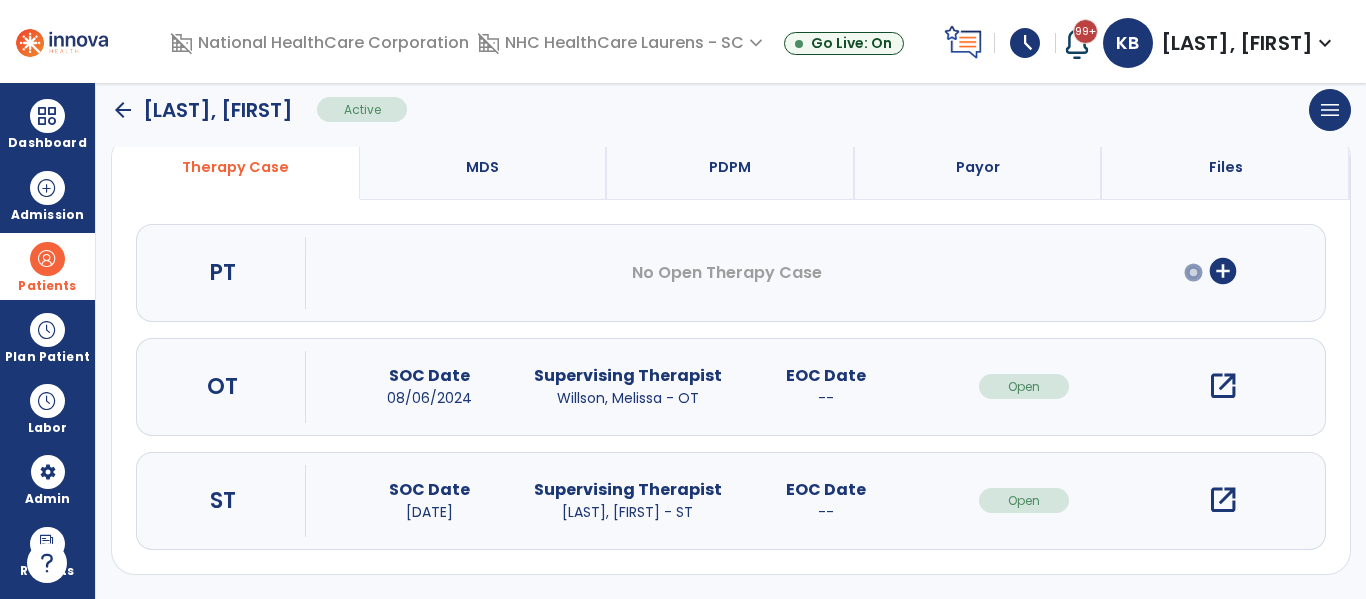 click on "open_in_new" at bounding box center (1223, 500) 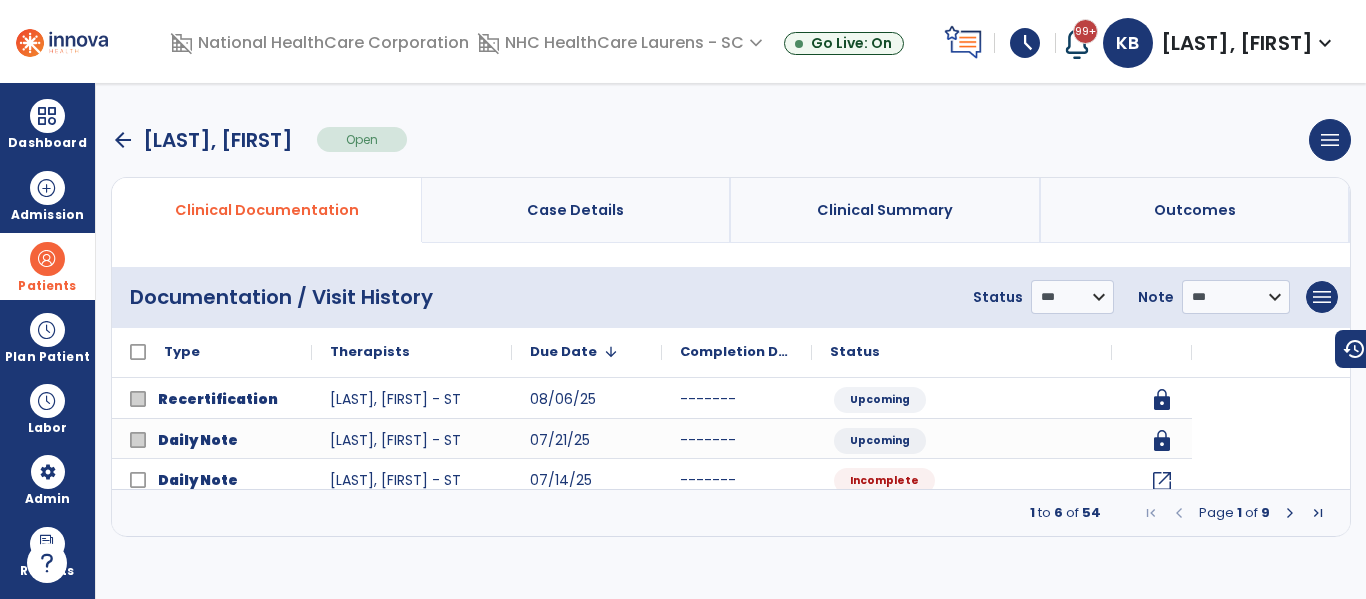 scroll, scrollTop: 0, scrollLeft: 0, axis: both 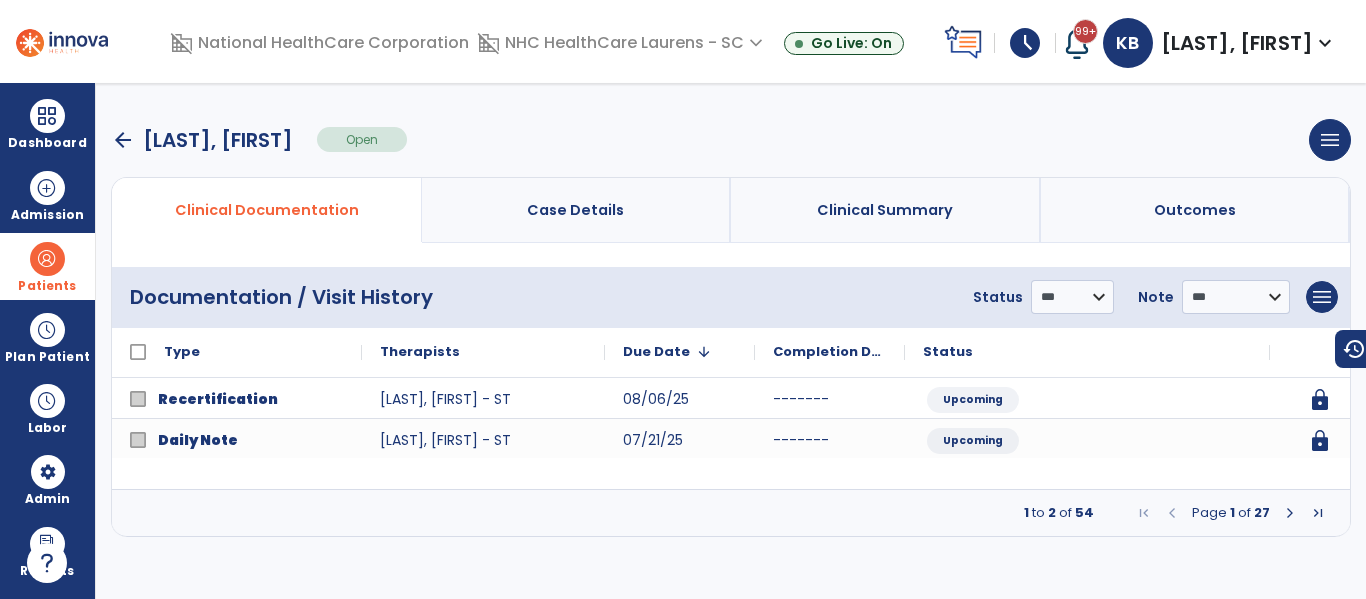 click at bounding box center [1290, 513] 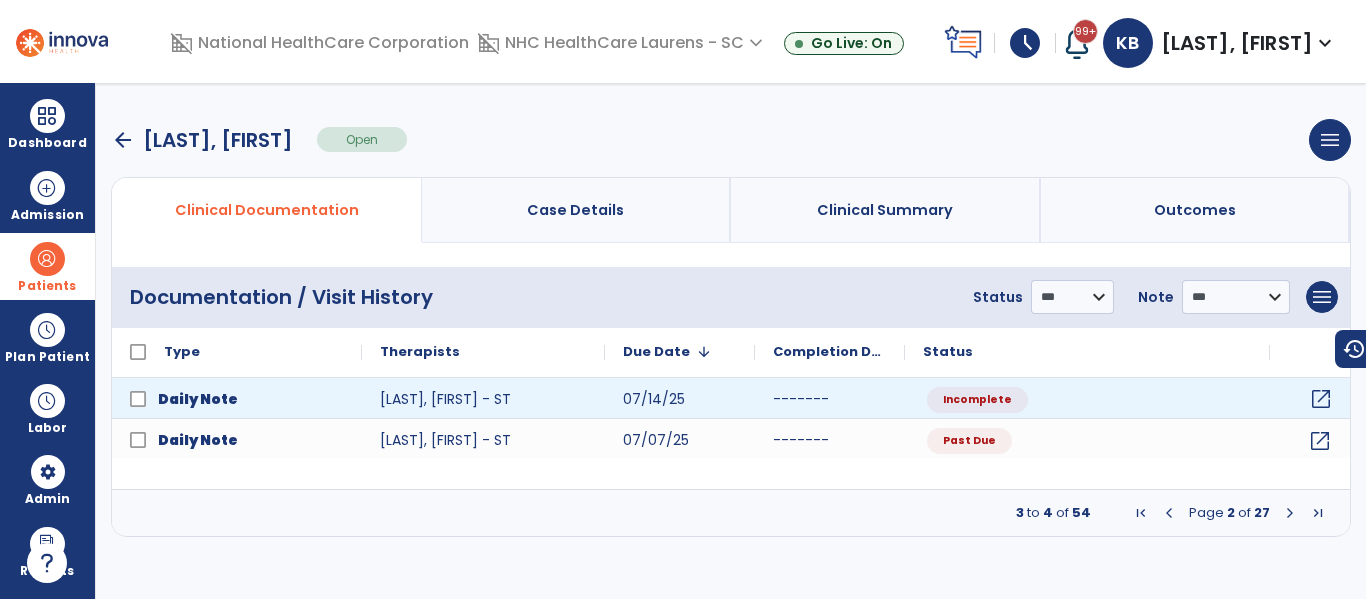 click on "open_in_new" 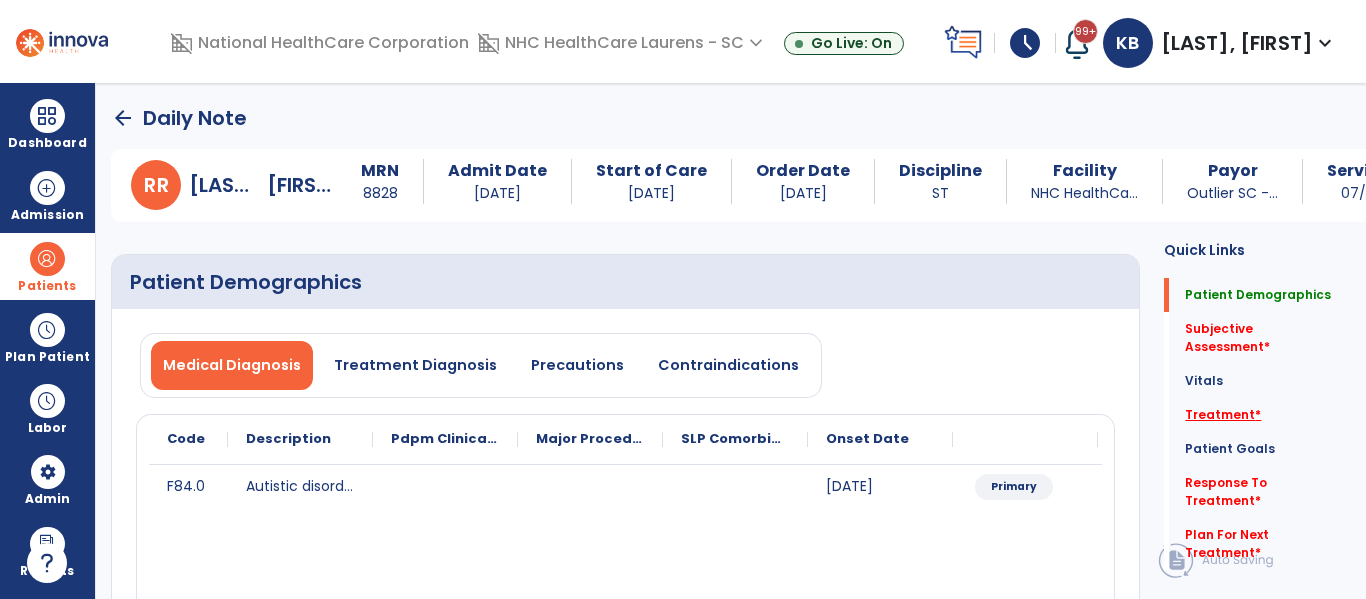 click on "Treatment   *" 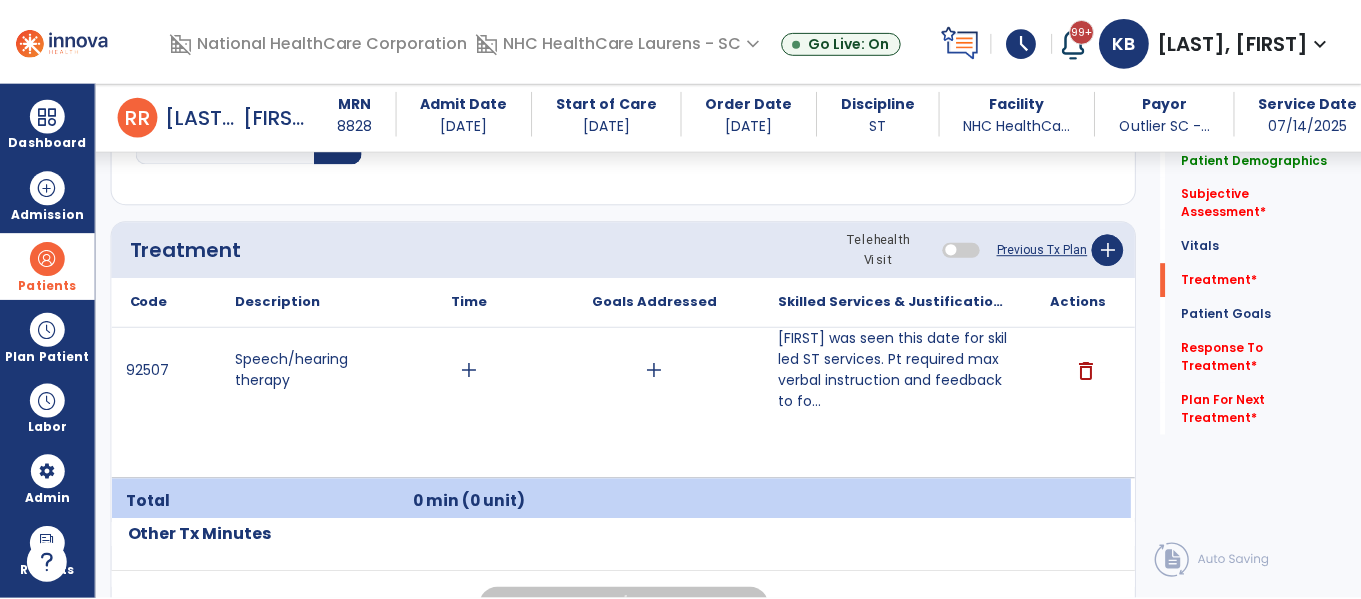 scroll, scrollTop: 1248, scrollLeft: 0, axis: vertical 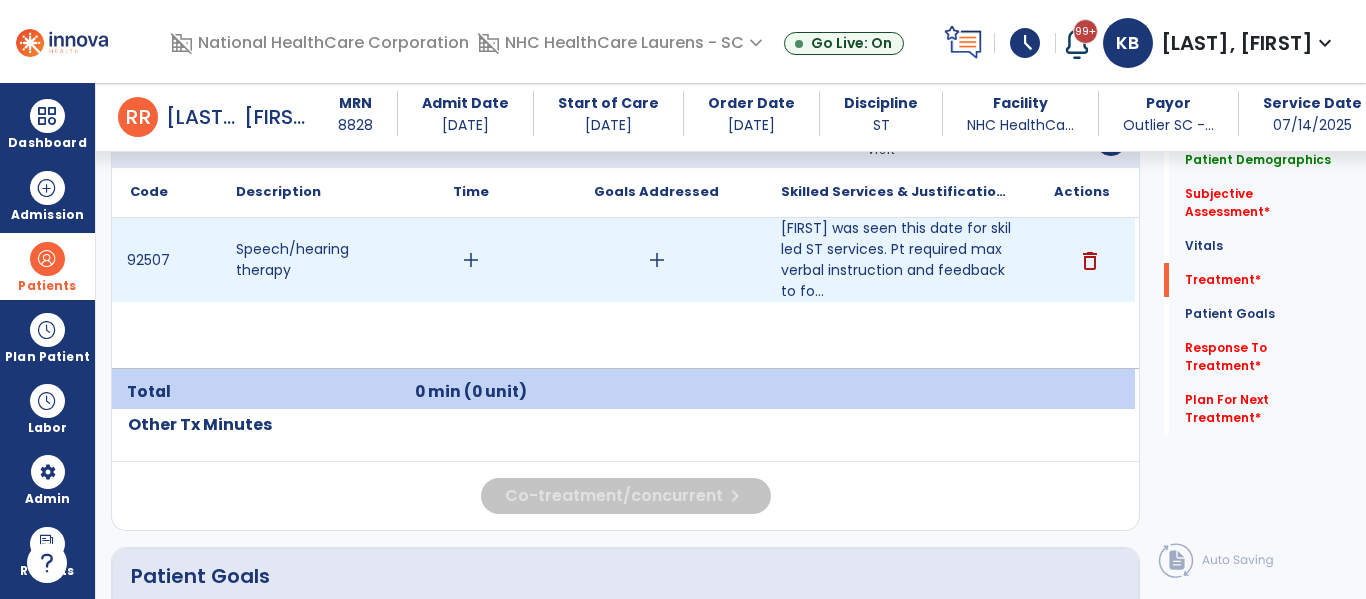 click on "add" at bounding box center (657, 260) 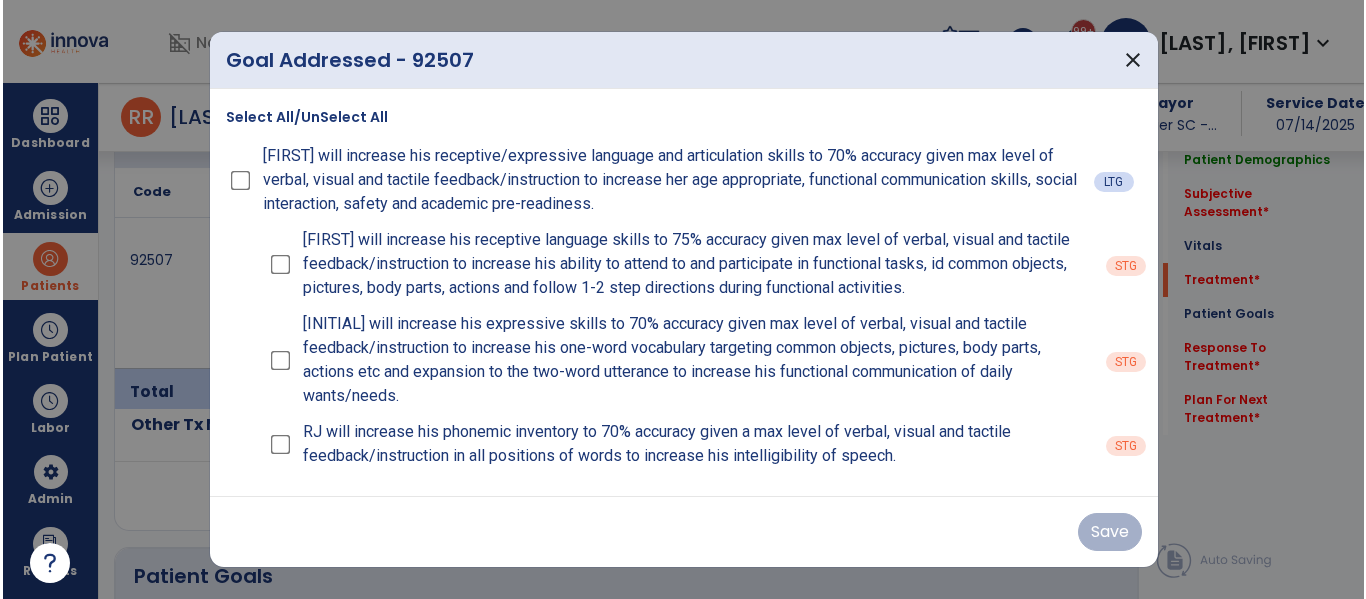 scroll, scrollTop: 1248, scrollLeft: 0, axis: vertical 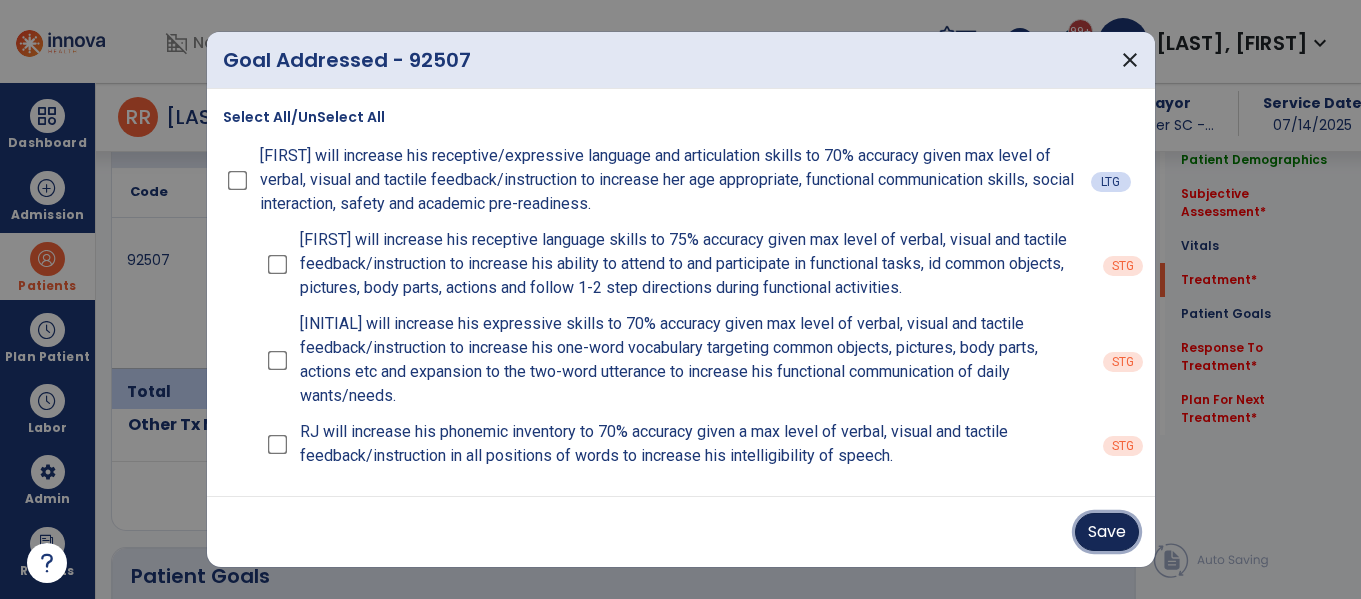 click on "Save" at bounding box center [1107, 532] 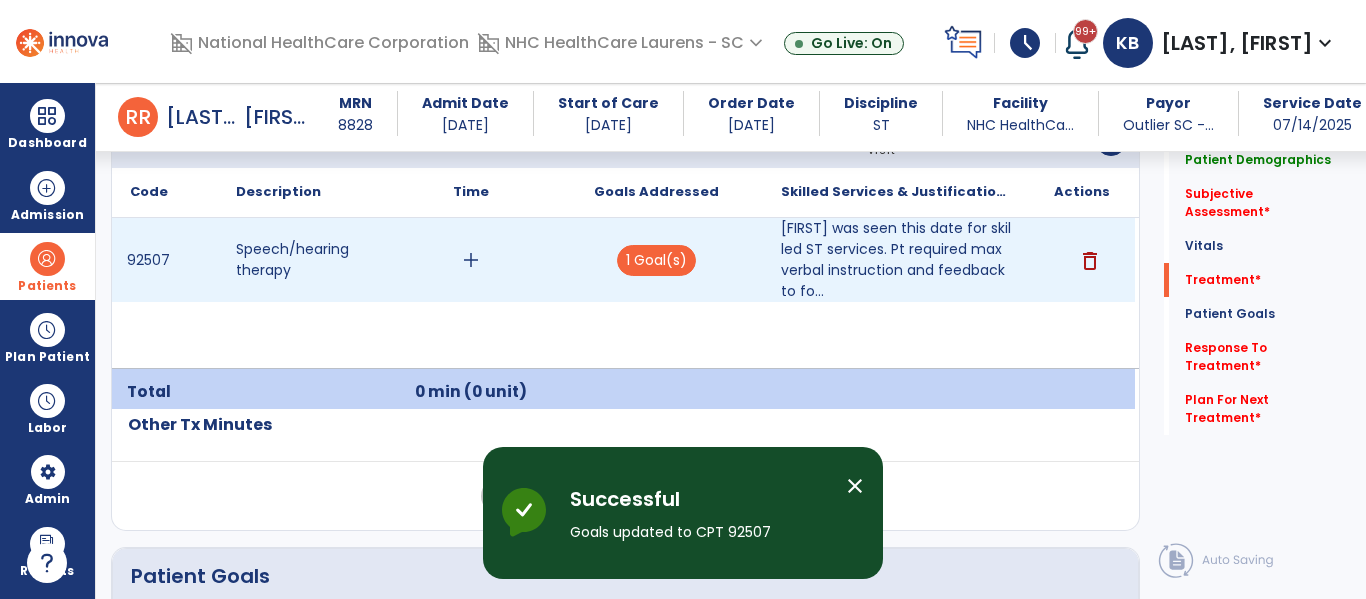 click on "add" at bounding box center [471, 260] 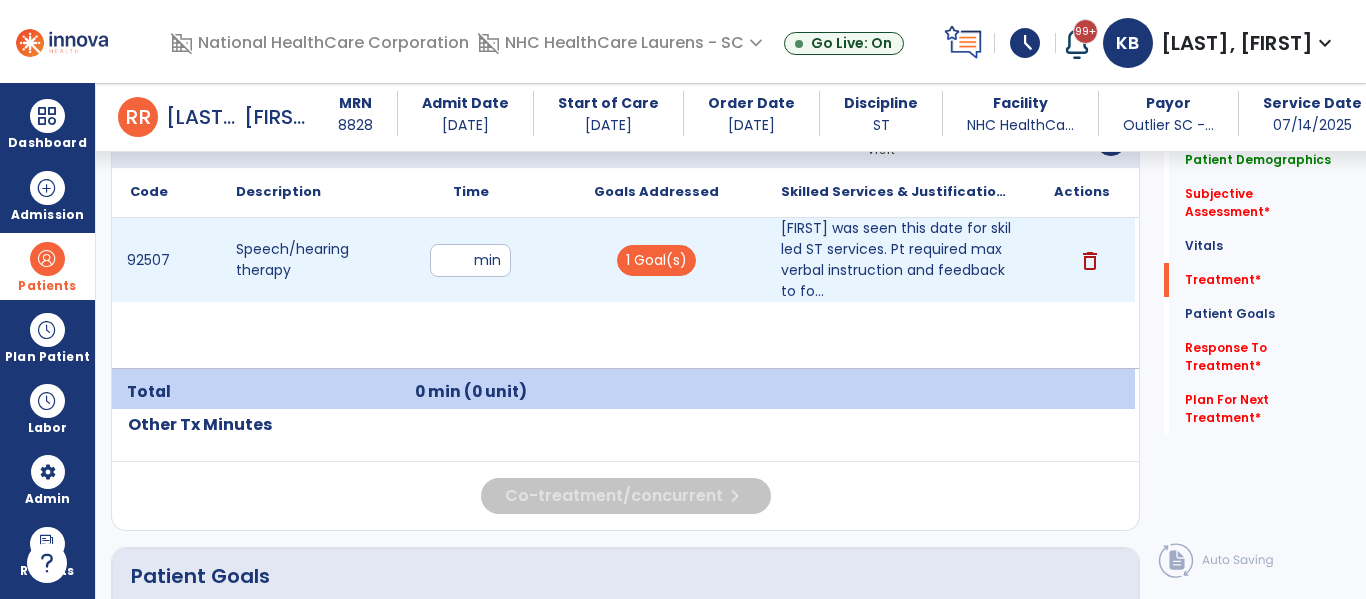type on "**" 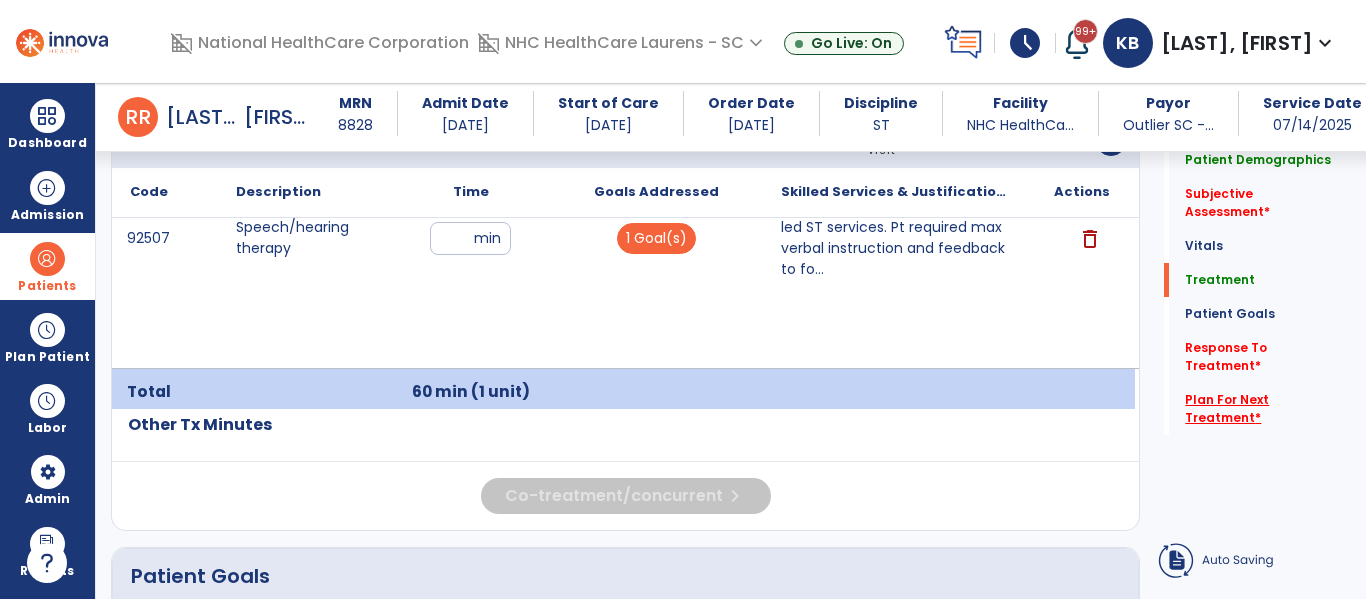 click on "Plan For Next Treatment   *" 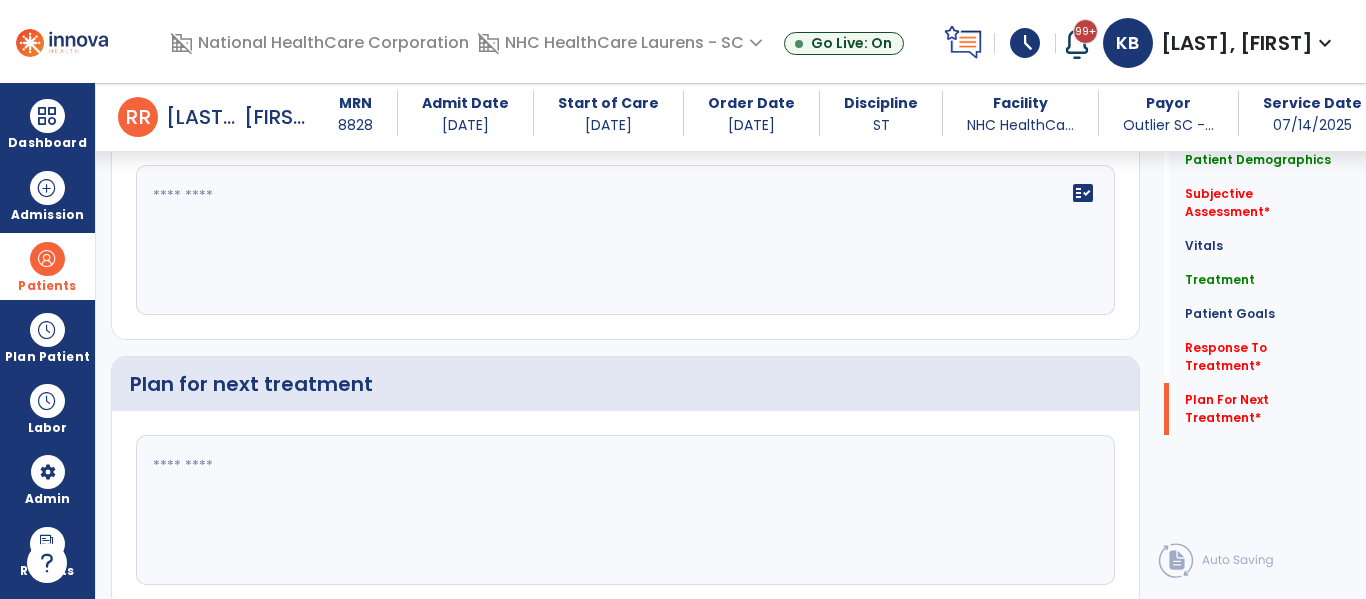 scroll, scrollTop: 3262, scrollLeft: 0, axis: vertical 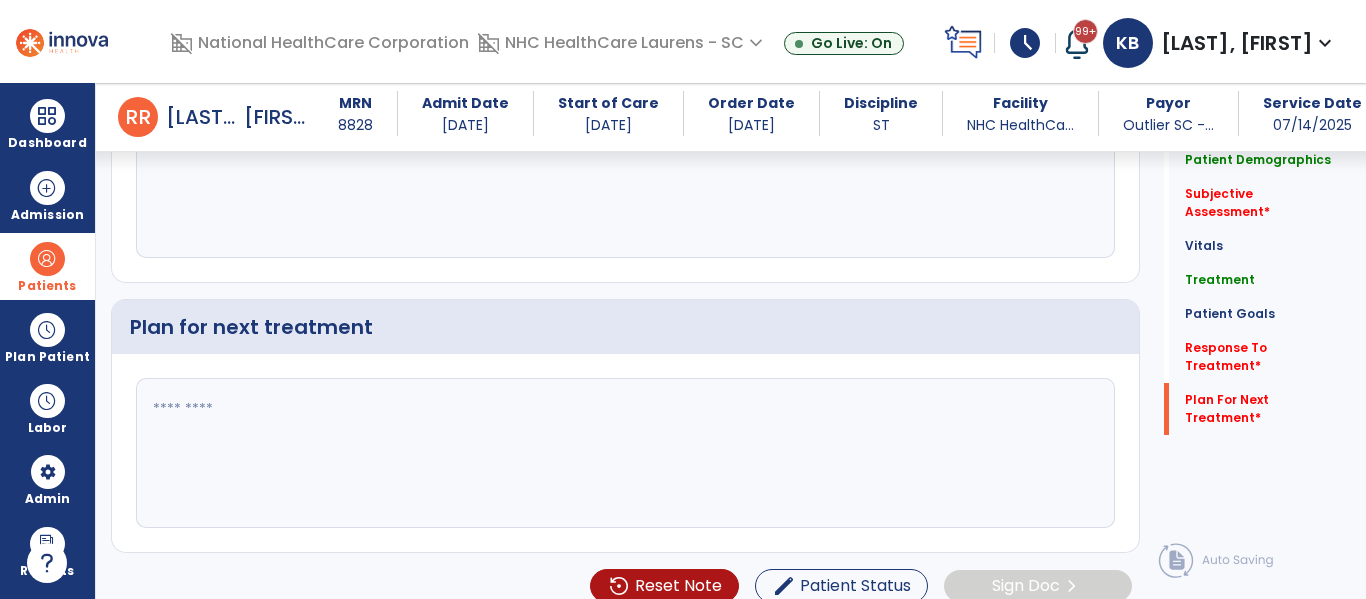 click 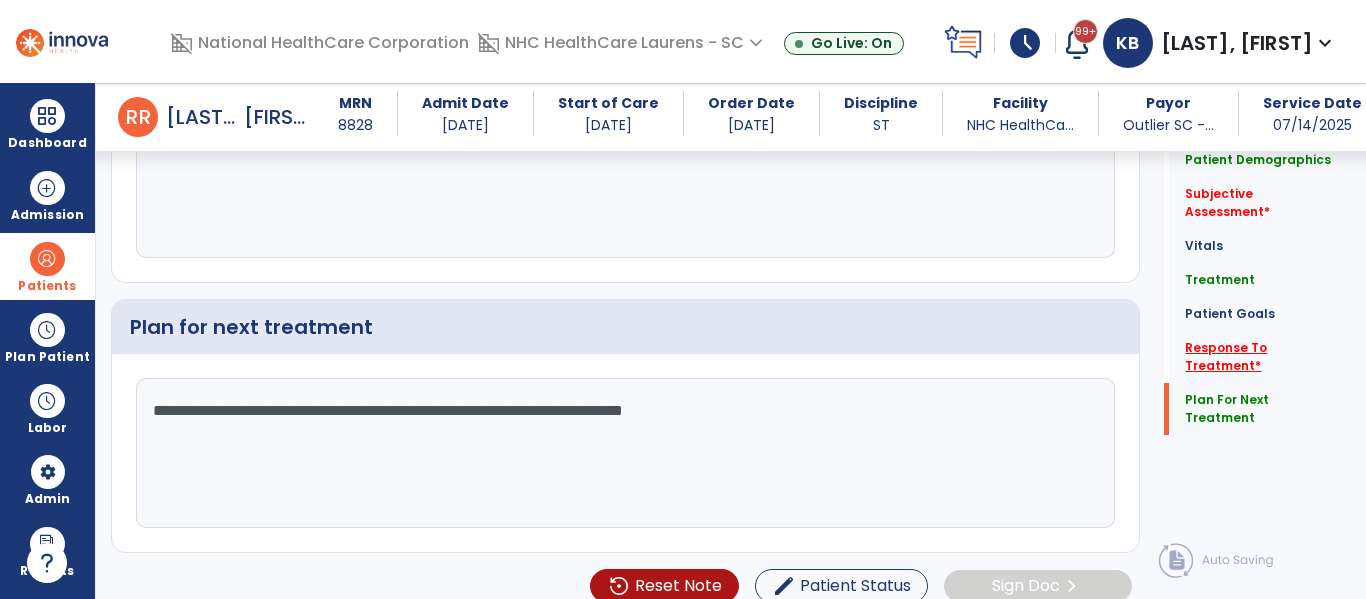 type on "**********" 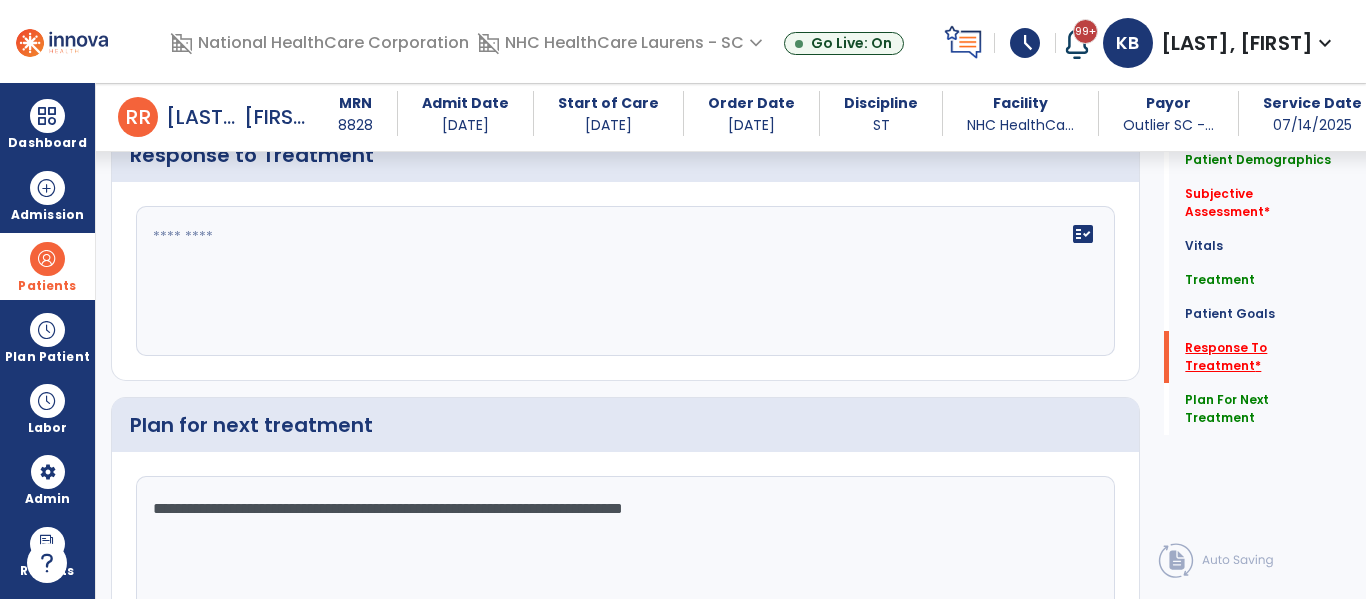 scroll, scrollTop: 3057, scrollLeft: 0, axis: vertical 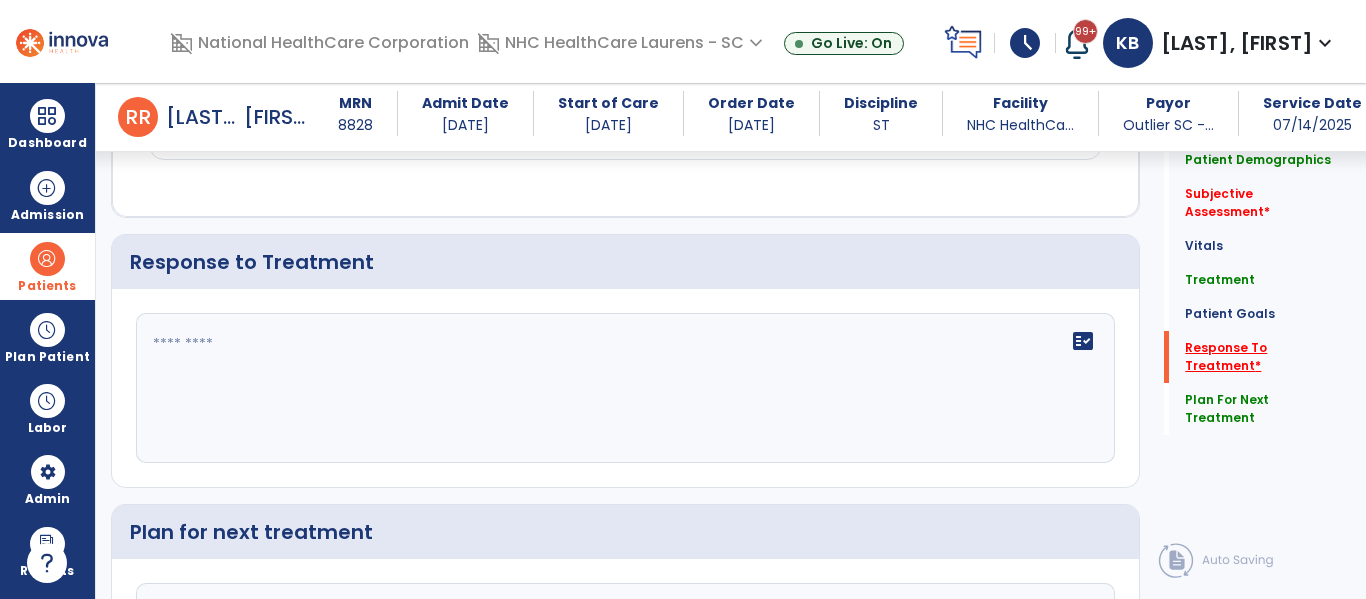 click on "Response To Treatment   *" 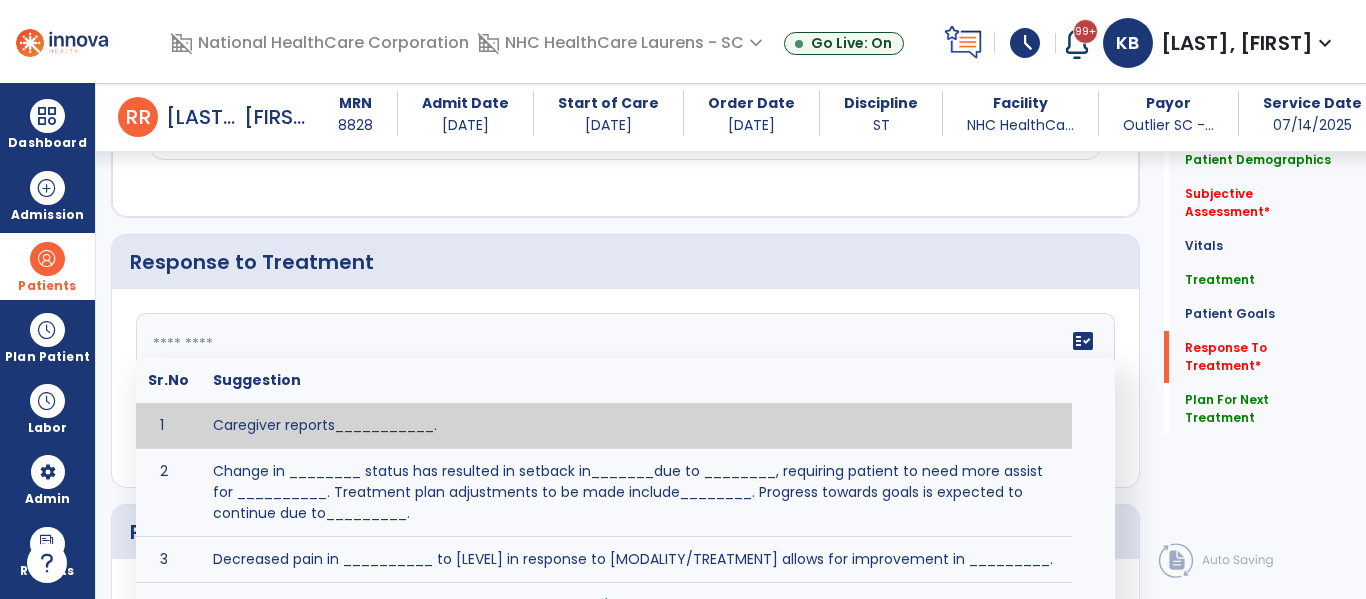 click 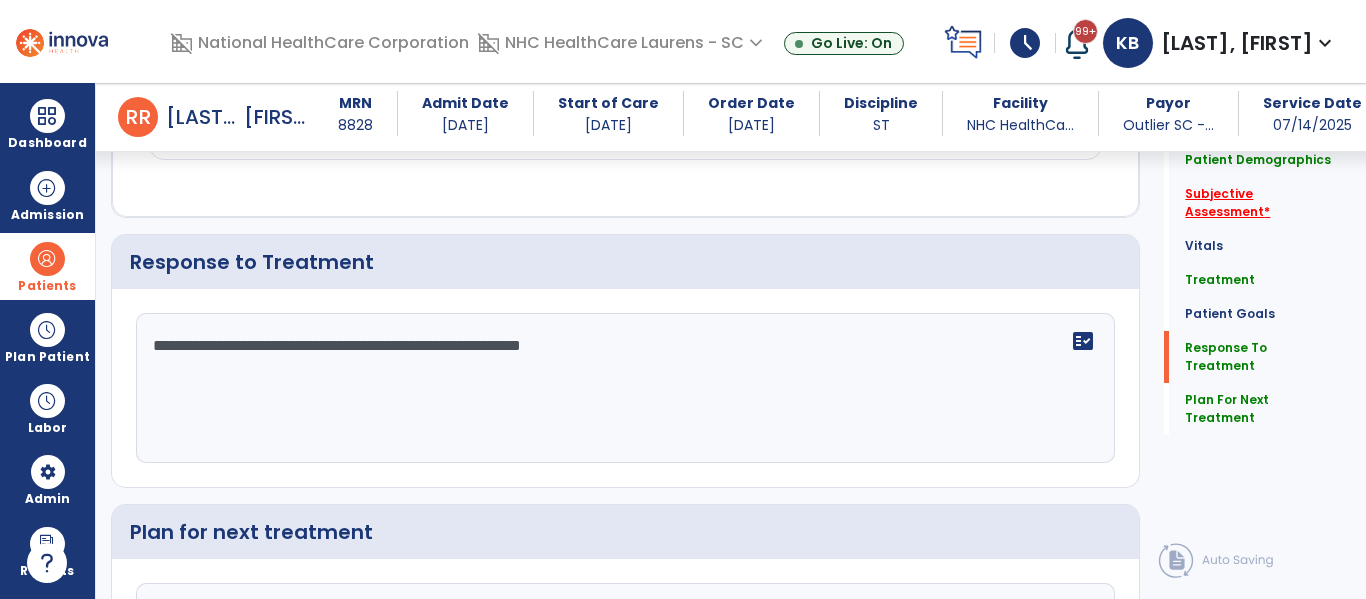 click on "Subjective Assessment   *" 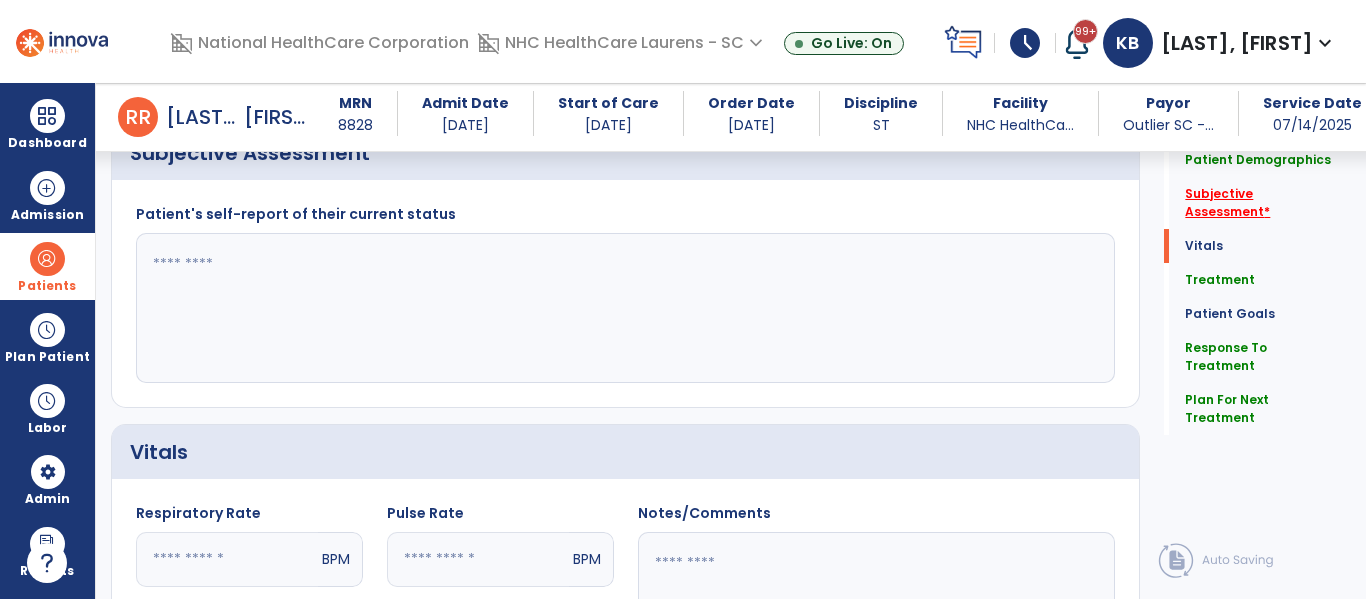 scroll, scrollTop: 438, scrollLeft: 0, axis: vertical 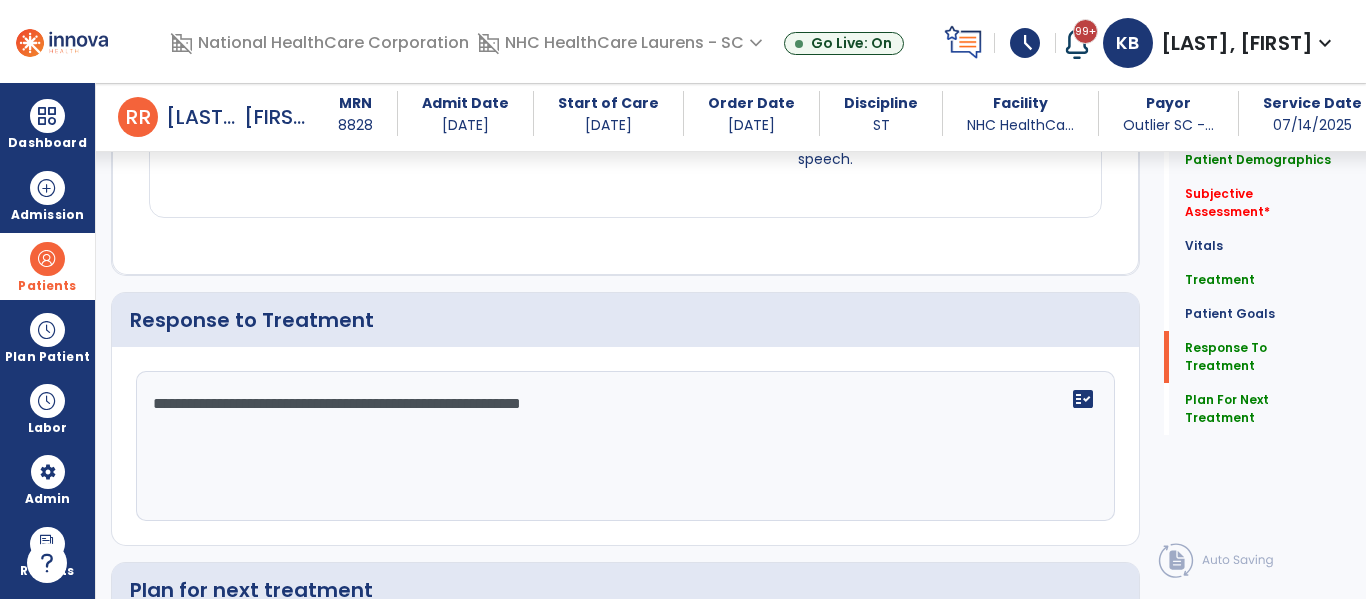 click on "**********" 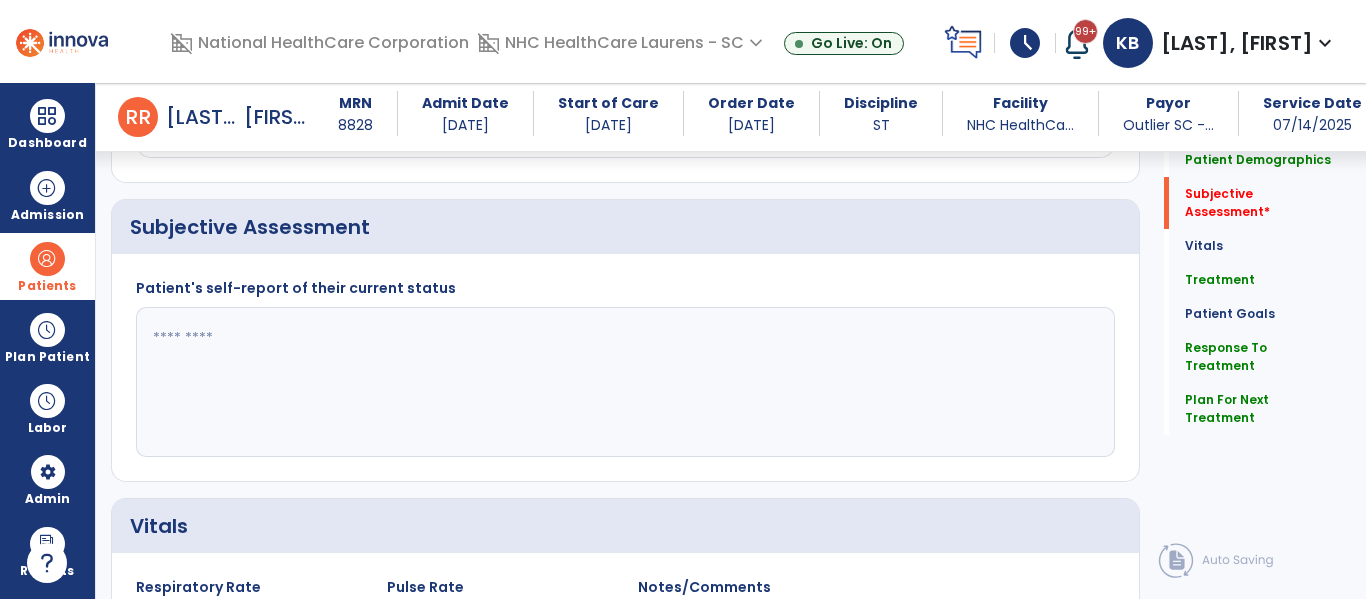 scroll, scrollTop: 468, scrollLeft: 0, axis: vertical 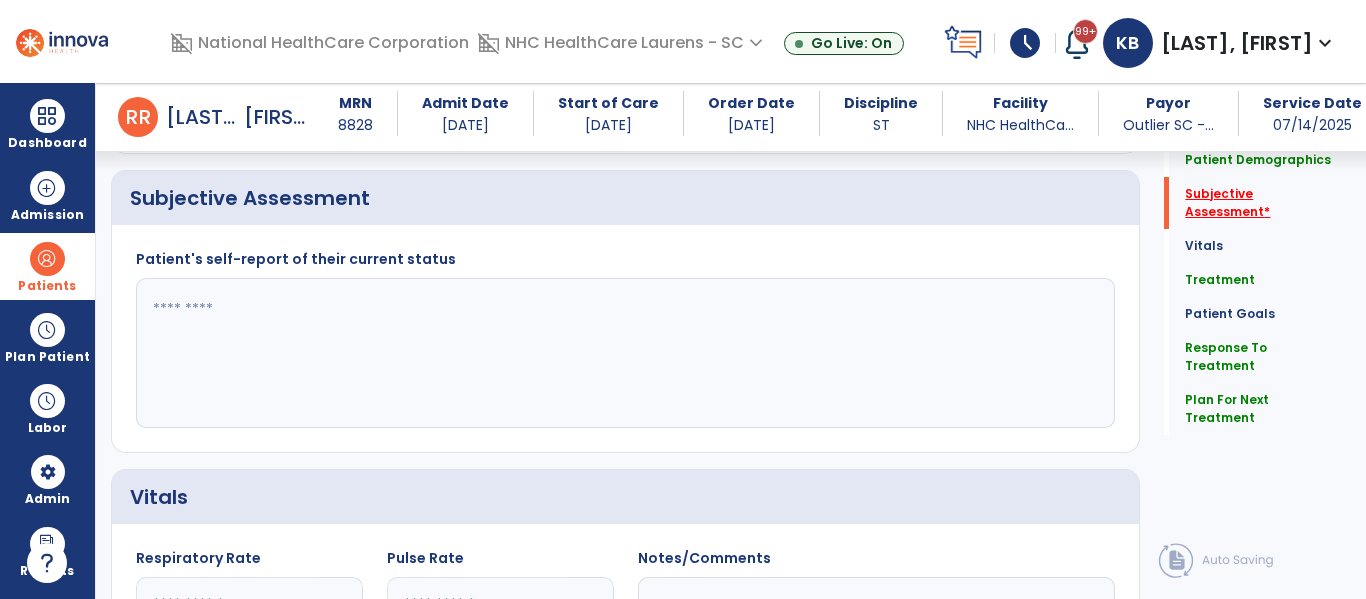 type on "**********" 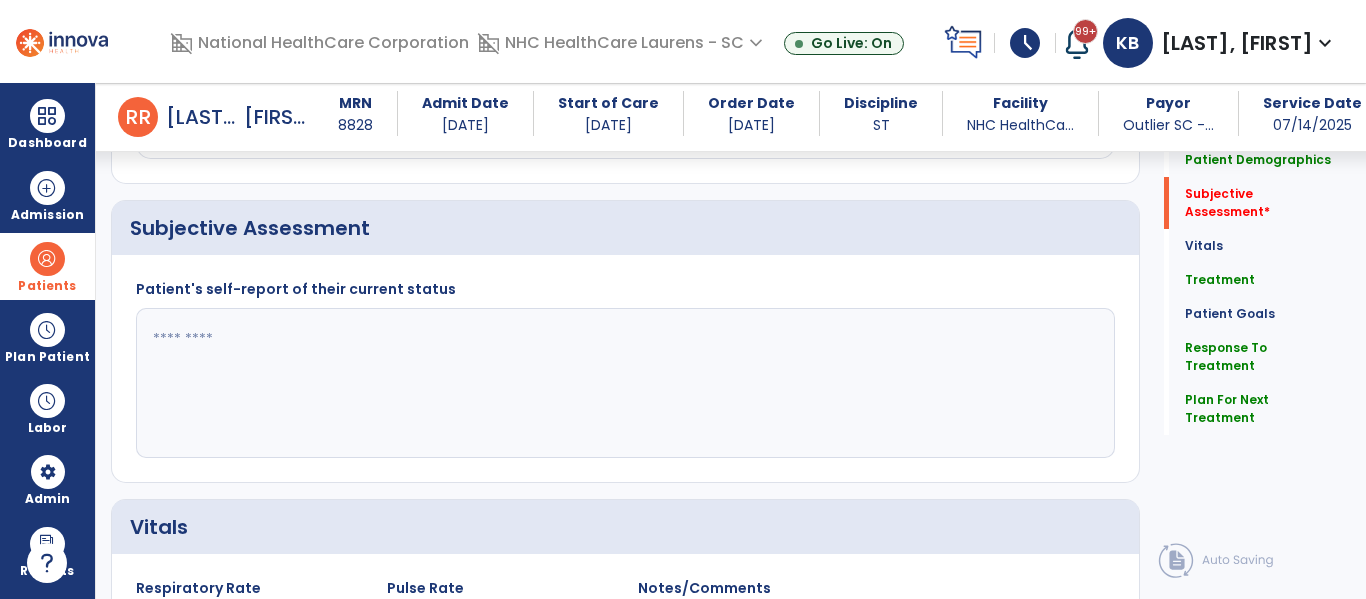 click 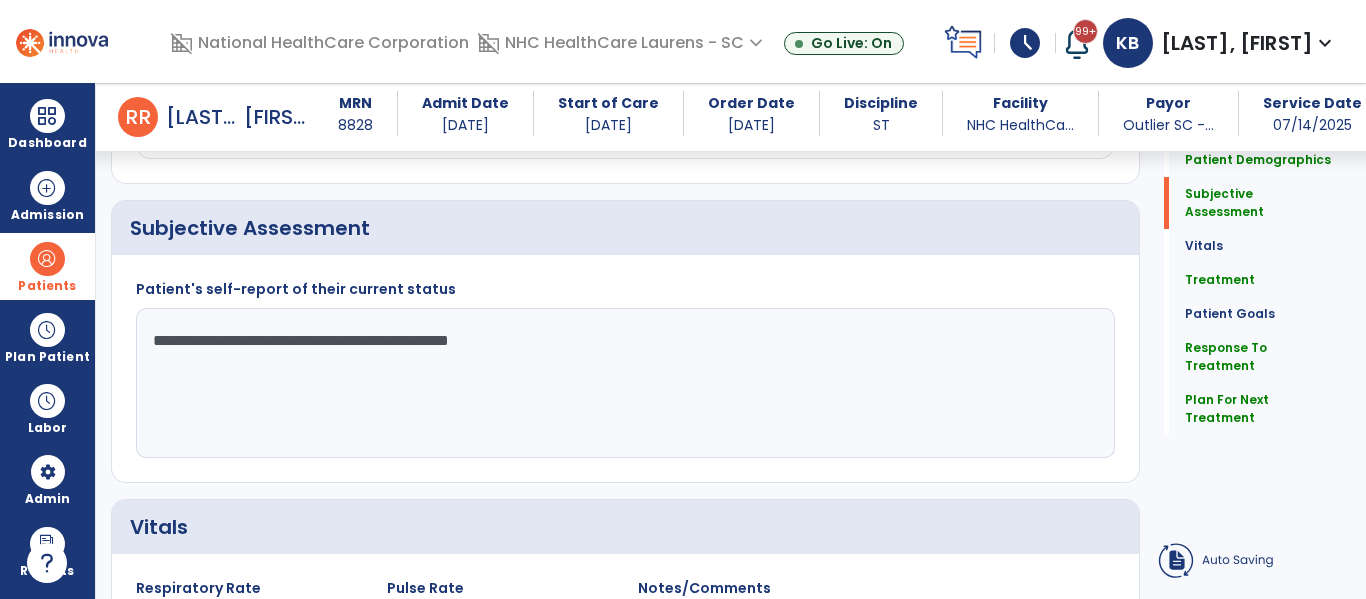 type on "**********" 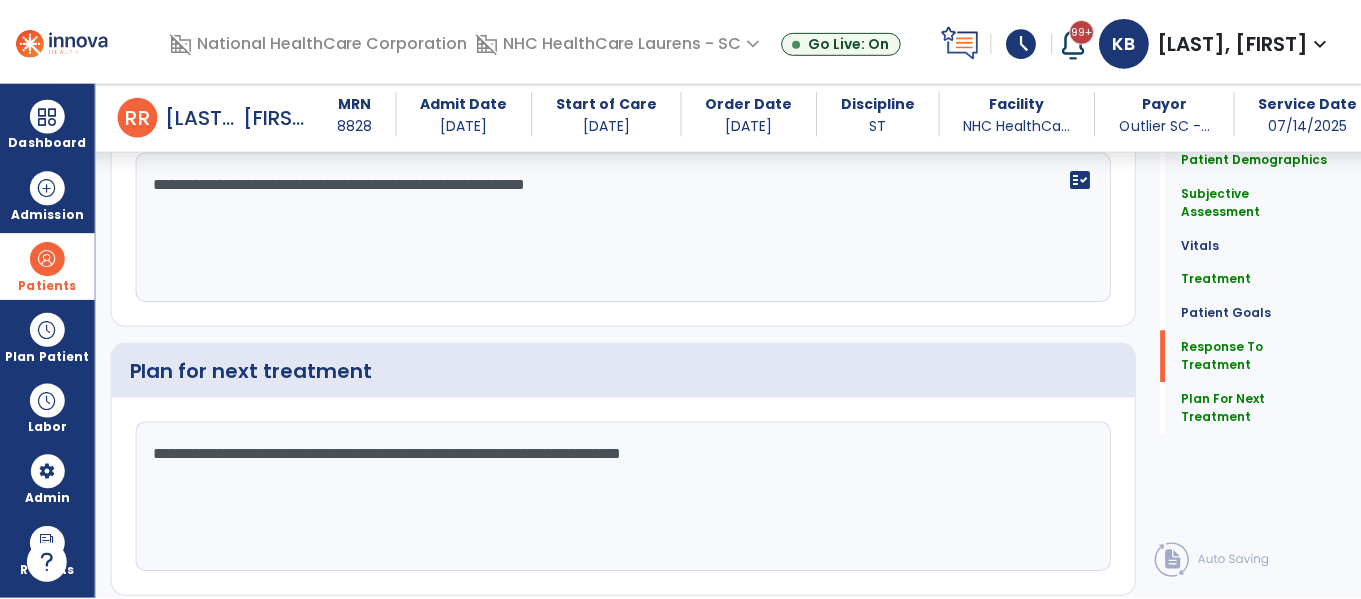 scroll, scrollTop: 3262, scrollLeft: 0, axis: vertical 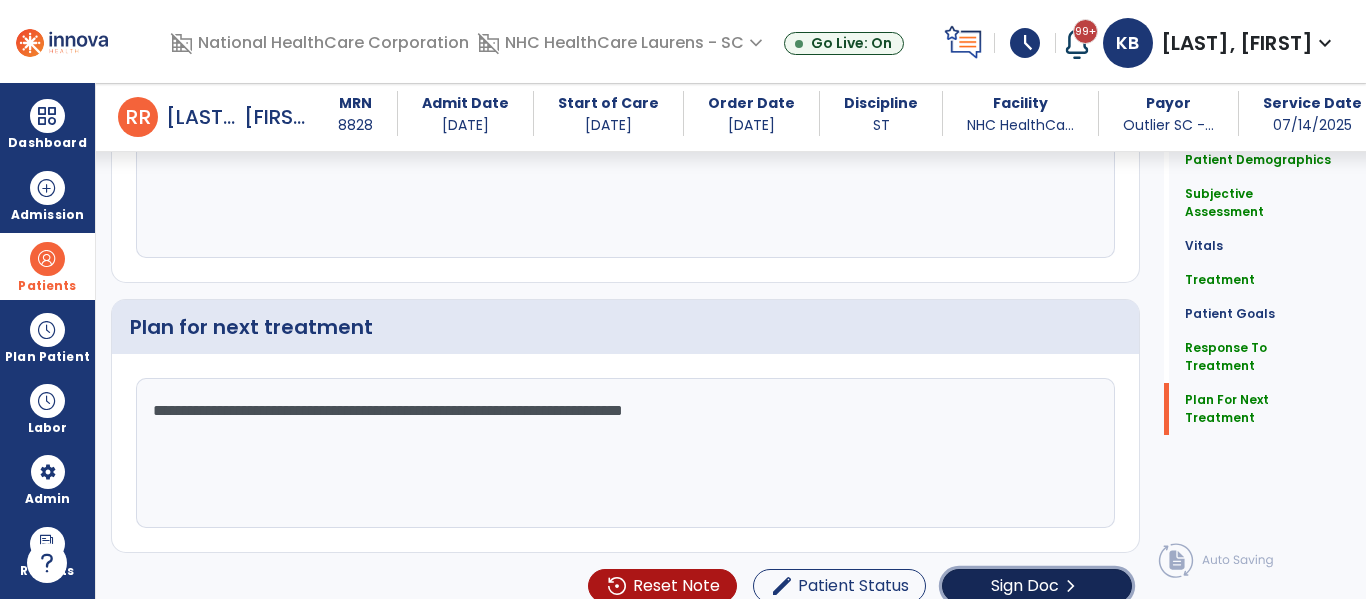 click on "Sign Doc" 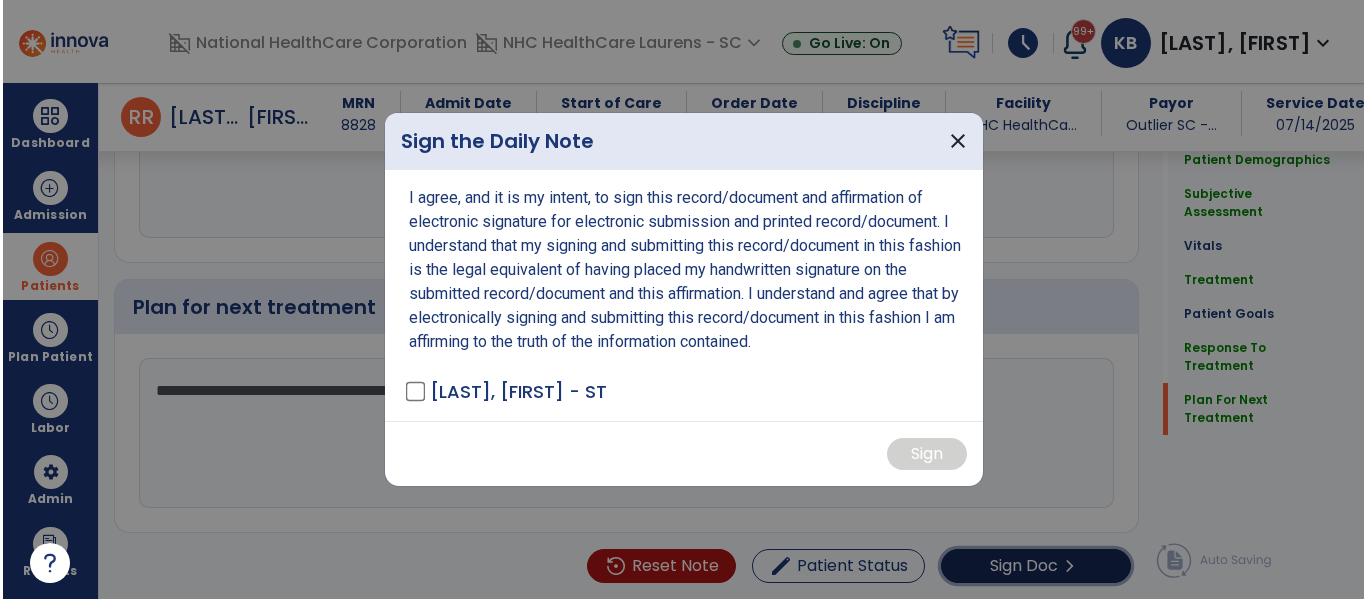scroll, scrollTop: 3283, scrollLeft: 0, axis: vertical 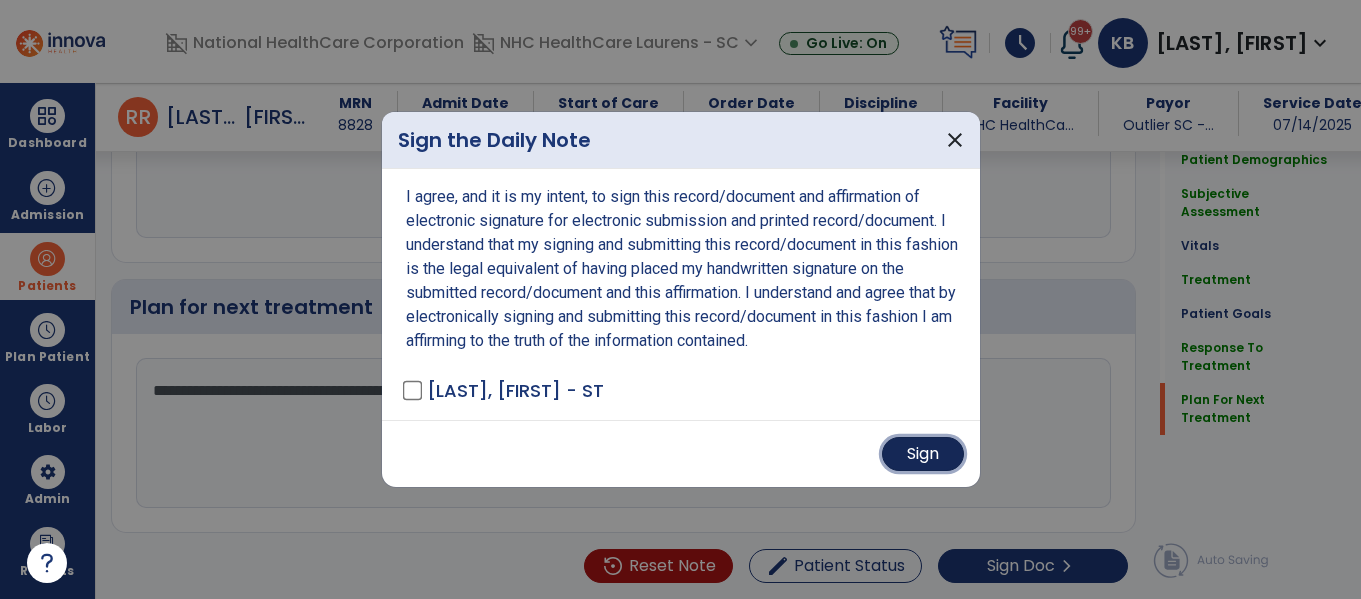 click on "Sign" at bounding box center (923, 454) 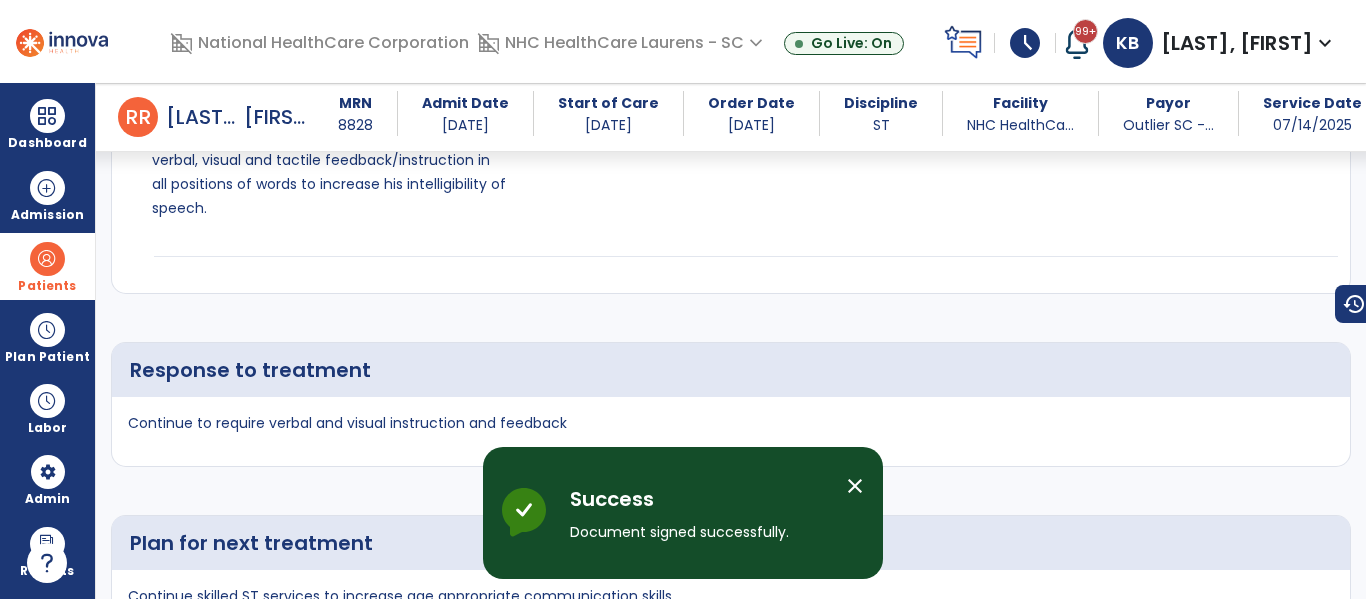 scroll, scrollTop: 4729, scrollLeft: 0, axis: vertical 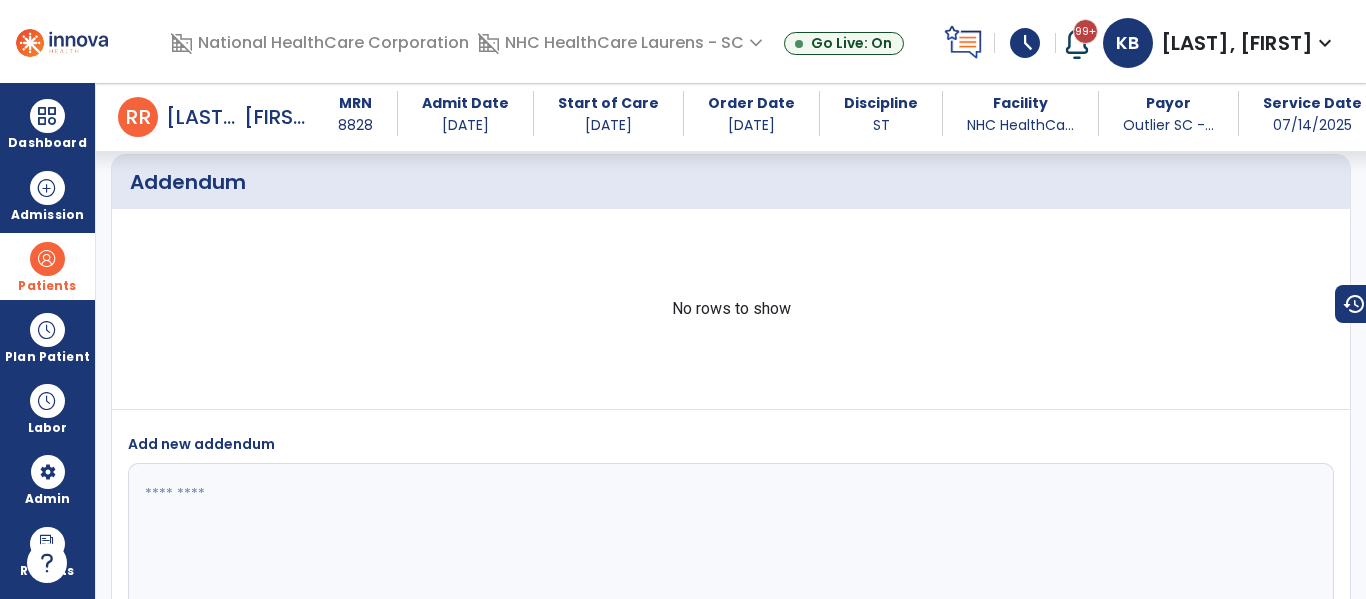 click at bounding box center [47, 259] 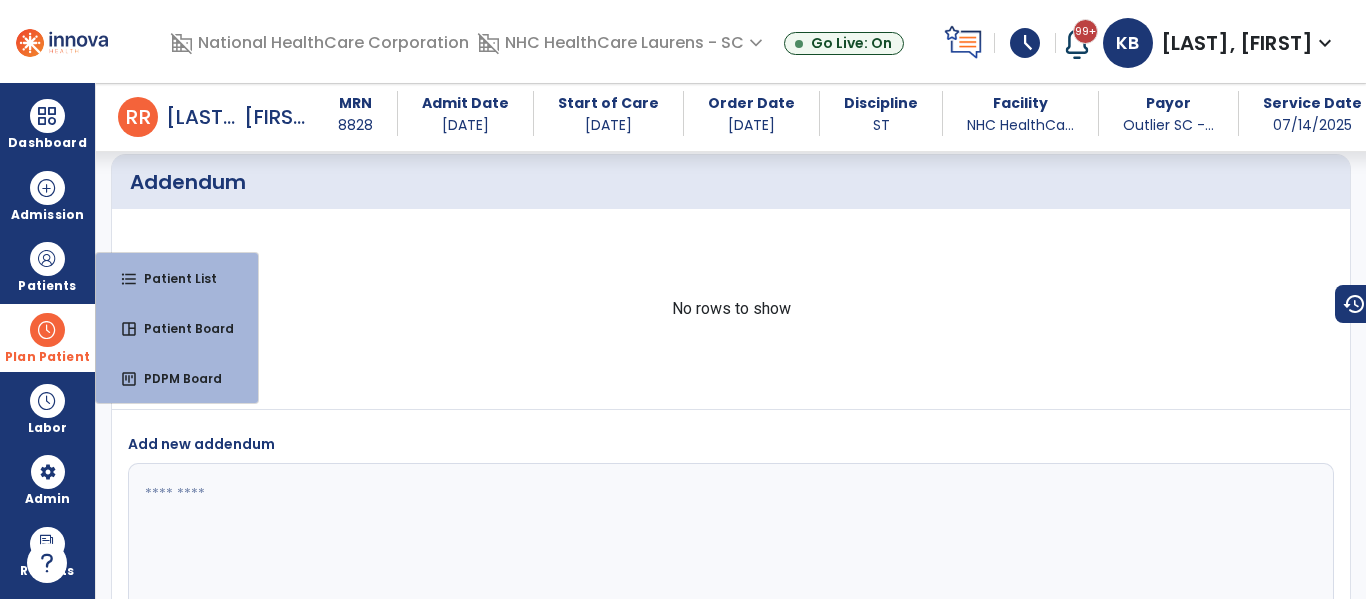 click at bounding box center [47, 330] 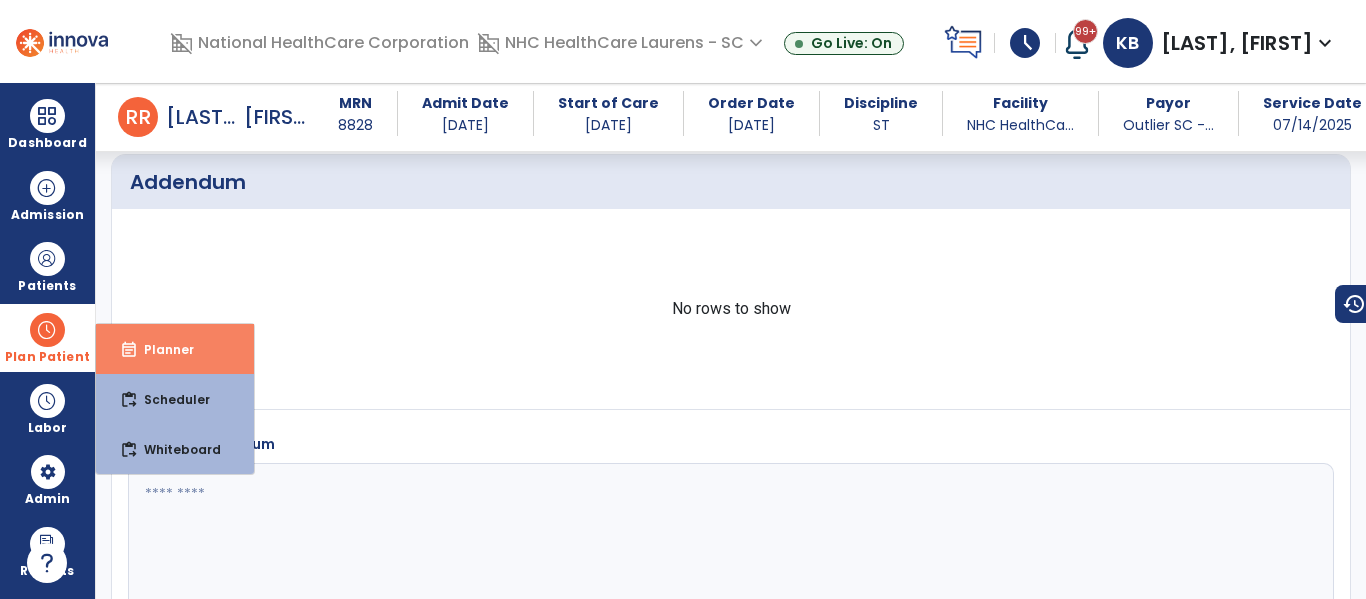click on "event_note  Planner" at bounding box center [175, 349] 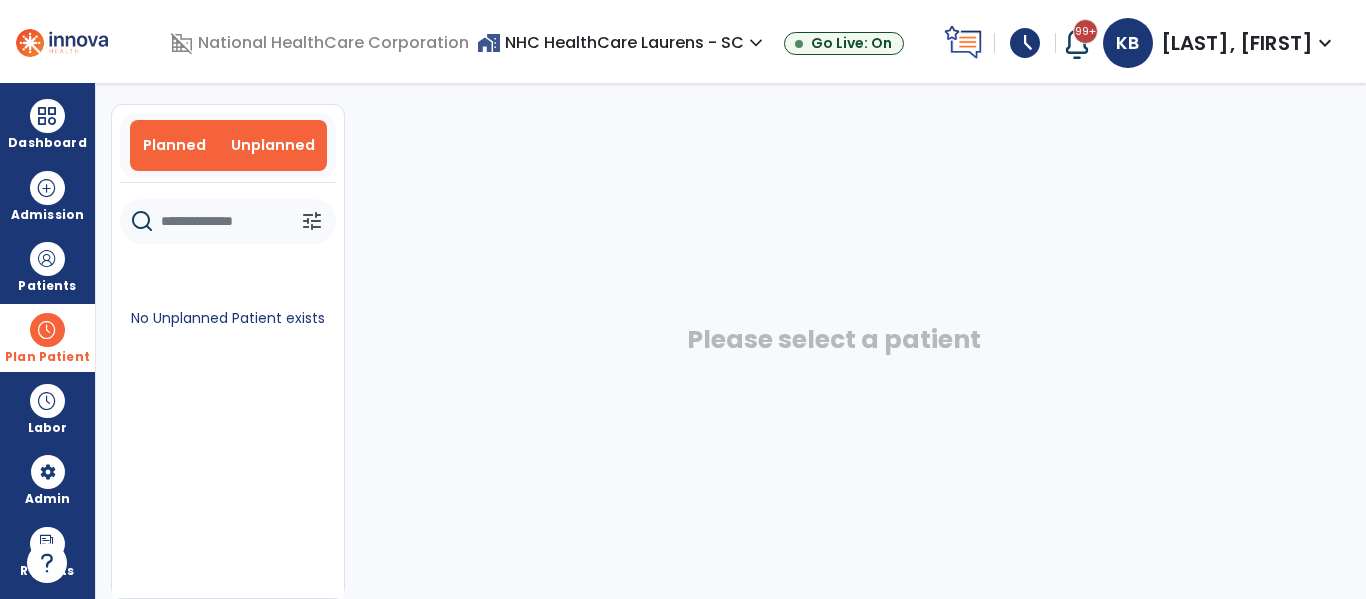 click on "Planned" at bounding box center (174, 145) 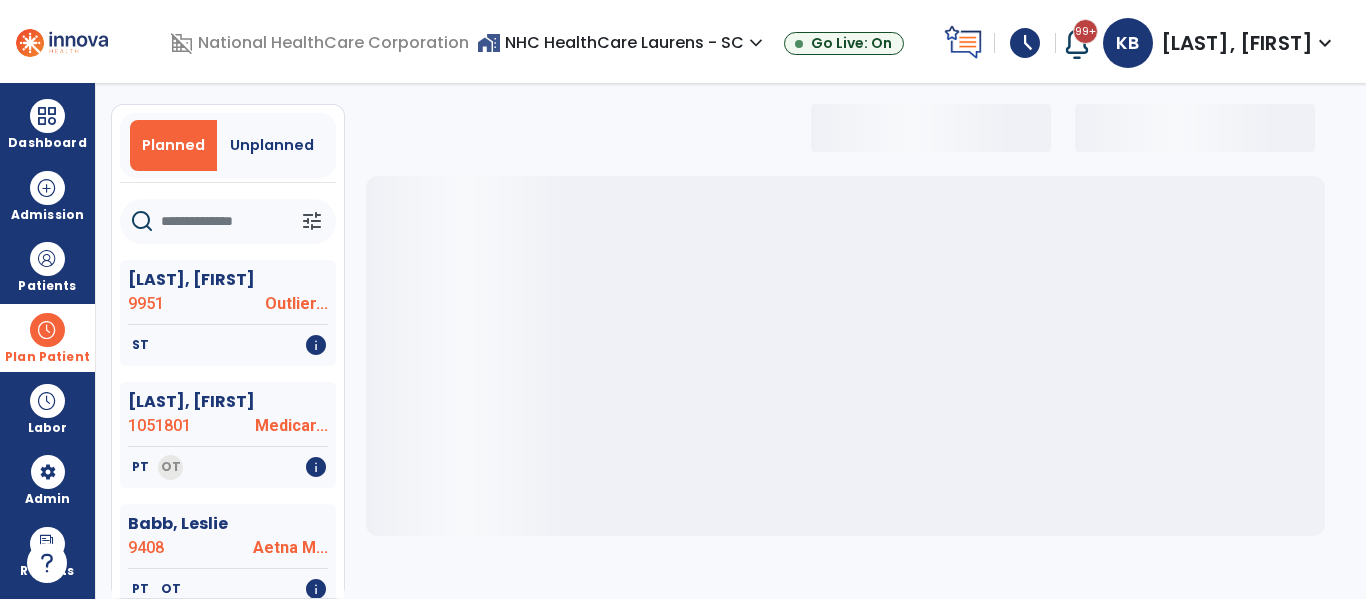 click at bounding box center (47, 330) 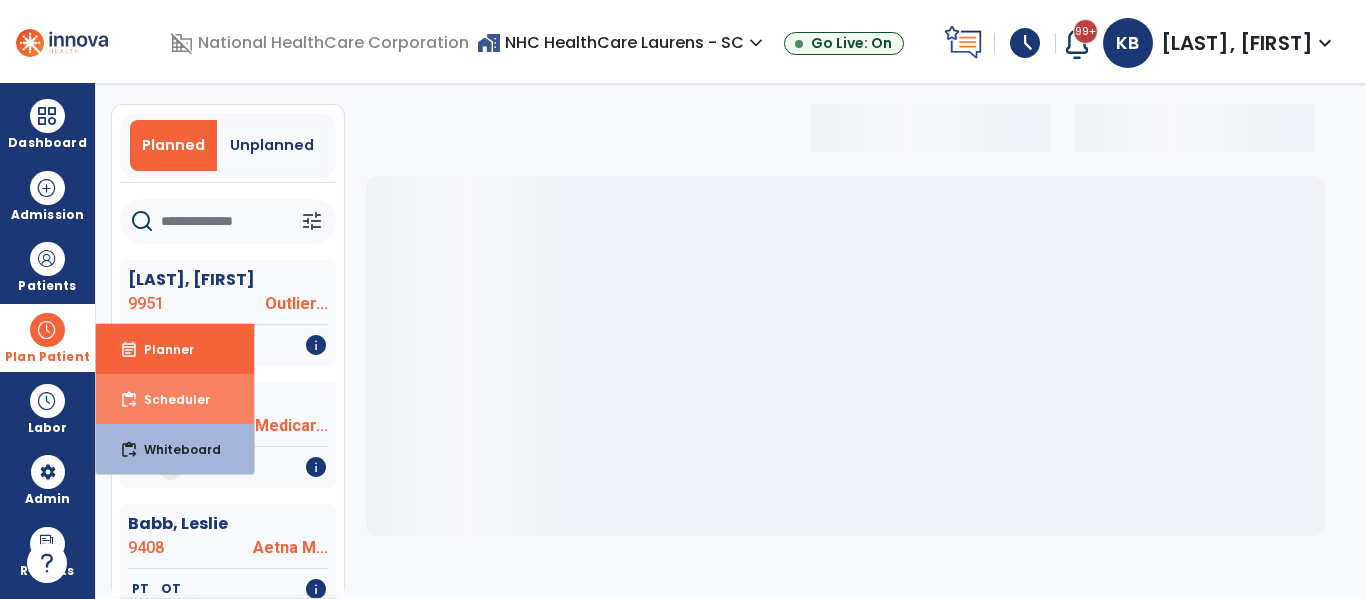select on "***" 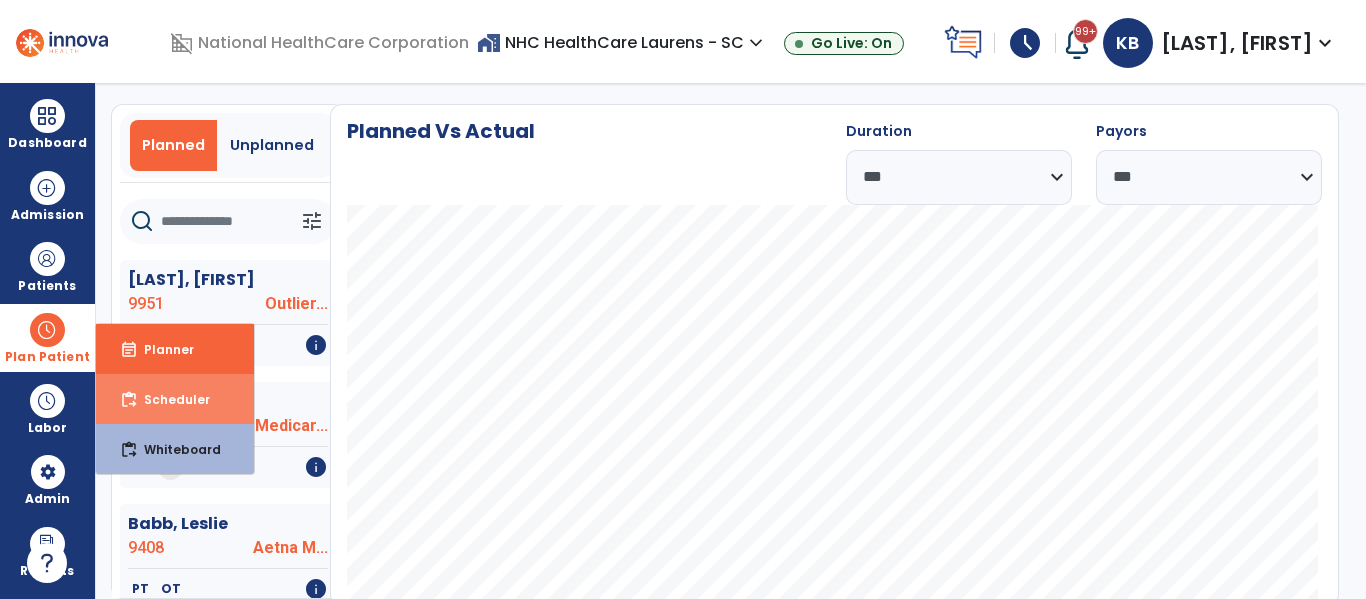 click on "content_paste_go  Scheduler" at bounding box center [175, 399] 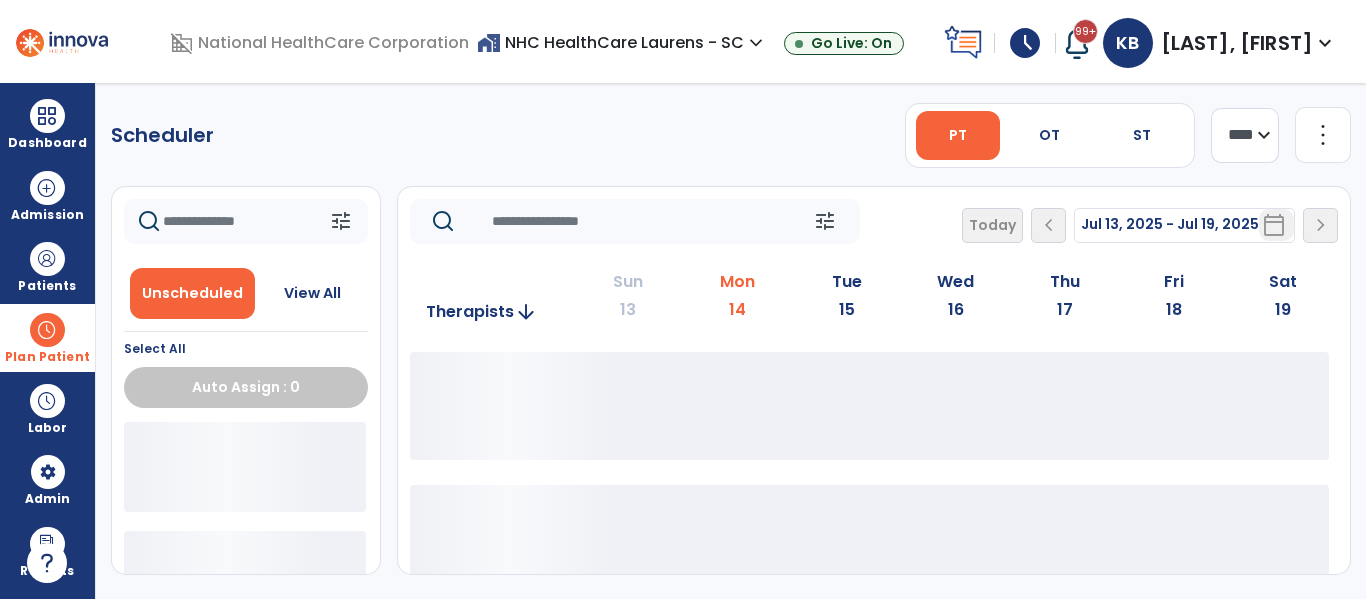 scroll, scrollTop: 0, scrollLeft: 0, axis: both 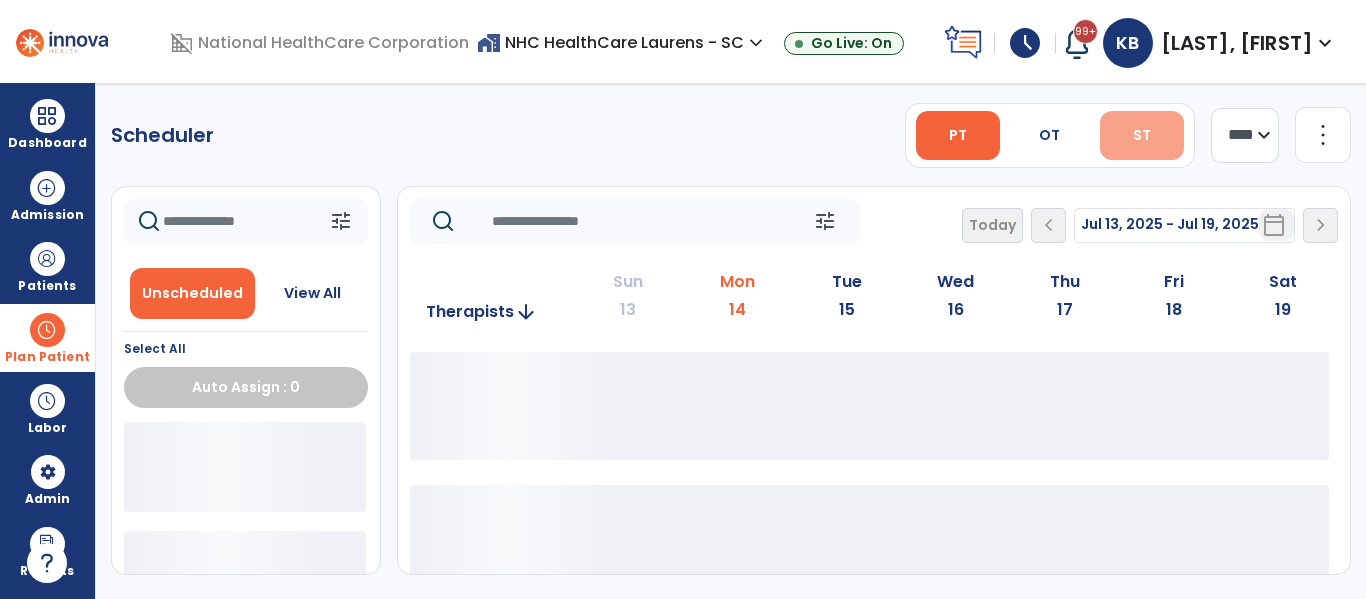 click on "ST" at bounding box center (1142, 135) 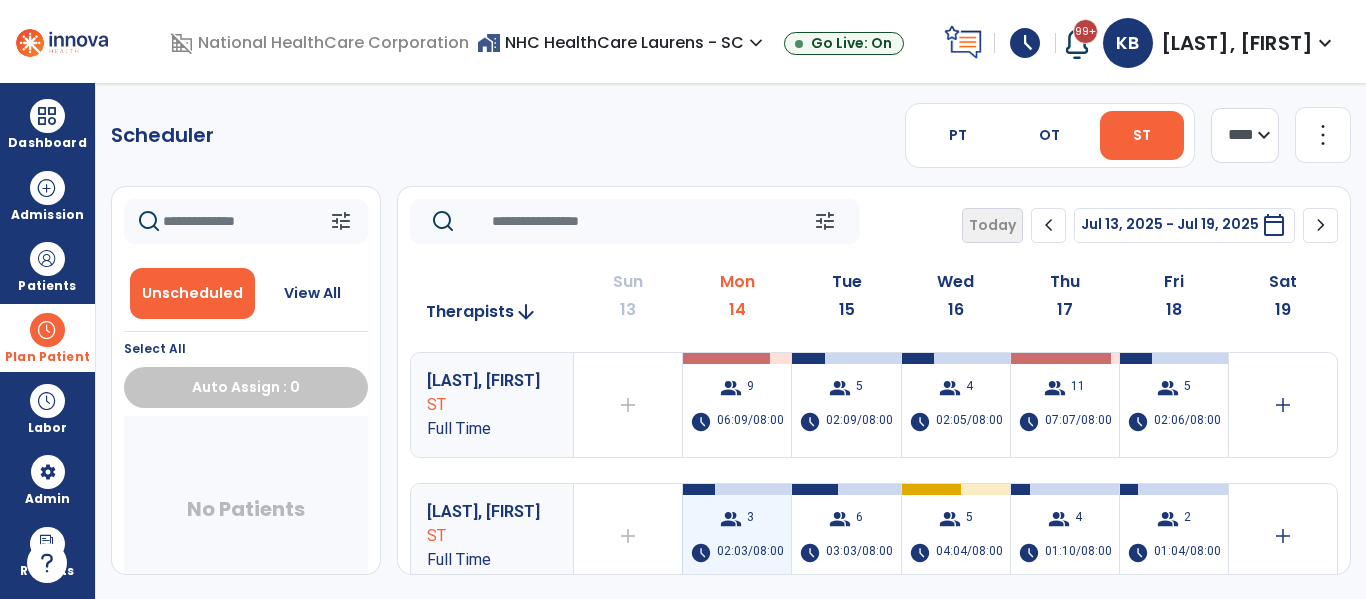 click on "group  3  schedule  02:03/08:00" at bounding box center [737, 536] 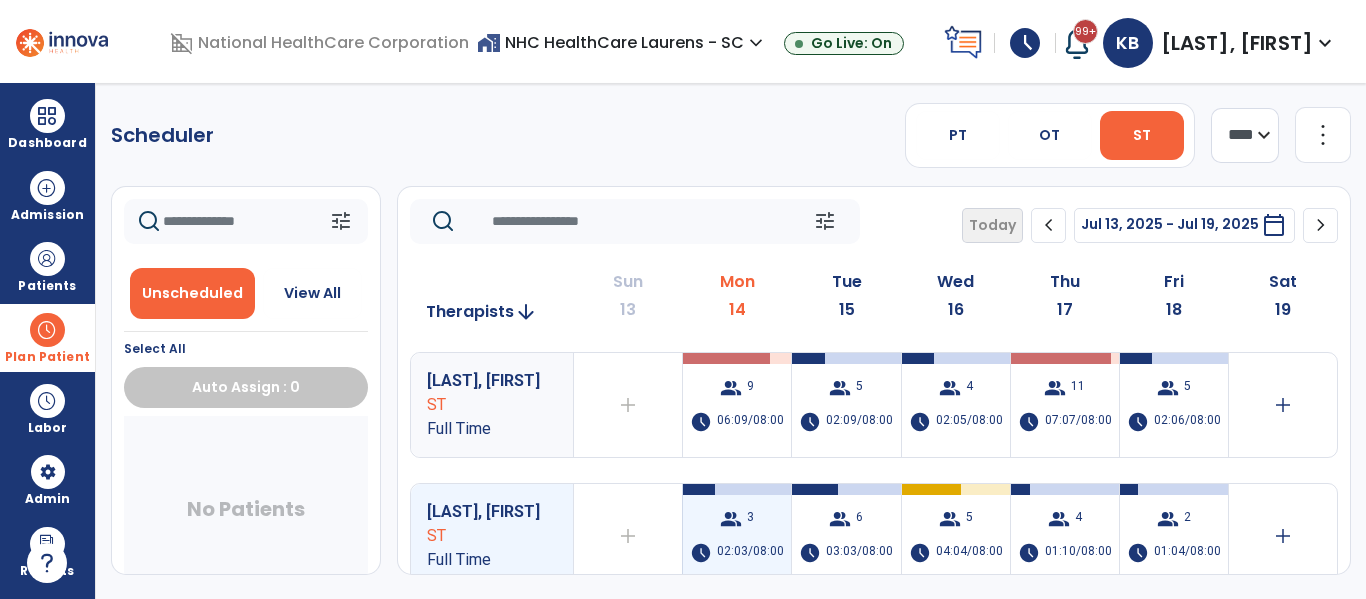 click on "group  3  schedule  02:03/08:00" at bounding box center (737, 536) 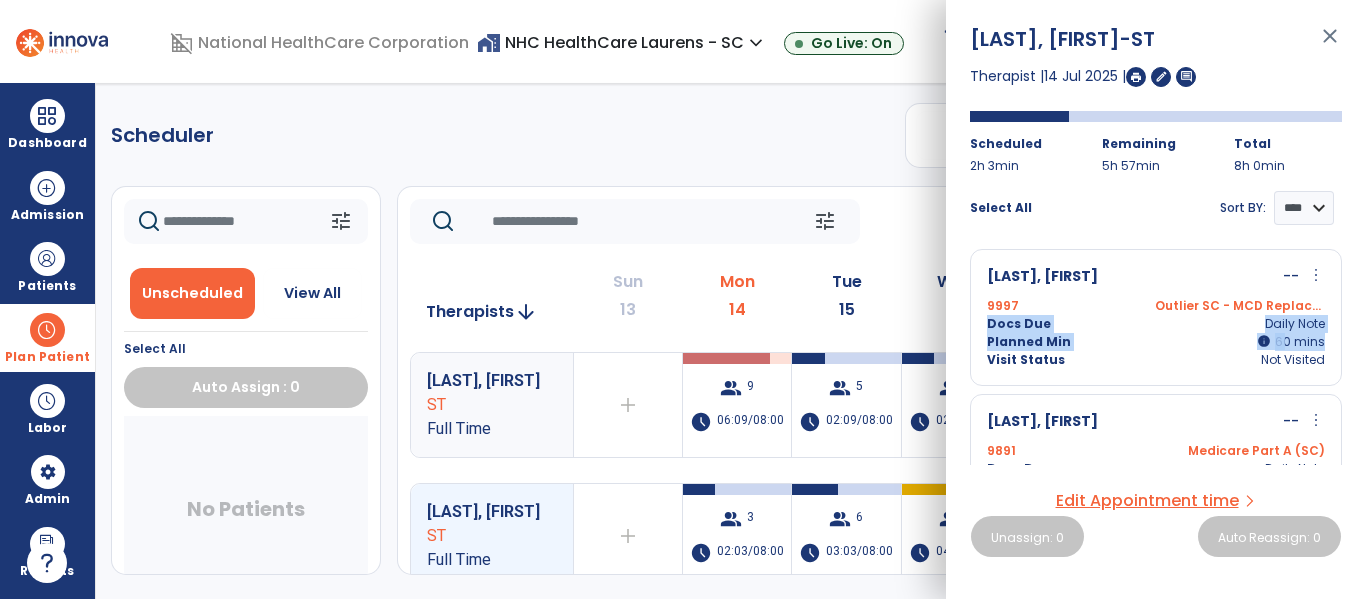 drag, startPoint x: 1335, startPoint y: 310, endPoint x: 1342, endPoint y: 352, distance: 42.579338 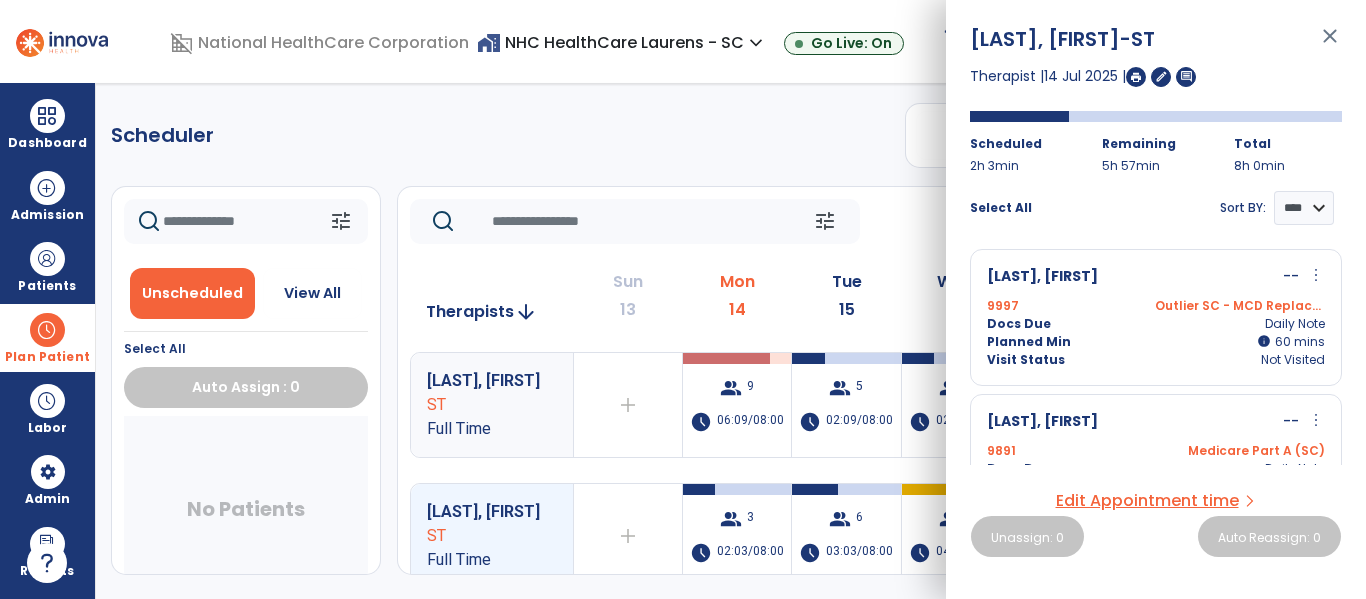 click on "more_vert" at bounding box center (1316, 275) 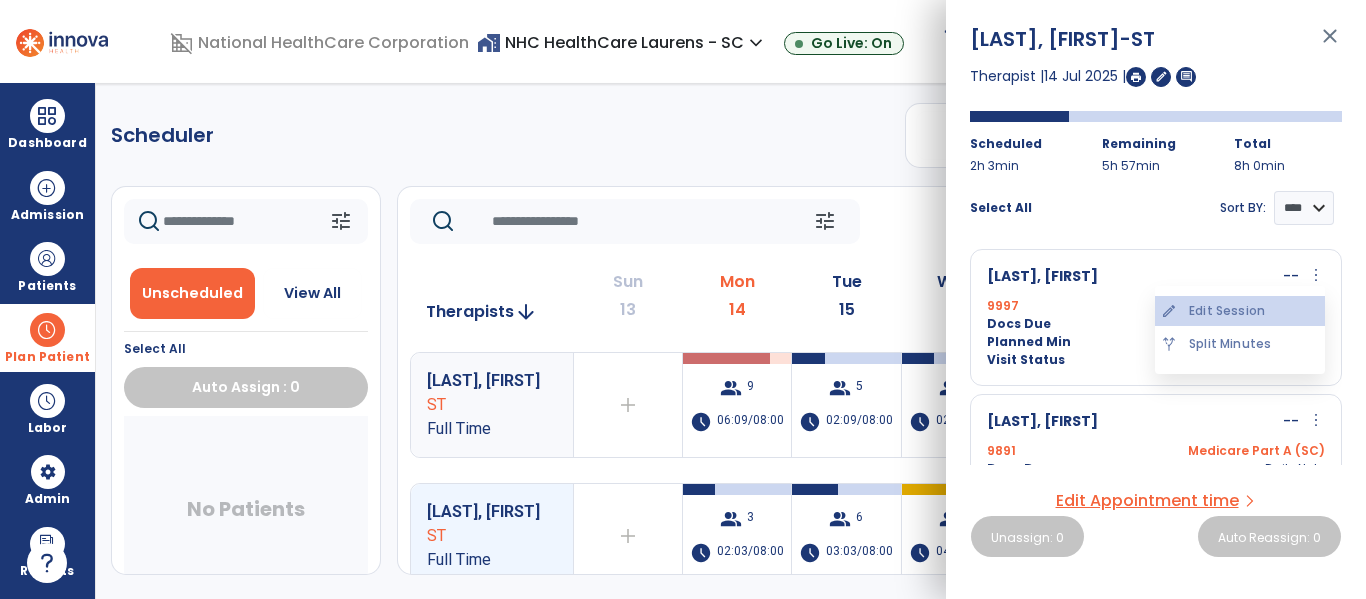 click on "edit   Edit Session" at bounding box center [1240, 311] 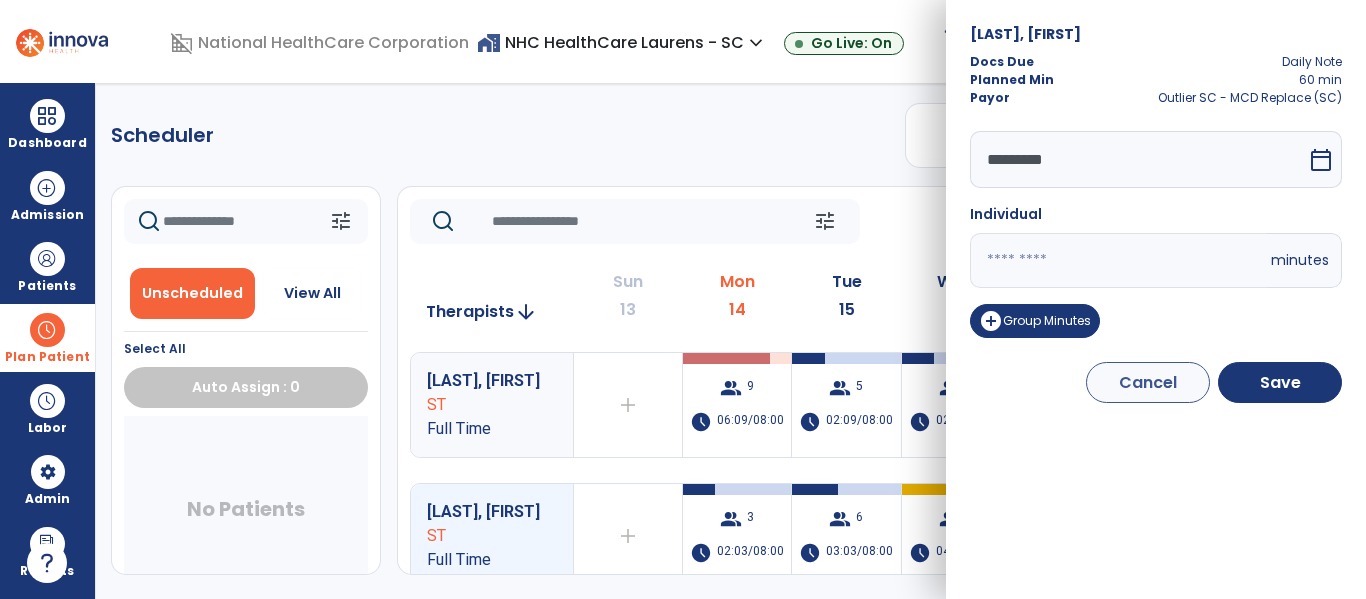 click on "[LAST], [FIRST]   Docs Due Daily Note   Planned Min  60 min   Payor  Outlier SC - MCD Replace (SC)  *********  calendar_today  Individual  ** minutes  add_circle   Group Minutes  Cancel   Save" at bounding box center [1156, 299] 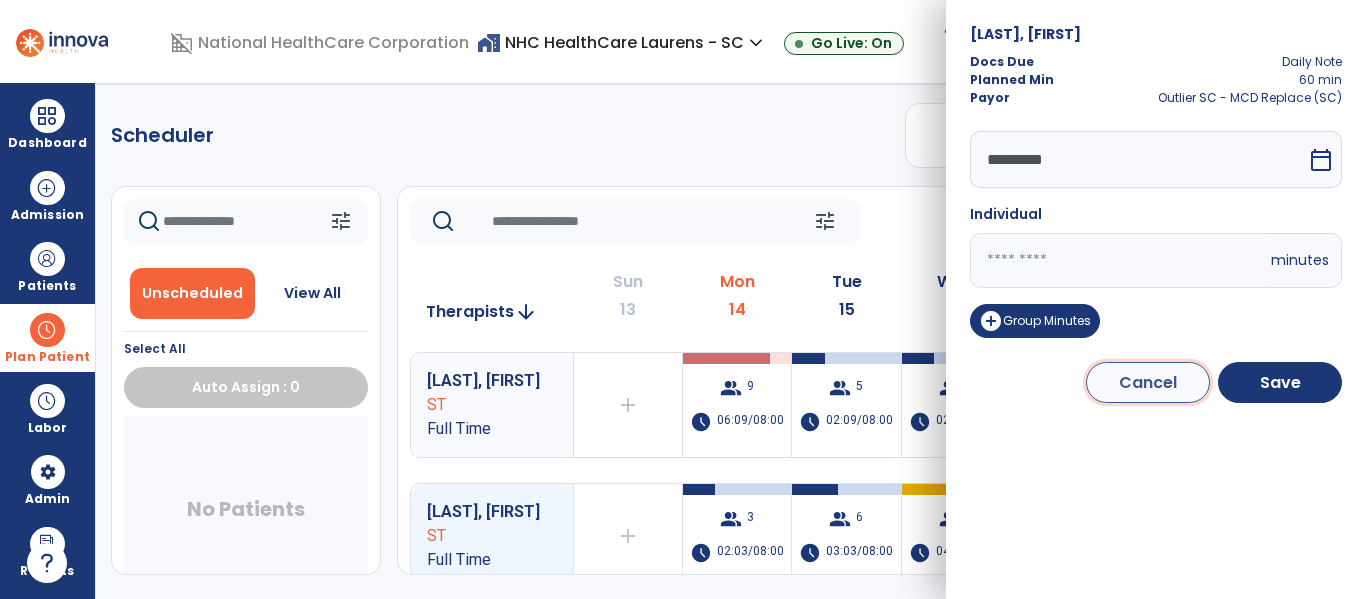 click on "Cancel" at bounding box center (1148, 382) 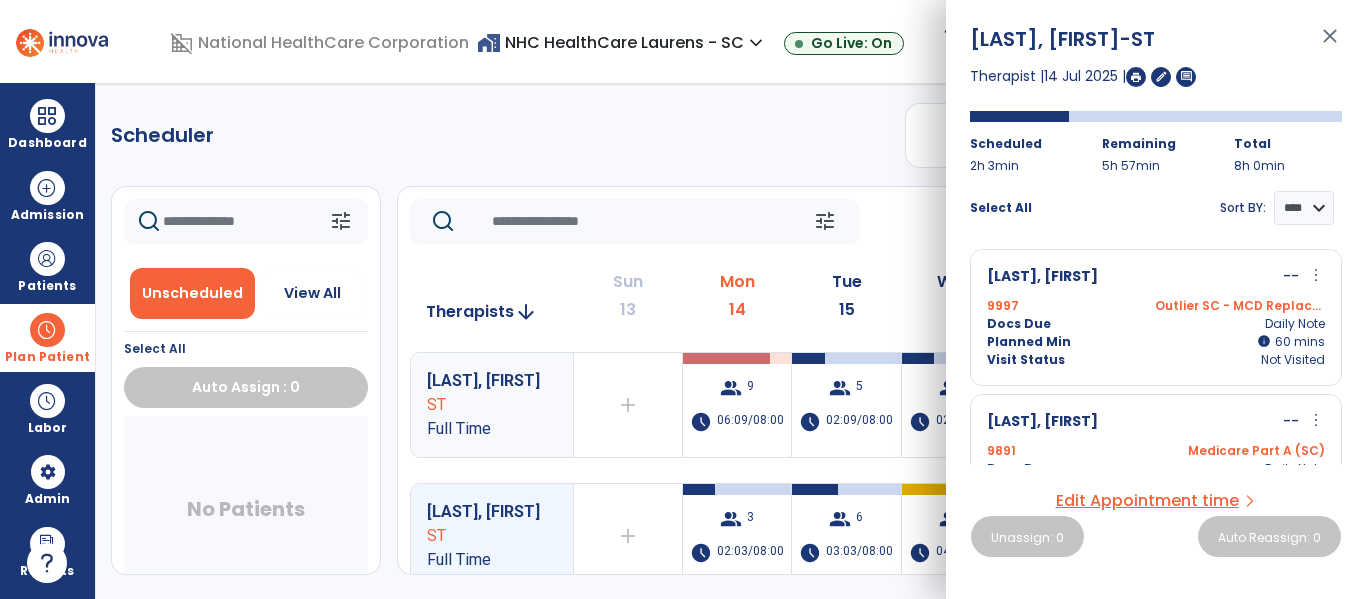 click on "Visit Status  Not Visited" at bounding box center [1156, 360] 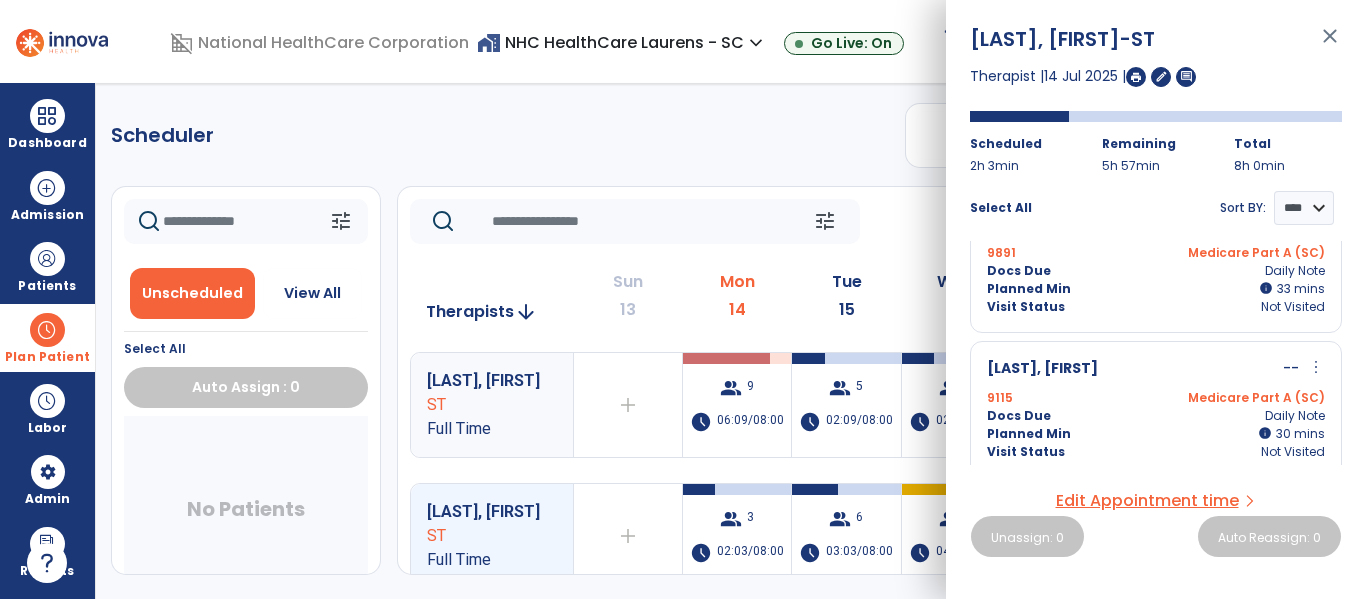 scroll, scrollTop: 211, scrollLeft: 0, axis: vertical 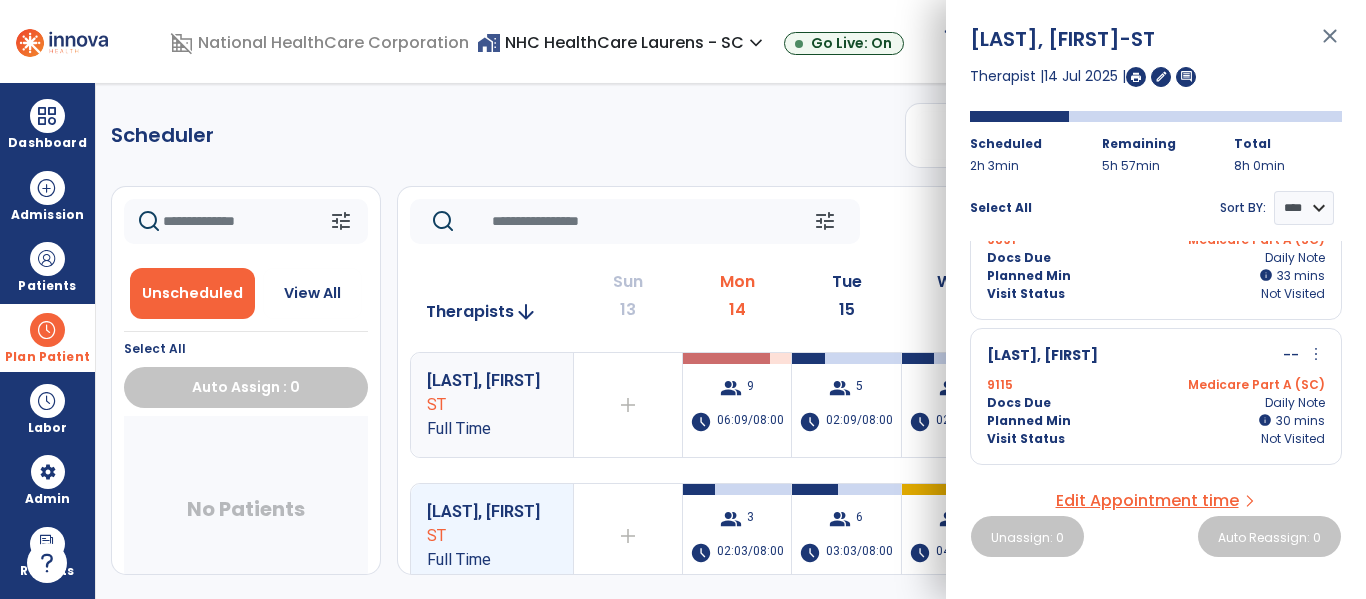 click on "Docs Due Daily Note" at bounding box center (1156, 403) 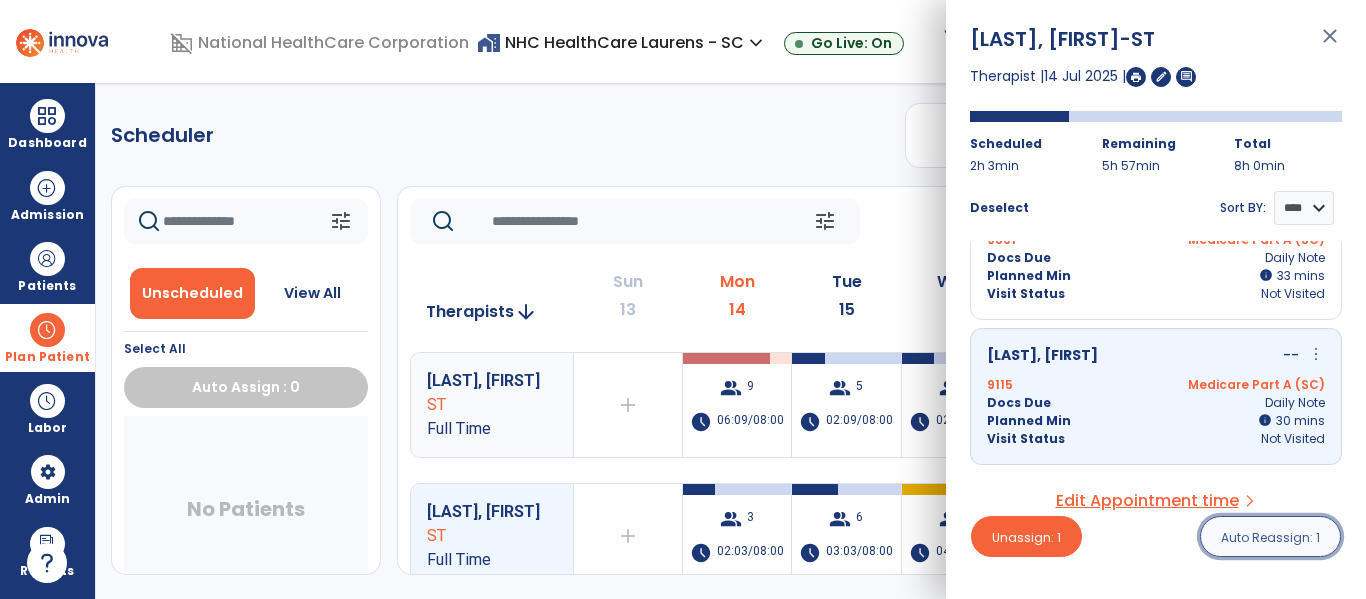 click on "Auto Reassign: 1" at bounding box center (1270, 537) 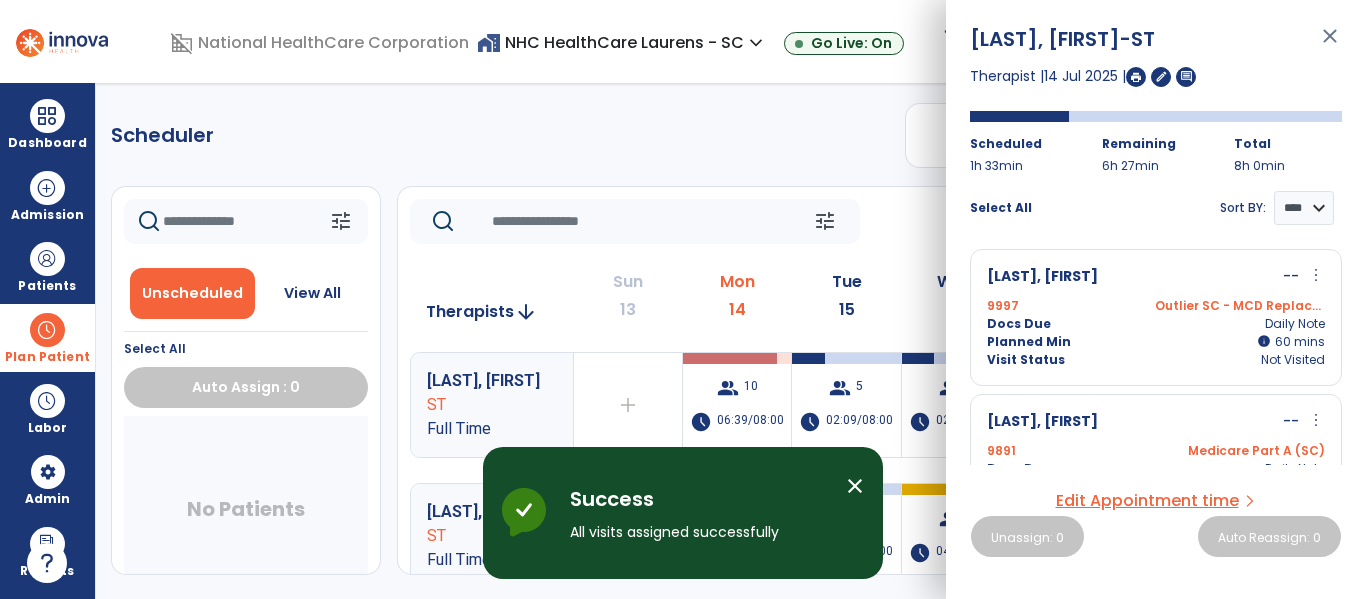 click on "[LAST], [FIRST]   -ST close  Therapist |   14 Jul 2025 |   edit   comment  Scheduled 1h 33min Remaining  6h 27min  Total 8h 0min  Select All   Sort BY:  **** ****  [LAST], [FIRST]   --  more_vert  edit   Edit Session   alt_route   Split Minutes  9997 Outlier SC - MCD Replace (SC)  Docs Due Daily Note   Planned Min  info   60 I 60 mins  Visit Status  Not Visited   [LAST], [FIRST]   --  more_vert  edit   Edit Session   alt_route   Split Minutes  9891 Medicare Part A (SC)  Docs Due Daily Note   Planned Min  info   33 I 33 mins  Visit Status  Not Visited  Edit Appointment time arrow_forward_ios Unassign: 0 Auto Reassign: 0" at bounding box center [1156, 299] 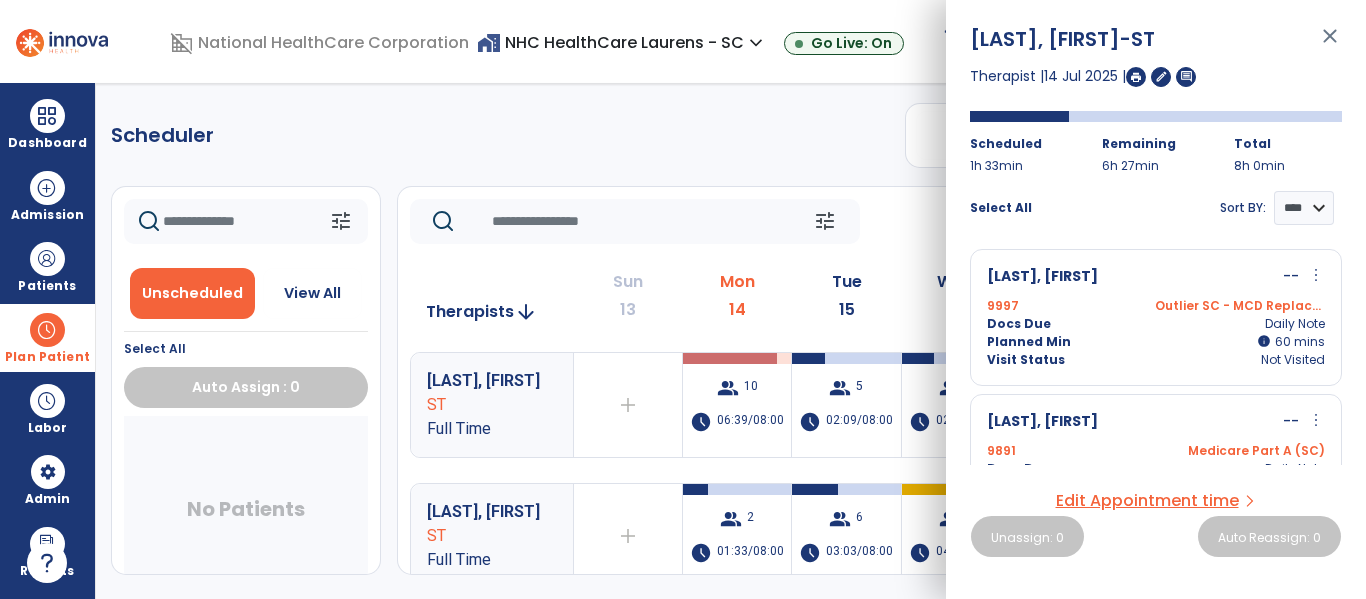 click on "[LAST], [FIRST] -- more_vert edit Edit Session alt_route Split Minutes 9891 Medicare Part A (SC) Docs Due Daily Note Planned Min info 33 I 33 mins Visit Status Not Visited" at bounding box center (1156, 462) 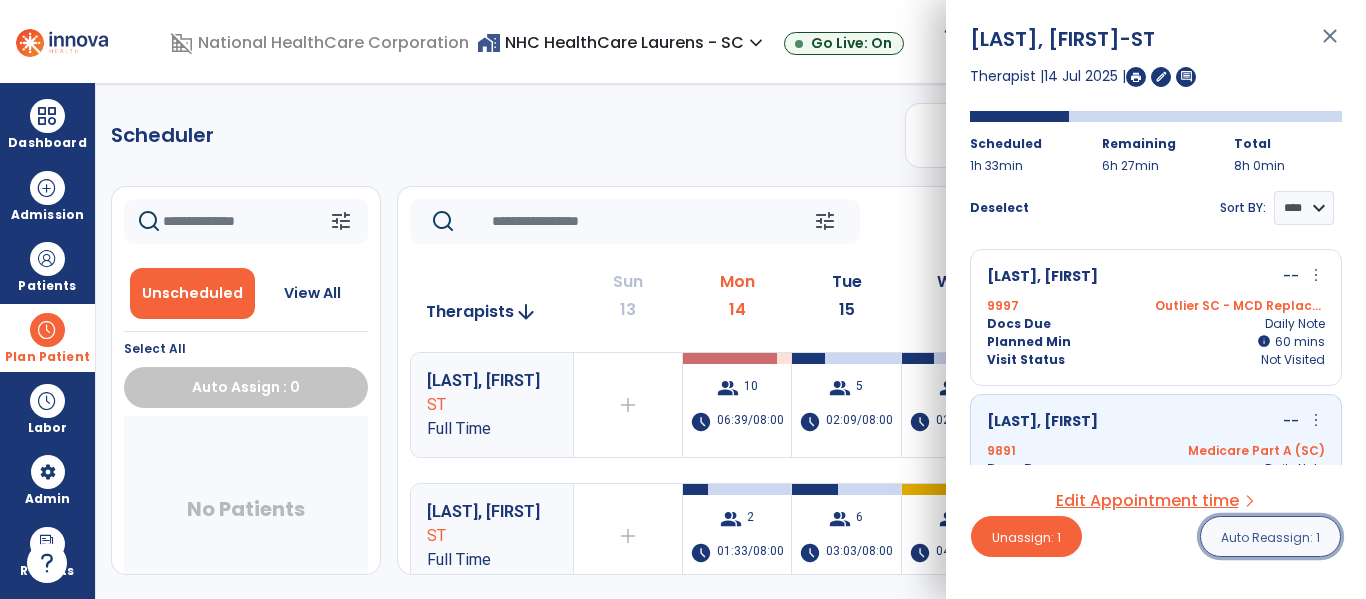 click on "Auto Reassign: 1" at bounding box center [1270, 537] 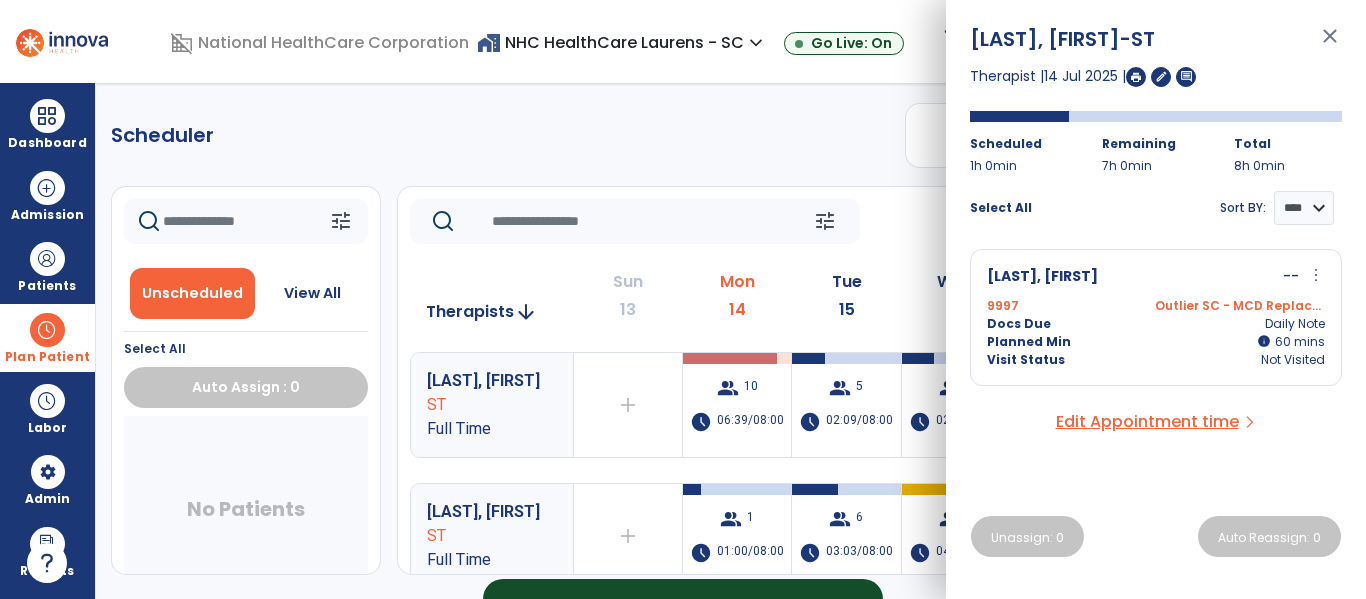 click on "Docs Due Daily Note" at bounding box center [1156, 324] 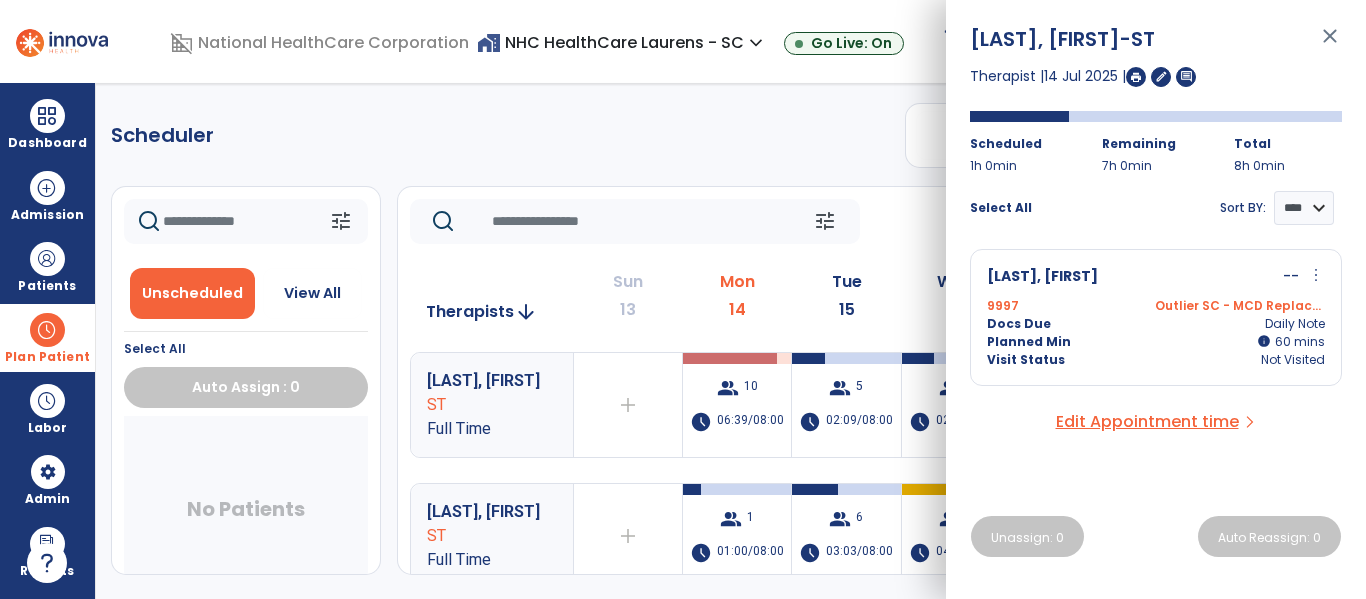 click on "Docs Due Daily Note" at bounding box center (1156, 324) 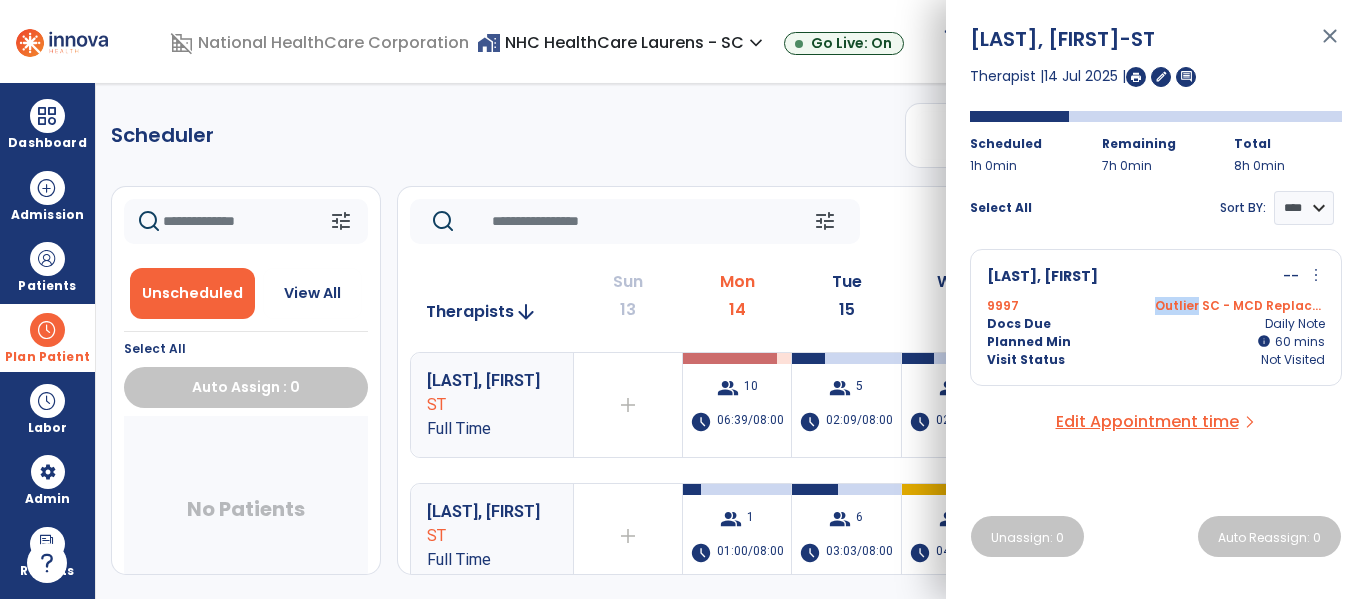 click on "9997 Outlier SC - MCD Replace (SC)" at bounding box center [1156, 306] 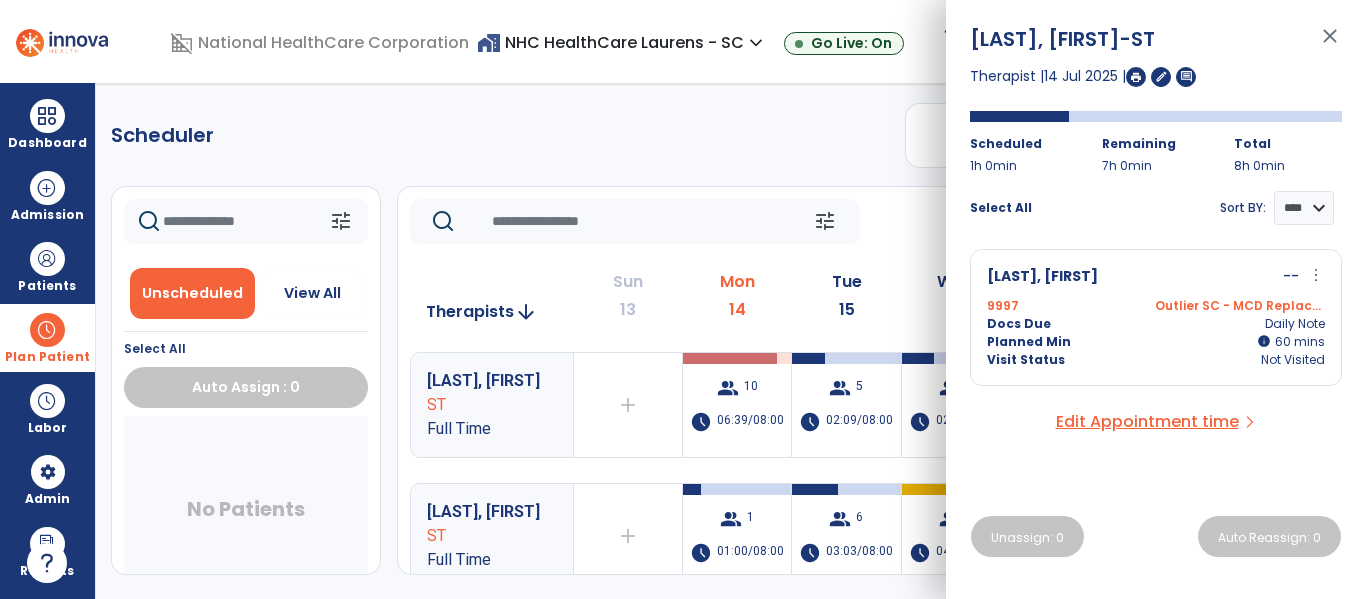 click on "Planned Min  info   60 I 60 mins" at bounding box center (1156, 342) 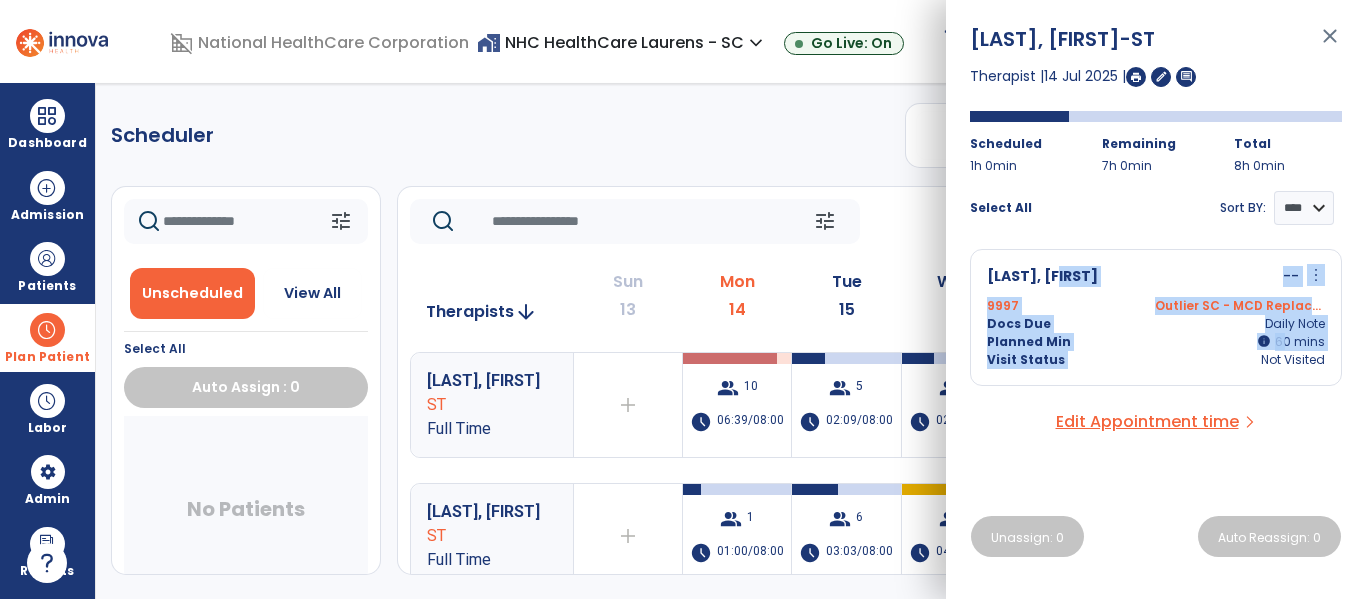 click on "Visit Status  Not Visited" at bounding box center (1156, 360) 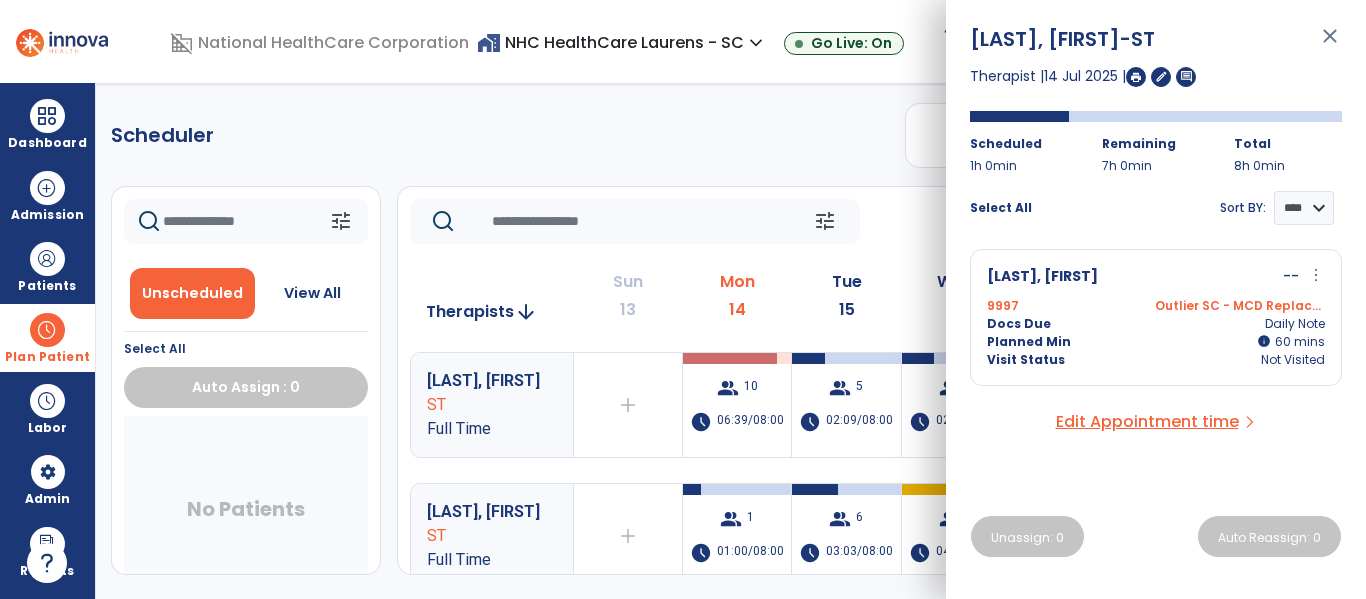 click on "Visit Status  Not Visited" at bounding box center [1156, 360] 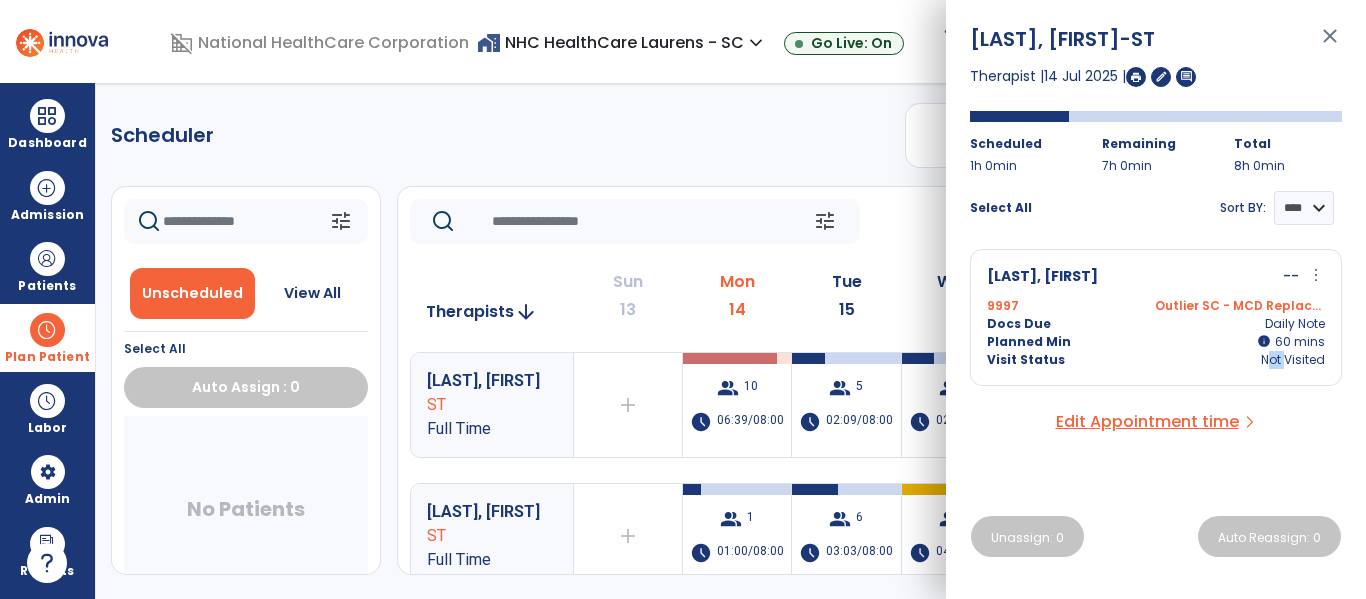 click on "Visit Status  Not Visited" at bounding box center (1156, 360) 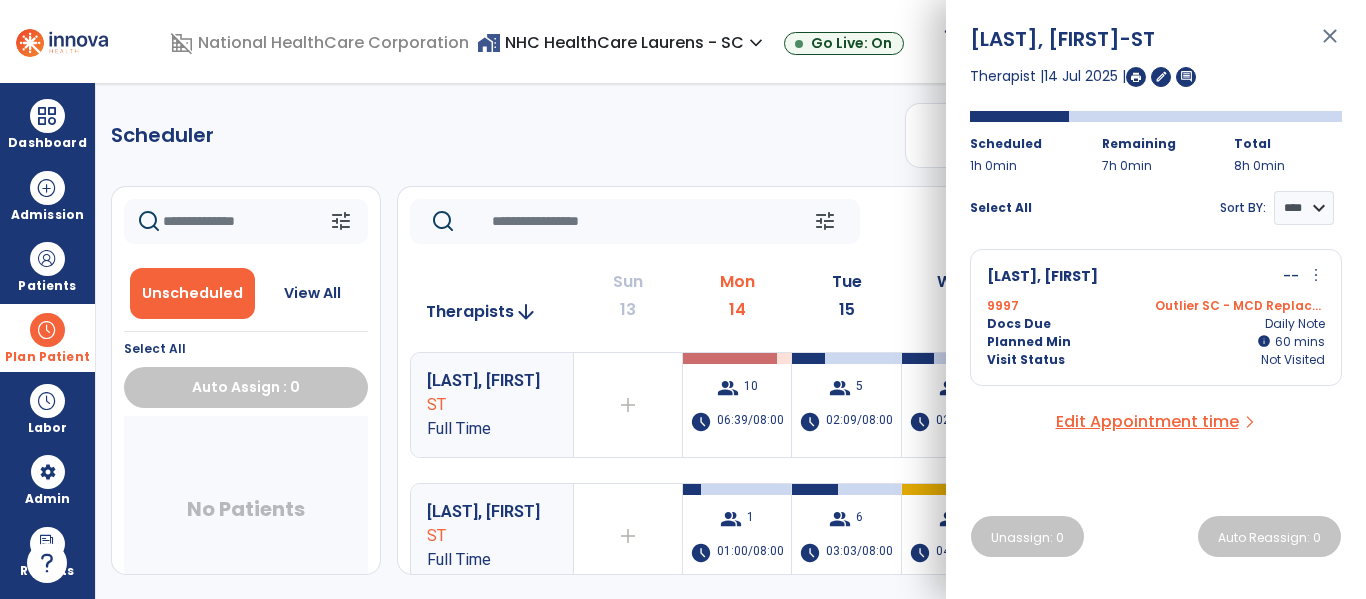 click on "Planned Min" at bounding box center [1029, 342] 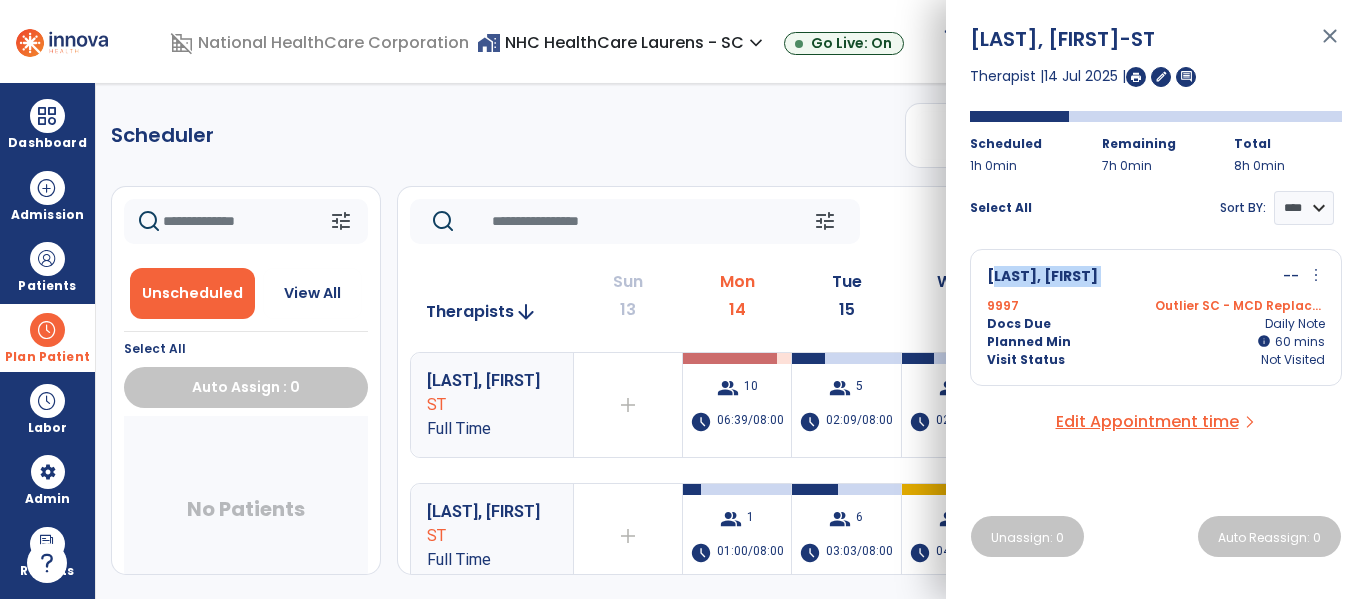 click on "[LAST], [FIRST]" at bounding box center [1042, 277] 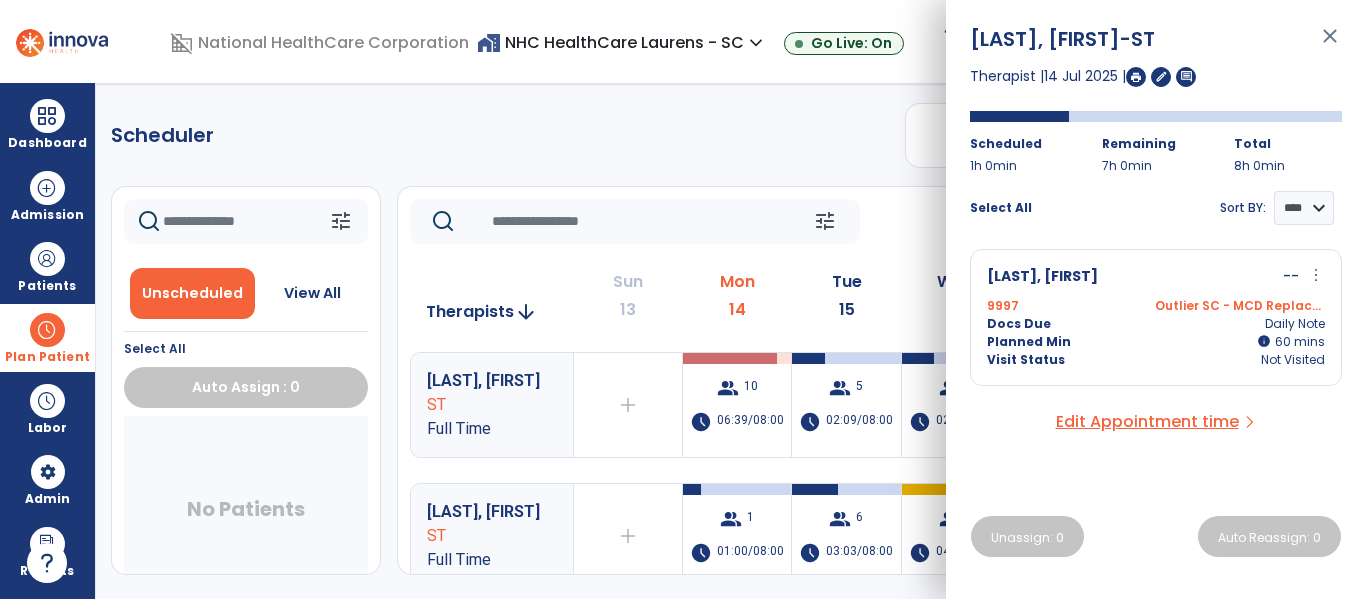 click on "9997 Outlier SC - MCD Replace (SC)" at bounding box center [1156, 306] 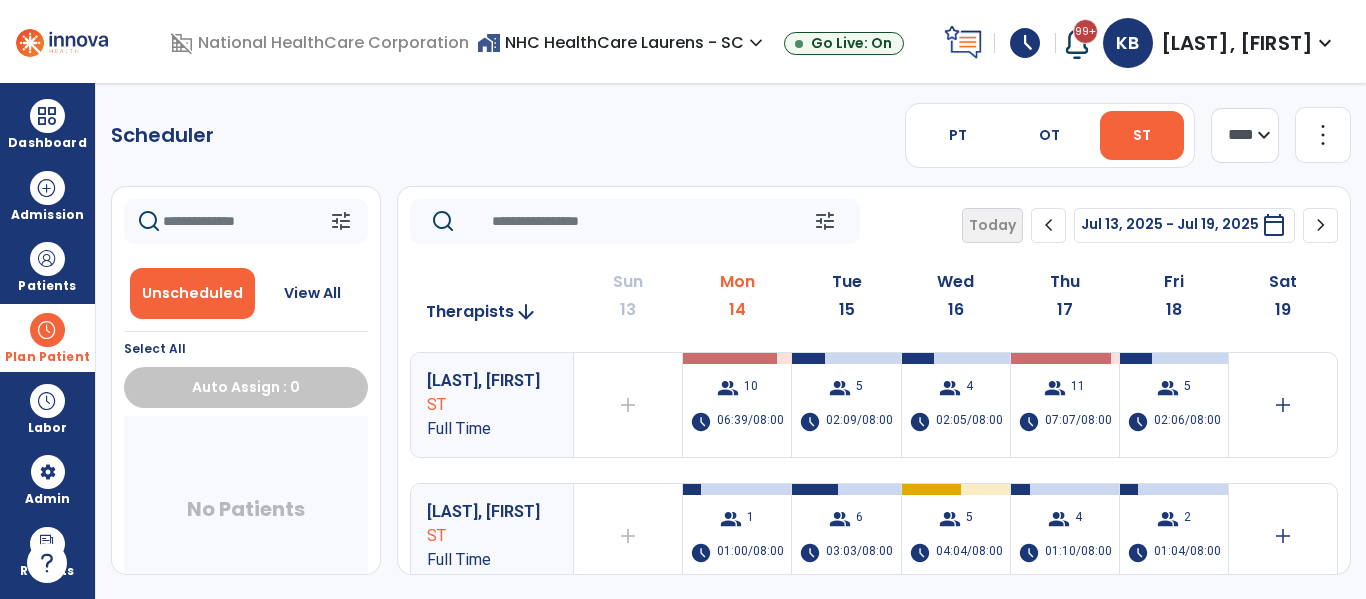 click 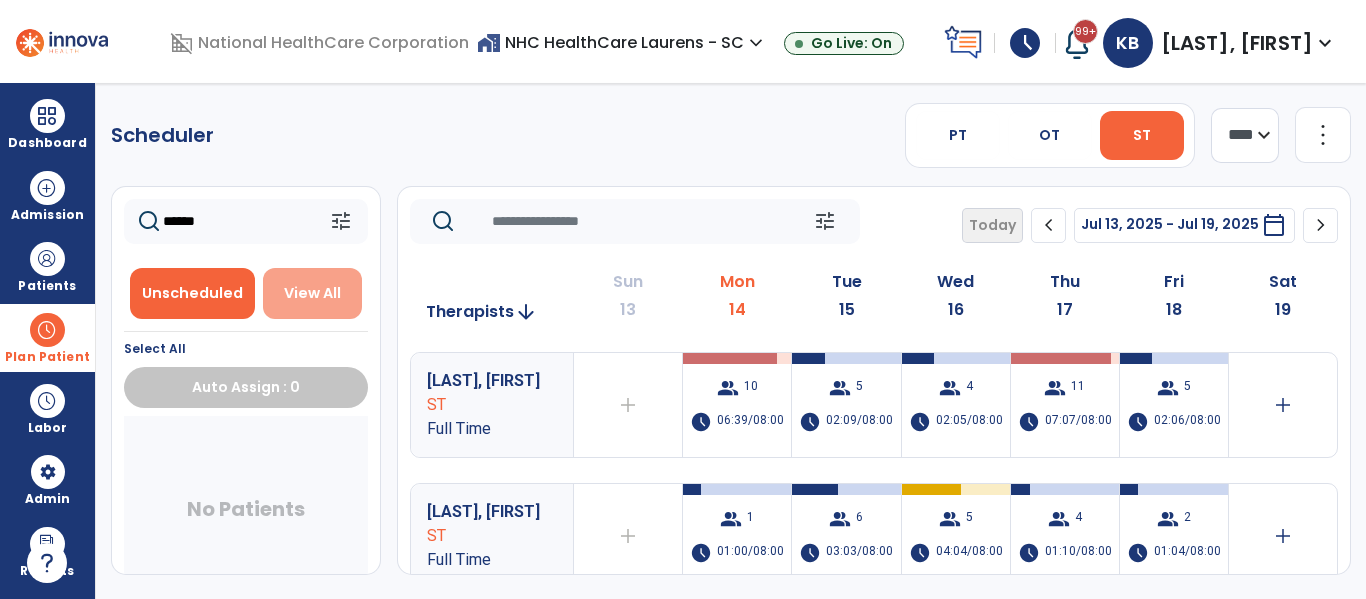 click on "View All" at bounding box center [312, 293] 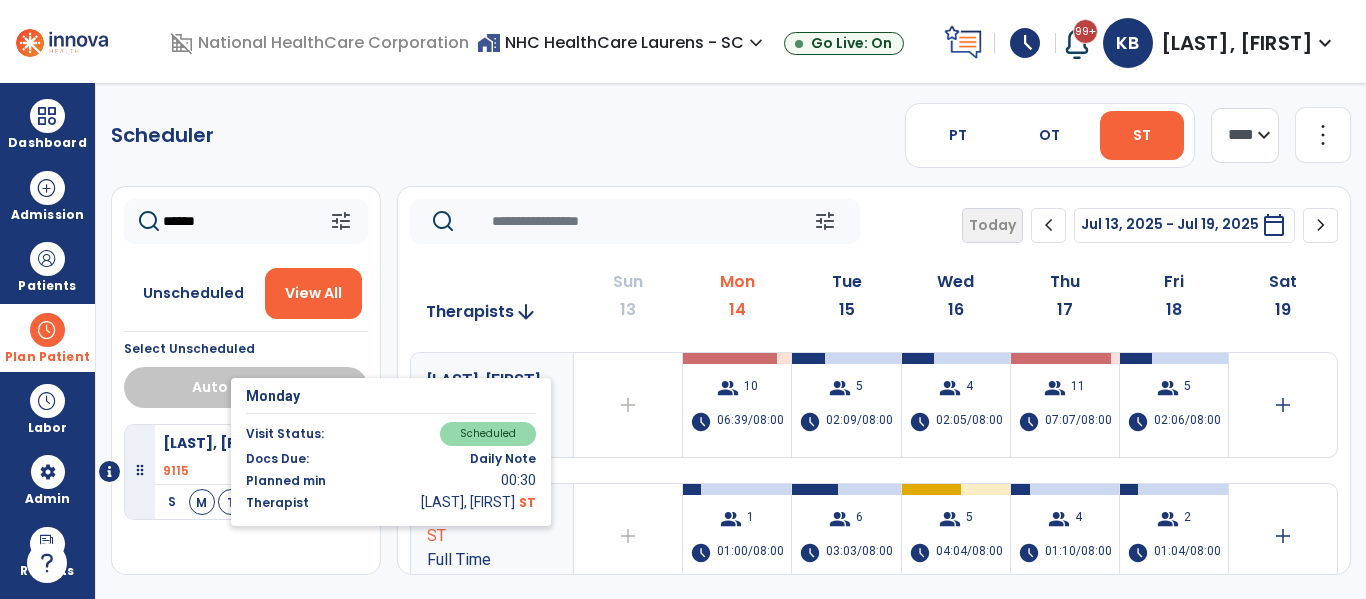 click on "M" at bounding box center (202, 502) 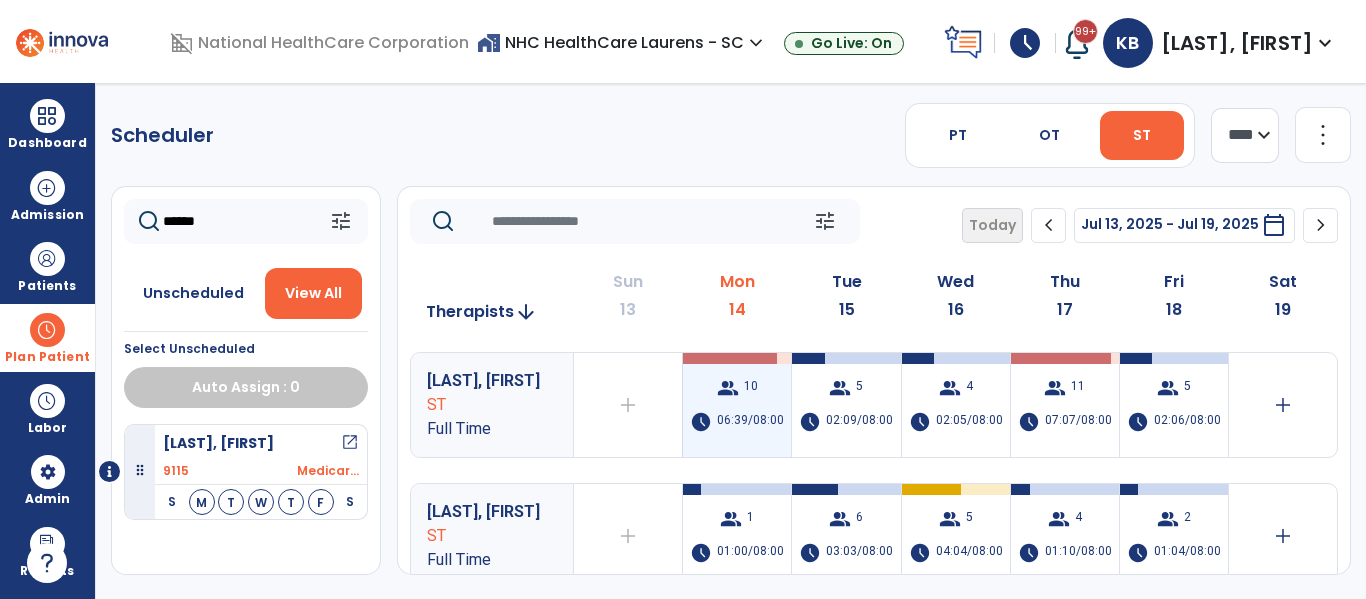 click on "schedule" at bounding box center [701, 422] 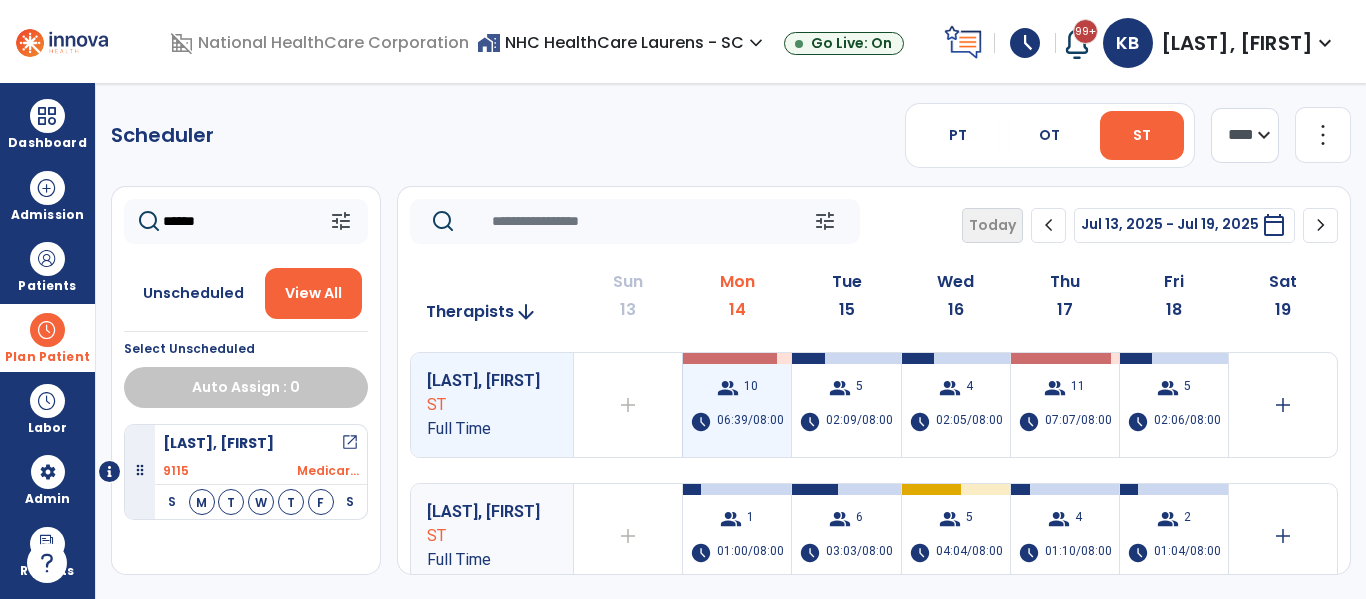 click on "group  10  schedule  06:39/08:00" at bounding box center [737, 405] 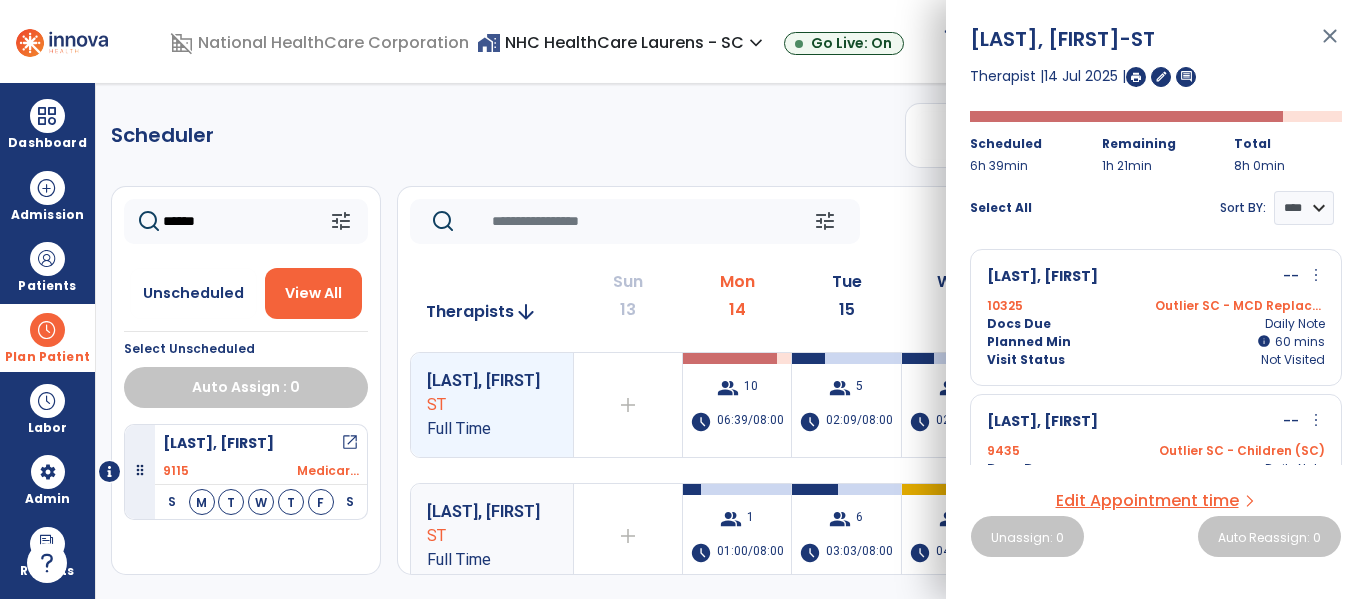 click on "[LAST], [FIRST]  -ST close  Therapist |   [DATE] |   edit   comment  Scheduled 6h 39min Remaining  1h 21min  Total 8h 0min  Select All   Sort BY:  **** ****  [LAST], [FIRST]   --  more_vert  edit   Edit Session   alt_route   Split Minutes  10325 Outlier SC - MCD Replace (SC)  Docs Due Daily Note   Planned Min  info   60 I 60 mins  Visit Status  Not Visited   [LAST], [FIRST]   --  more_vert  edit   Edit Session   alt_route   Split Minutes  9435 Outlier SC - Children (SC)  Docs Due Daily Note   Planned Min  info   60 I 60 mins  Visit Status  Not Visited   [LAST], [FIRST]   --  more_vert  edit   Edit Session   alt_route   Split Minutes  9385 Outlier SC - BCBS (SC)  Docs Due Daily Note   Planned Min  info   60 I 60 mins  Visit Status  Not Visited   [LAST], Jr [FIRST]   --   check_circle  8828 Outlier SC - Children (SC)  Docs Due Daily Note   Planned Min  info   60 I 60 mins  Visit Status  Completed   [LAST], [FIRST]   --  more_vert  edit   Edit Session   alt_route   Split Minutes  10136  Docs Due  info  I" at bounding box center [1156, 299] 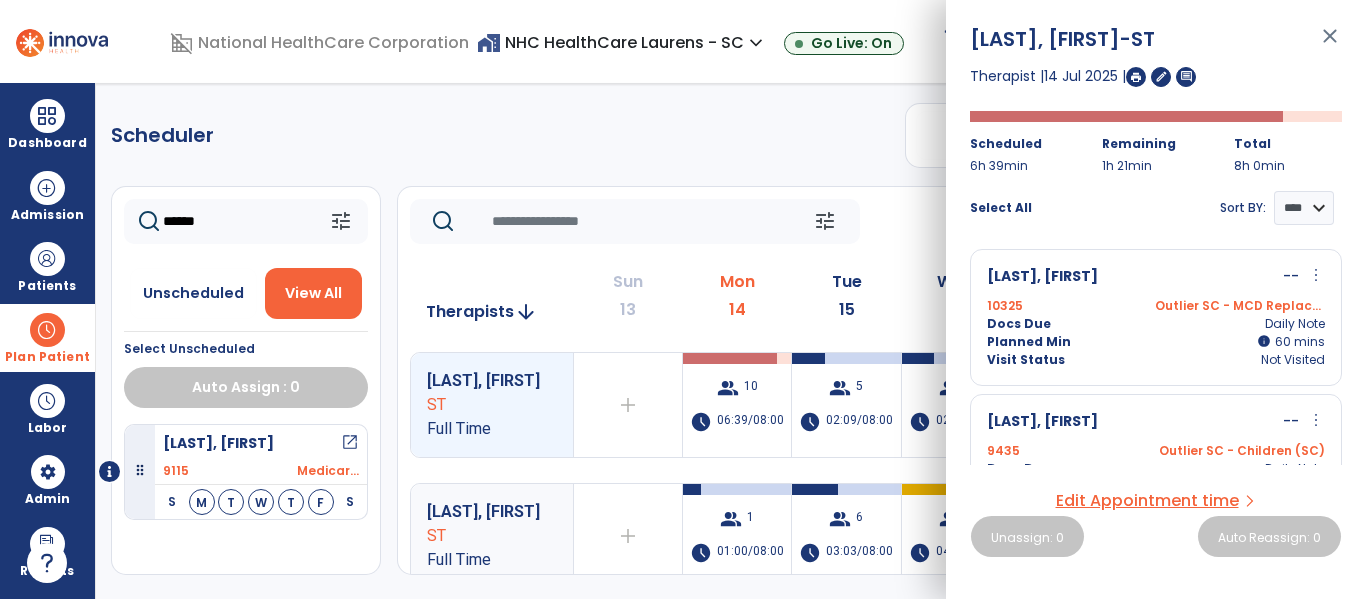 click on "[LAST], [FIRST]  -ST close  Therapist |   [DATE] |   edit   comment  Scheduled 6h 39min Remaining  1h 21min  Total 8h 0min  Select All   Sort BY:  **** ****  [LAST], [FIRST]   --  more_vert  edit   Edit Session   alt_route   Split Minutes  10325 Outlier SC - MCD Replace (SC)  Docs Due Daily Note   Planned Min  info   60 I 60 mins  Visit Status  Not Visited   [LAST], [FIRST]   --  more_vert  edit   Edit Session   alt_route   Split Minutes  9435 Outlier SC - Children (SC)  Docs Due Daily Note   Planned Min  info   60 I 60 mins  Visit Status  Not Visited   [LAST], [FIRST]   --  more_vert  edit   Edit Session   alt_route   Split Minutes  9385 Outlier SC - BCBS (SC)  Docs Due Daily Note   Planned Min  info   60 I 60 mins  Visit Status  Not Visited   [LAST], Jr [FIRST]   --   check_circle  8828 Outlier SC - Children (SC)  Docs Due Daily Note   Planned Min  info   60 I 60 mins  Visit Status  Completed   [LAST], [FIRST]   --  more_vert  edit   Edit Session   alt_route   Split Minutes  10136  Docs Due  info  I" at bounding box center [1156, 299] 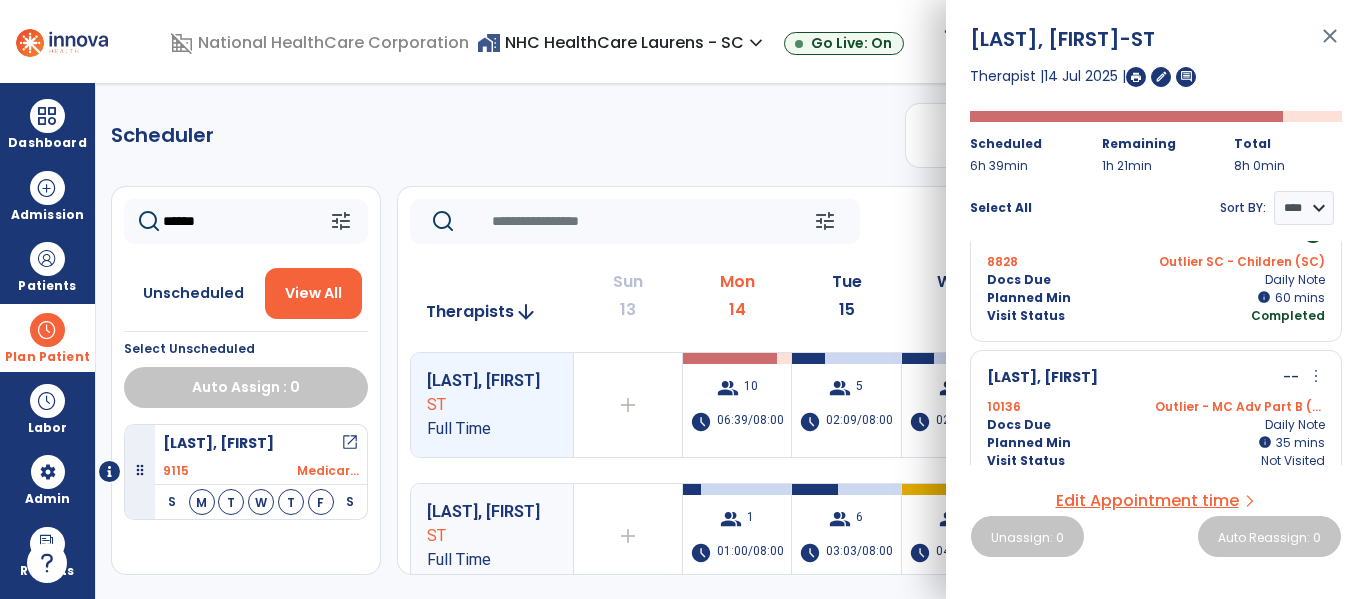 scroll, scrollTop: 0, scrollLeft: 0, axis: both 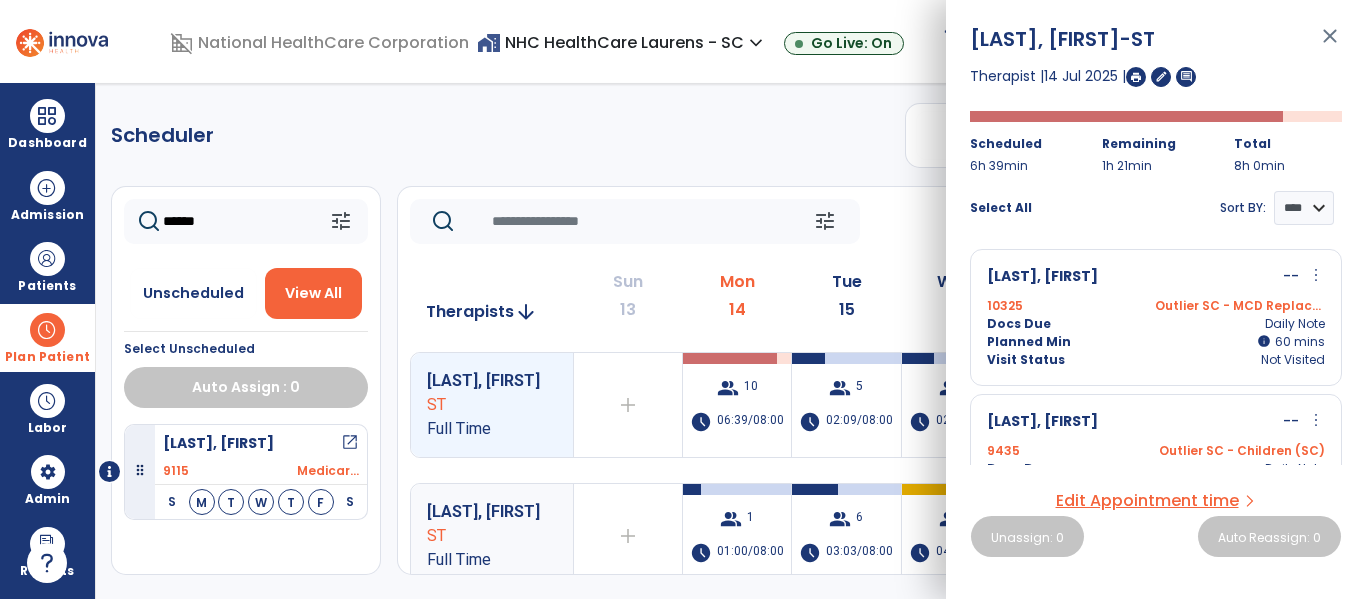 click on "[LAST], [FIRST]  -ST close  Therapist |   14 Jul 2025 |   edit   comment  Scheduled 6h 39min Remaining  1h 21min  Total 8h 0min  Select All   Sort BY:  **** ****  [LAST], [FIRST]   --  more_vert  edit   Edit Session   alt_route   Split Minutes  10325 Outlier SC - MCD Replace (SC) Outlier Sc - Mcd Replace (Sc)  Docs Due Daily Note   Planned Min  info   60 I 60 mins  Visit Status  Not Visited   [LAST], [FIRST]   --  more_vert  edit   Edit Session   alt_route   Split Minutes  9435 Outlier SC - Children (SC)  Docs Due Daily Note   Planned Min  info   60 I 60 mins  Visit Status  Not Visited   [LAST], [FIRST]   --  more_vert  edit   Edit Session   alt_route   Split Minutes  9385 Outlier SC - BCBS (SC)  Docs Due Daily Note   Planned Min  info   60 I 60 mins  Visit Status  Not Visited   [LAST],, Jr [FIRST]   --   check_circle  8828 Outlier SC - Children (SC)  Docs Due Daily Note   Planned Min  info   60 I 60 mins  Visit Status  Completed   [LAST], [FIRST]   --  more_vert  edit   Edit Session   alt_route  10136  35 I" at bounding box center [1156, 299] 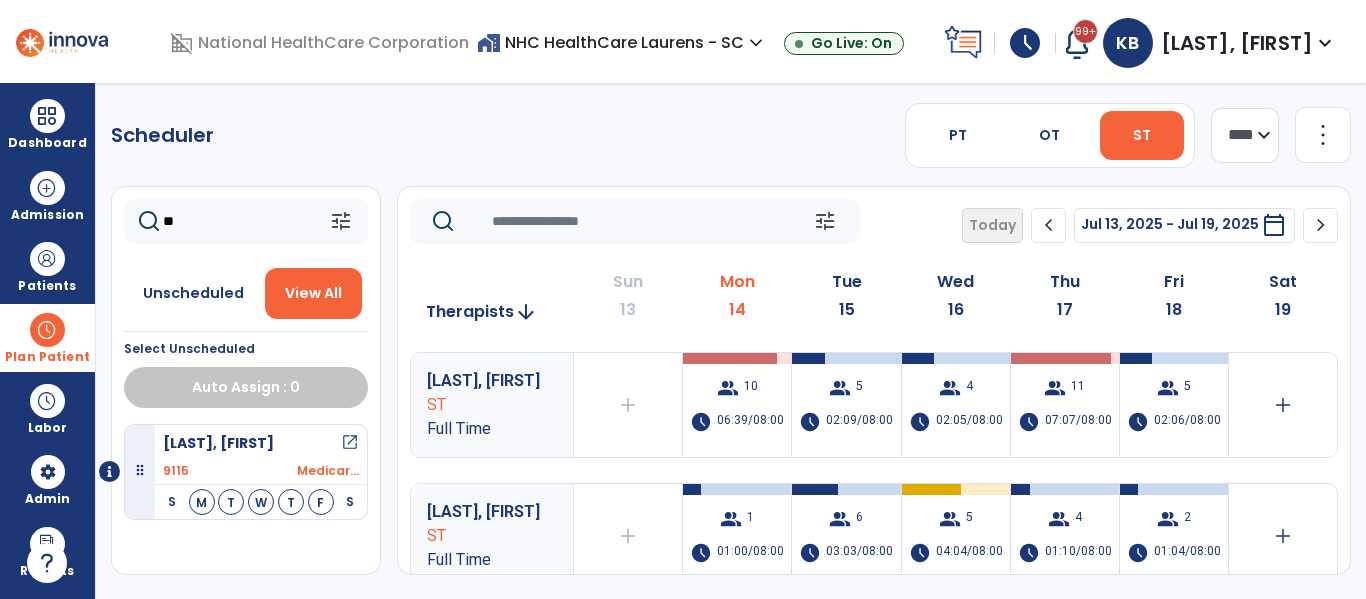 type on "*" 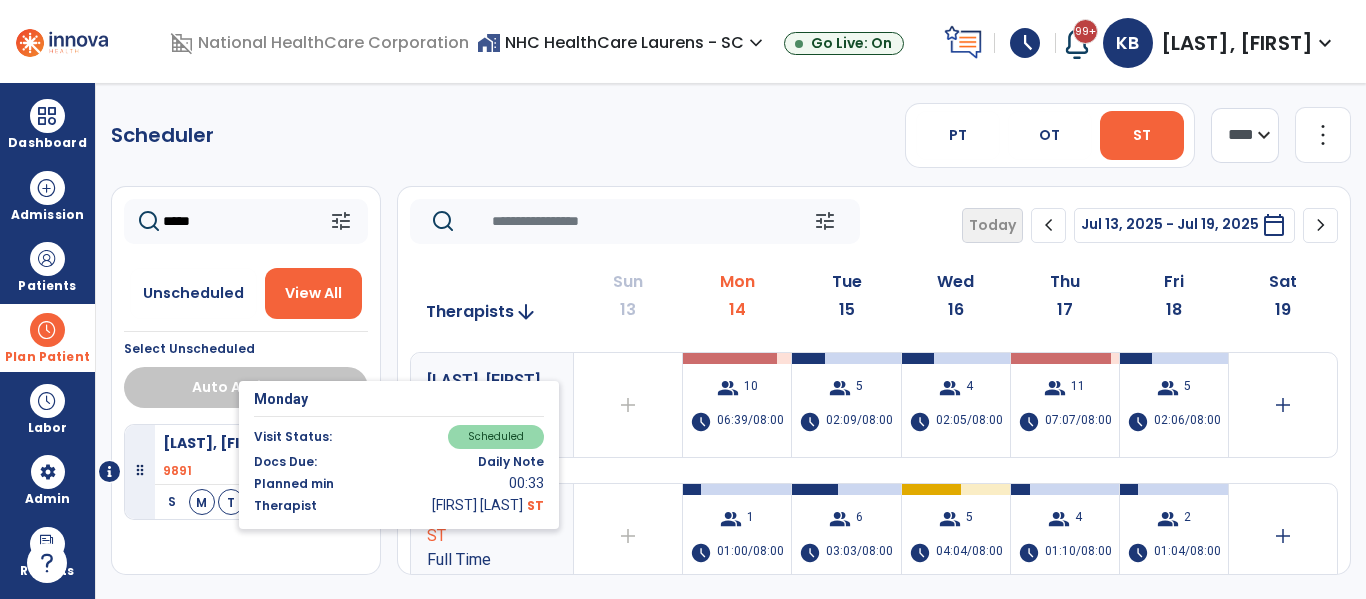 type on "*****" 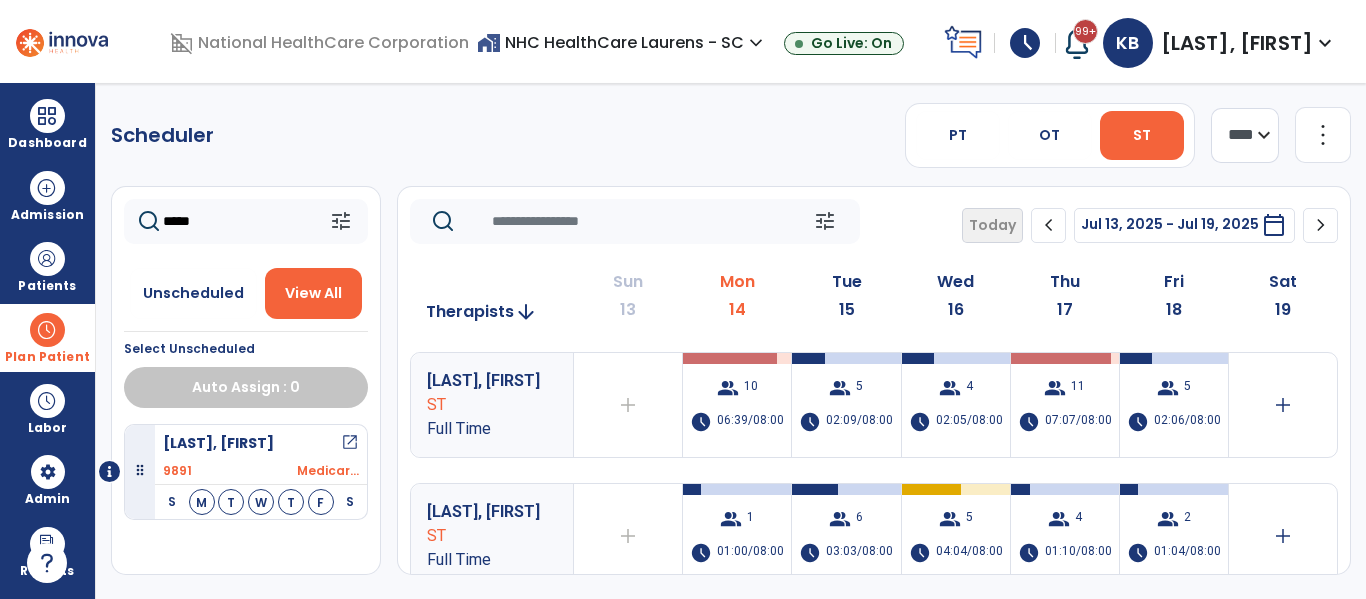 click on "Scheduler   PT   OT   ST  **** *** more_vert  Manage Labor   View All Therapists   Print  *****  tune   Unscheduled   View All  Select Unscheduled  Auto Assign : 0   [LAST], [FIRST]   open_in_new  9891 Medicar...  S M T W T F S Tuesday Visit Status:  Scheduled  Docs Due: Daily Note Planned min 00:30 Therapist  [LAST], [FIRST]      tune   Today  chevron_left Jul 13, 2025 - Jul 19, 2025  *********  calendar_today  chevron_right   Therapists  arrow_downward Sun  13  Mon  14  Tue  15  Wed  16  Thu  17  Fri  18  Sat  19  [LAST], [FIRST] ST Full Time  add  Therapist not available for the day  group  10  schedule  06:39/08:00   group  5  schedule  02:09/08:00   group  4  schedule  02:05/08:00   group  11  schedule  07:07/08:00   group  5  schedule  02:06/08:00   add  [LAST], [FIRST]  ST Full Time  add  Therapist not available for the day  group  1  schedule  01:00/08:00   group  6  schedule  03:03/08:00   group  5  schedule  04:04/08:00   group  4  schedule  01:10/08:00   group  2  schedule  01:04/08:00   add  ST  add" at bounding box center [731, 341] 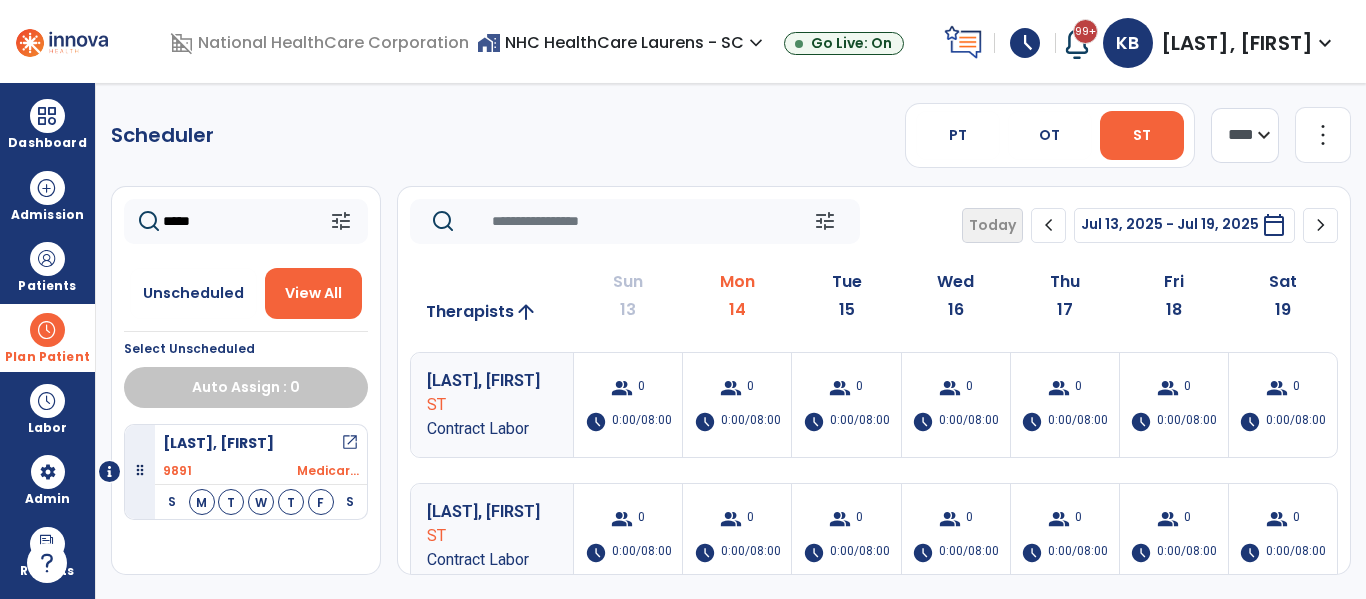 click on "arrow_upward" 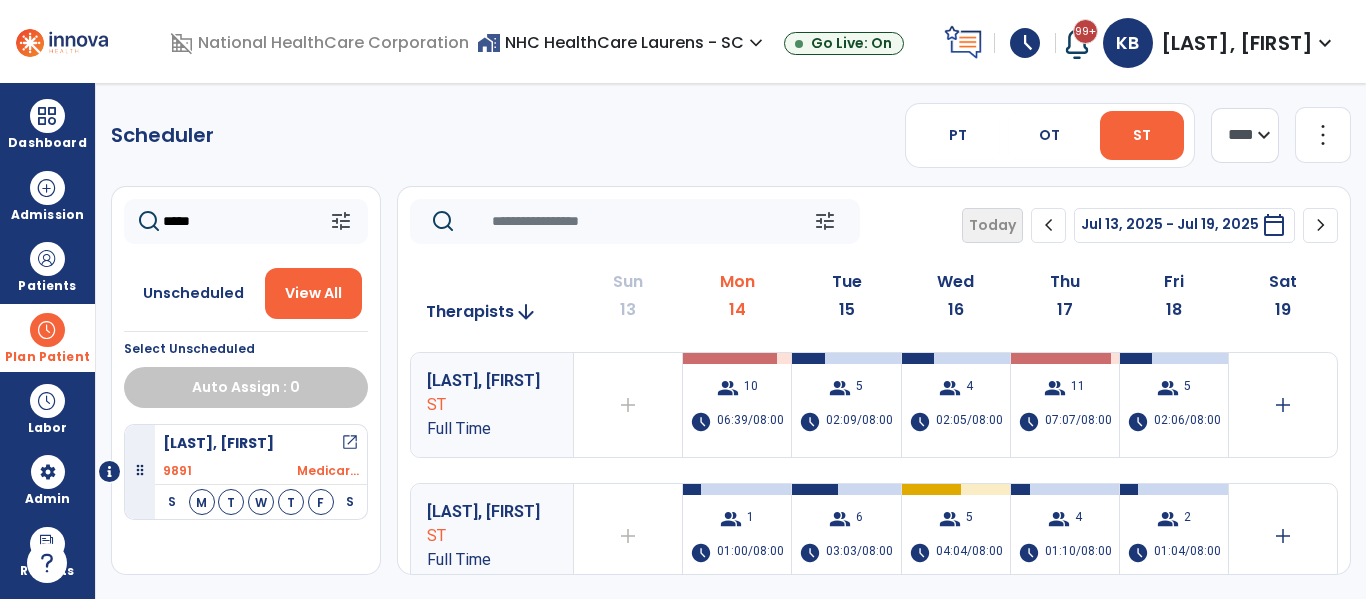 click on "arrow_downward" 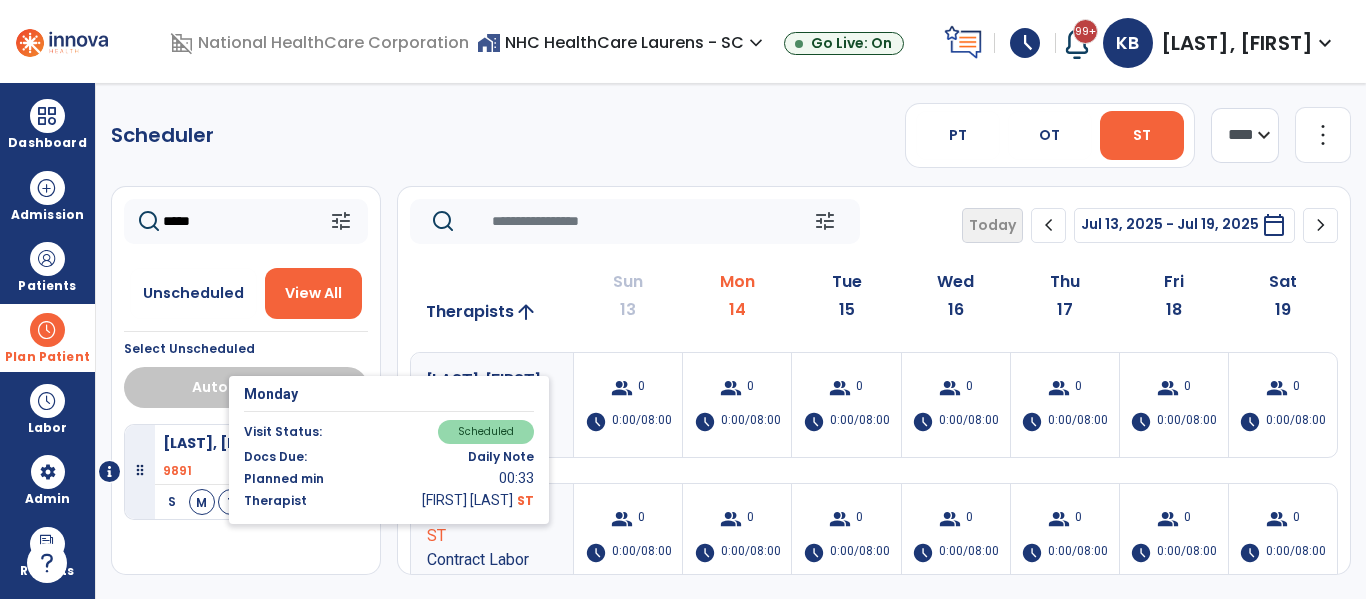 click on "M" at bounding box center (202, 502) 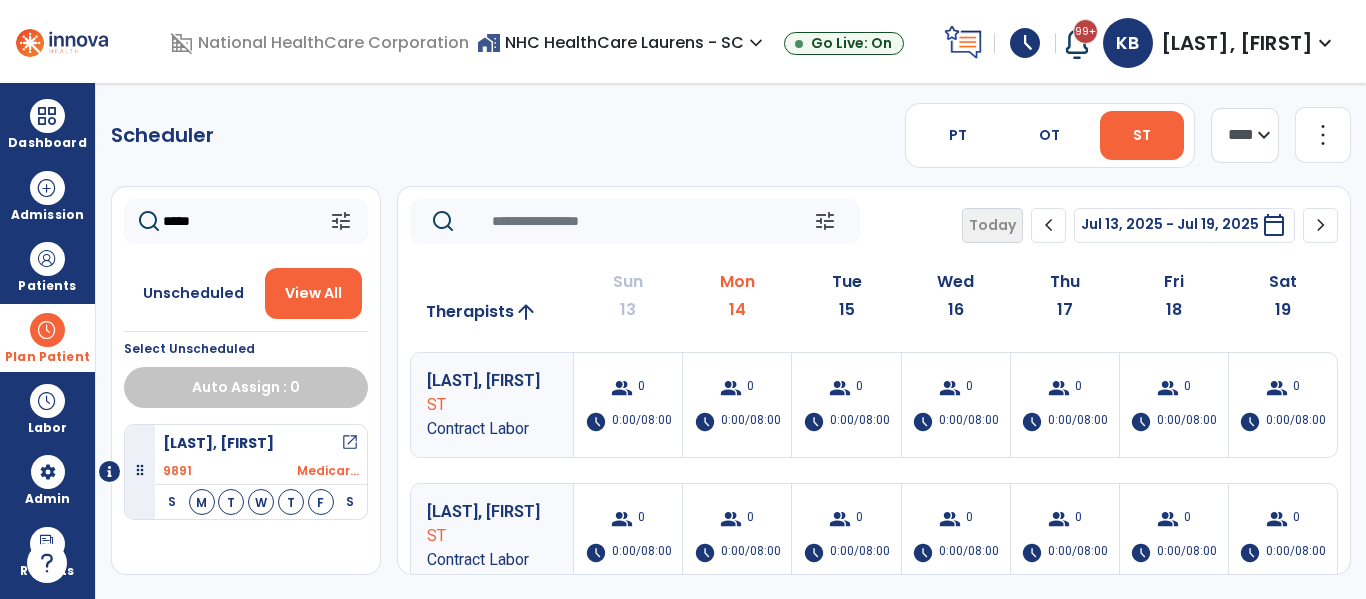 click at bounding box center [140, 471] 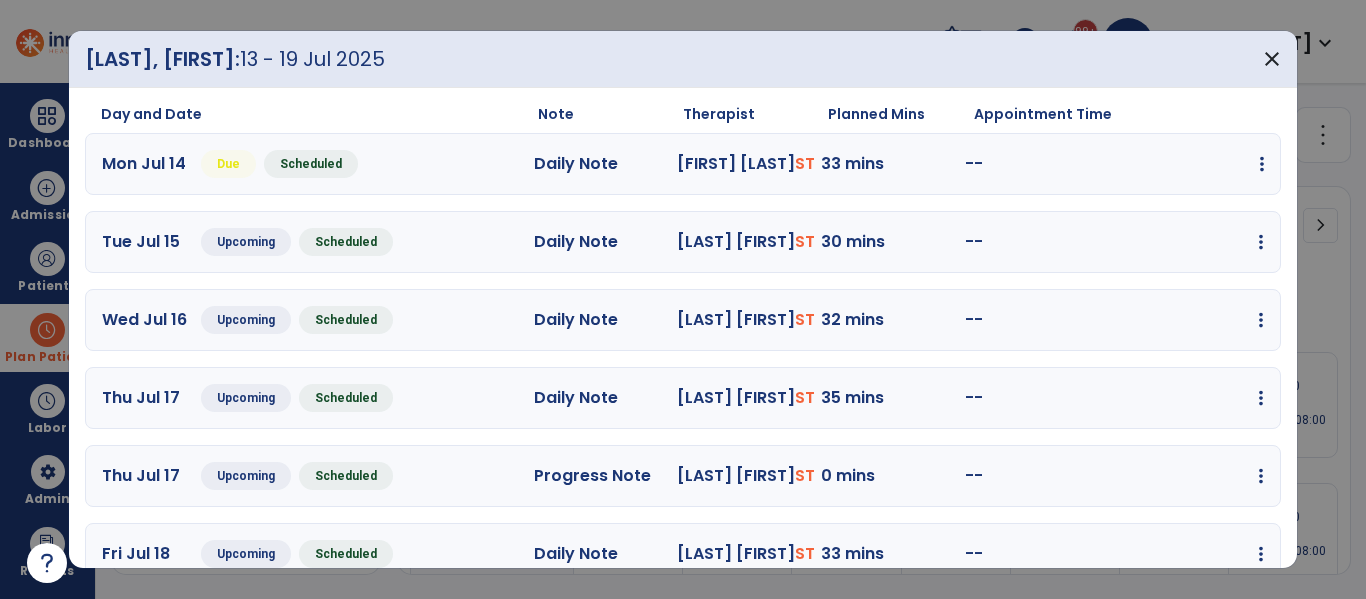 click at bounding box center (1262, 164) 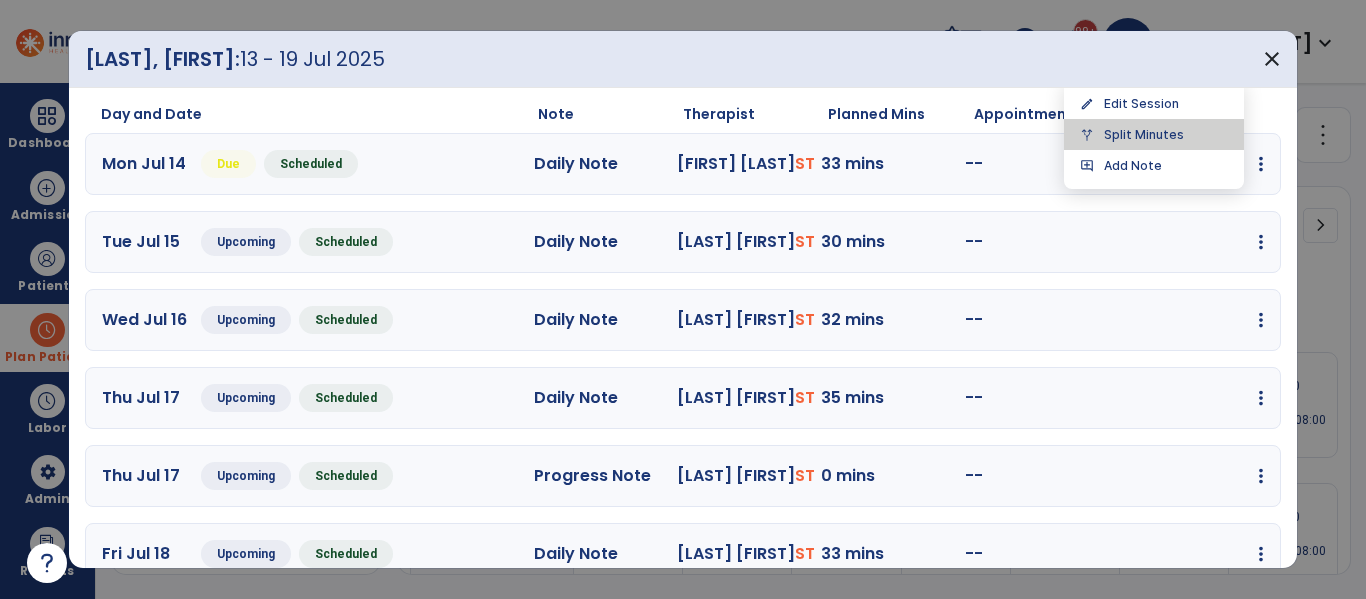 click on "alt_route   Split Minutes" at bounding box center [1154, 134] 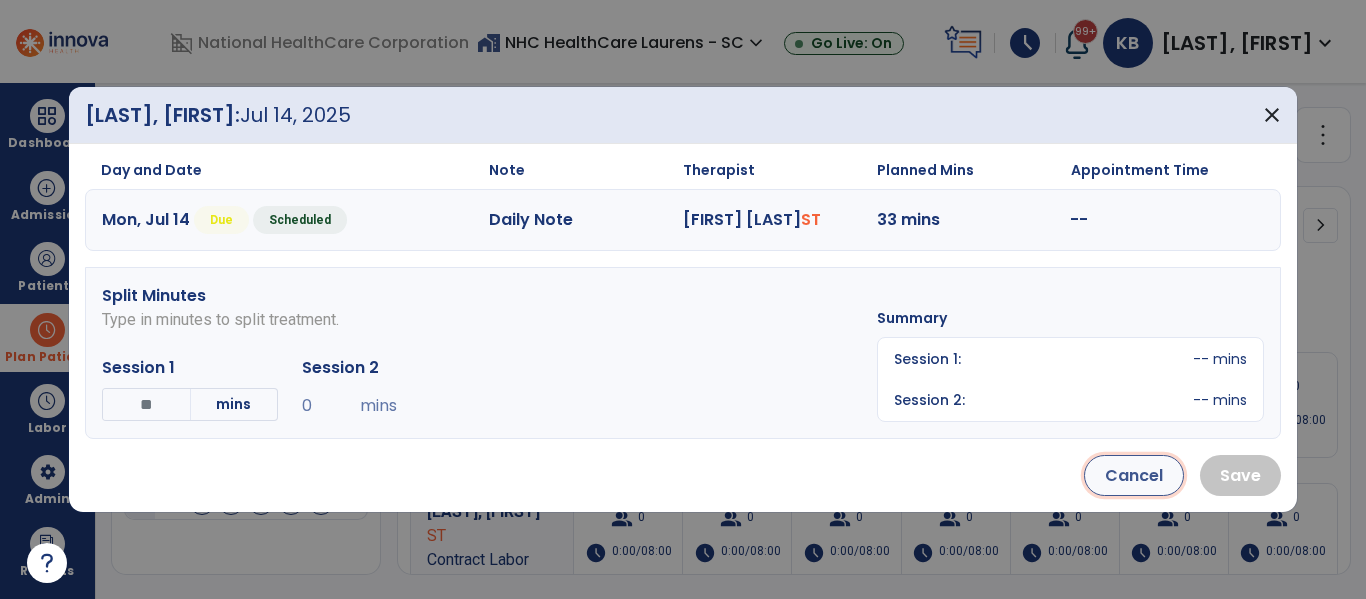 click on "Cancel" at bounding box center [1134, 475] 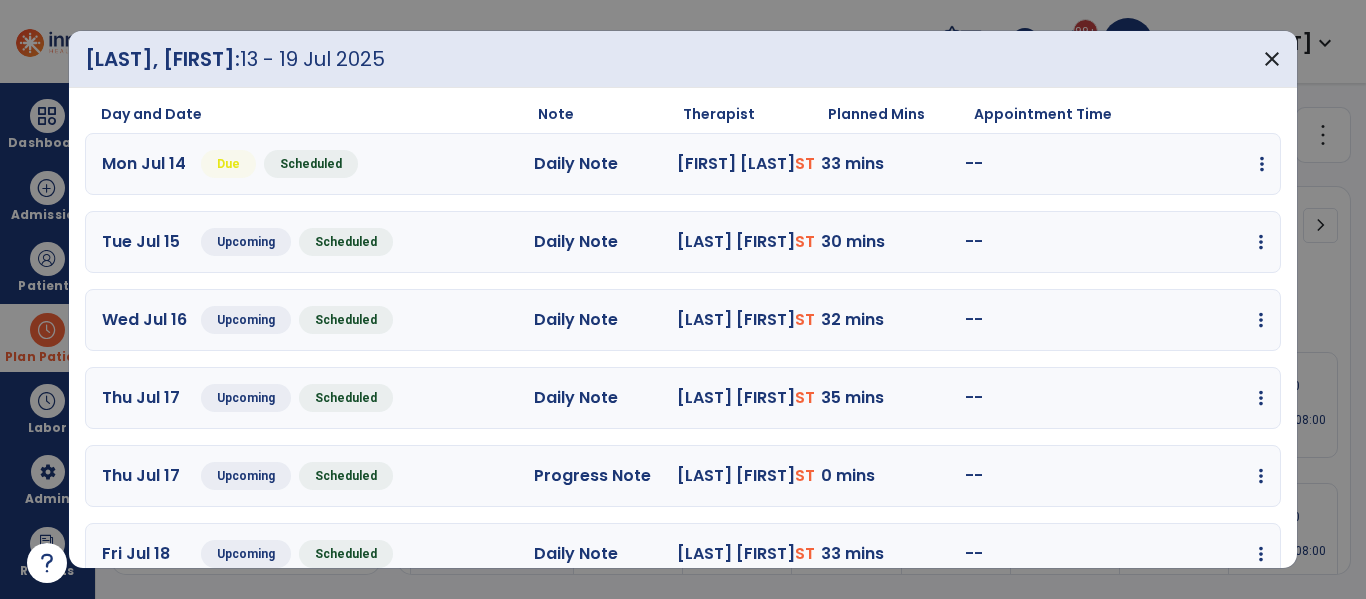 click on "edit   Edit Session   alt_route   Split Minutes  add_comment  Add Note" at bounding box center (1192, 164) 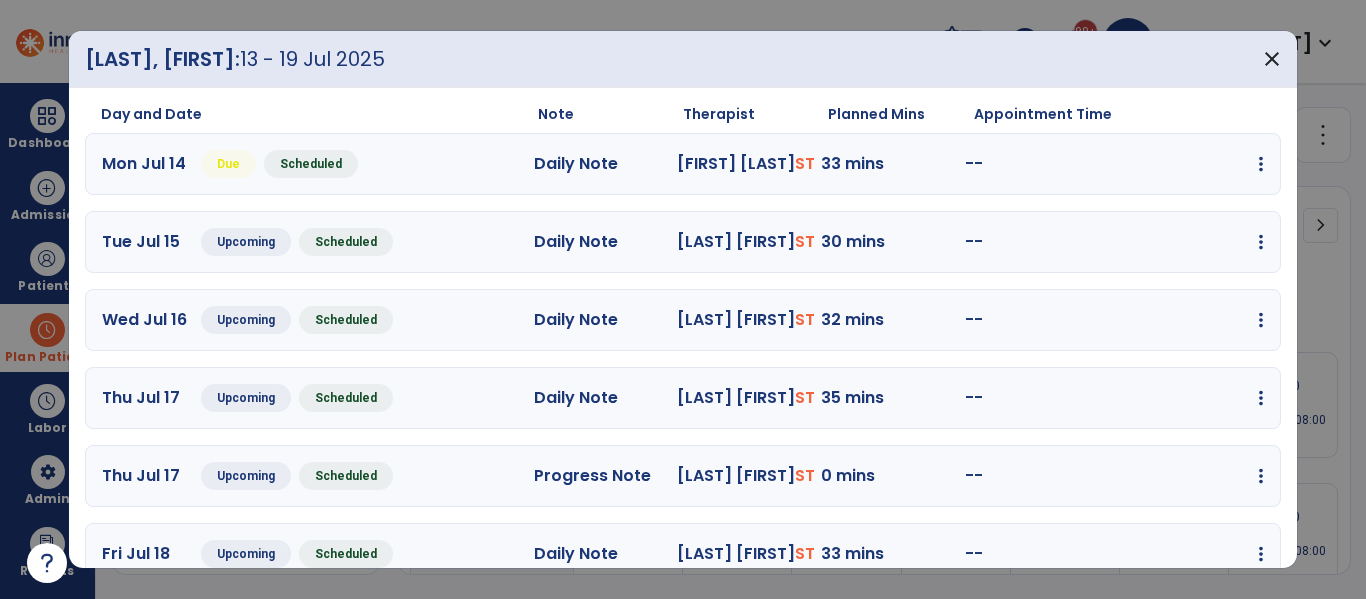 click on "edit   Edit Session   alt_route   Split Minutes  add_comment  Add Note" at bounding box center [1192, 164] 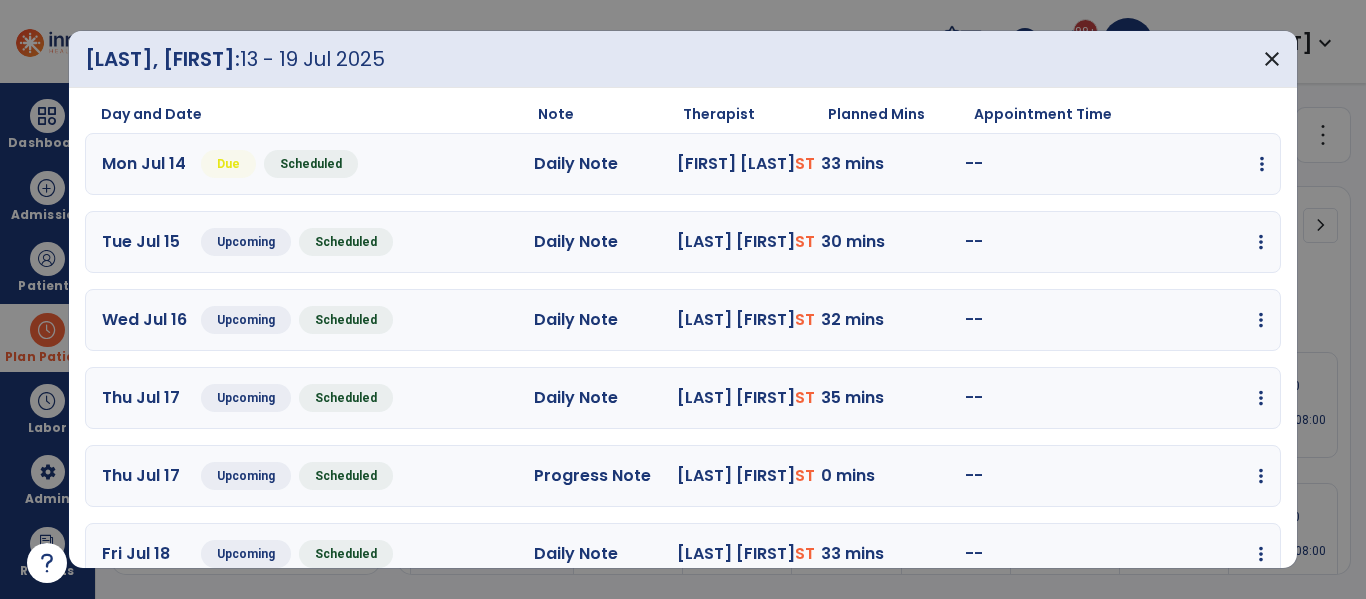 click at bounding box center (1262, 164) 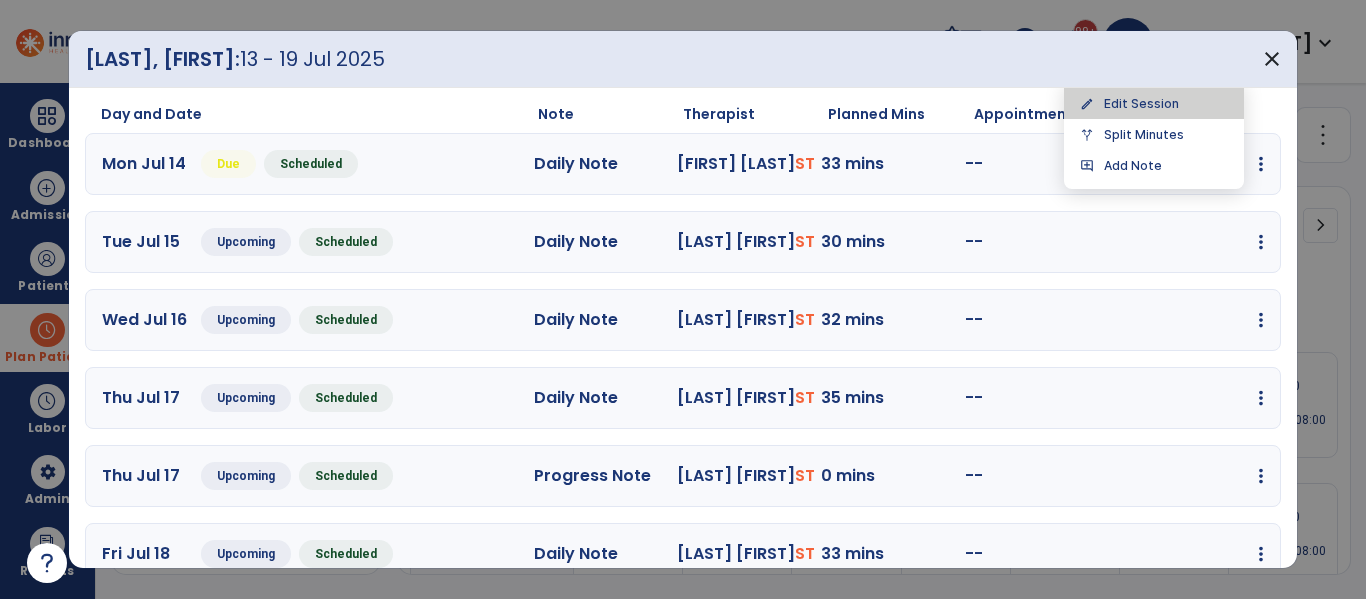 click on "edit   Edit Session" at bounding box center (1154, 103) 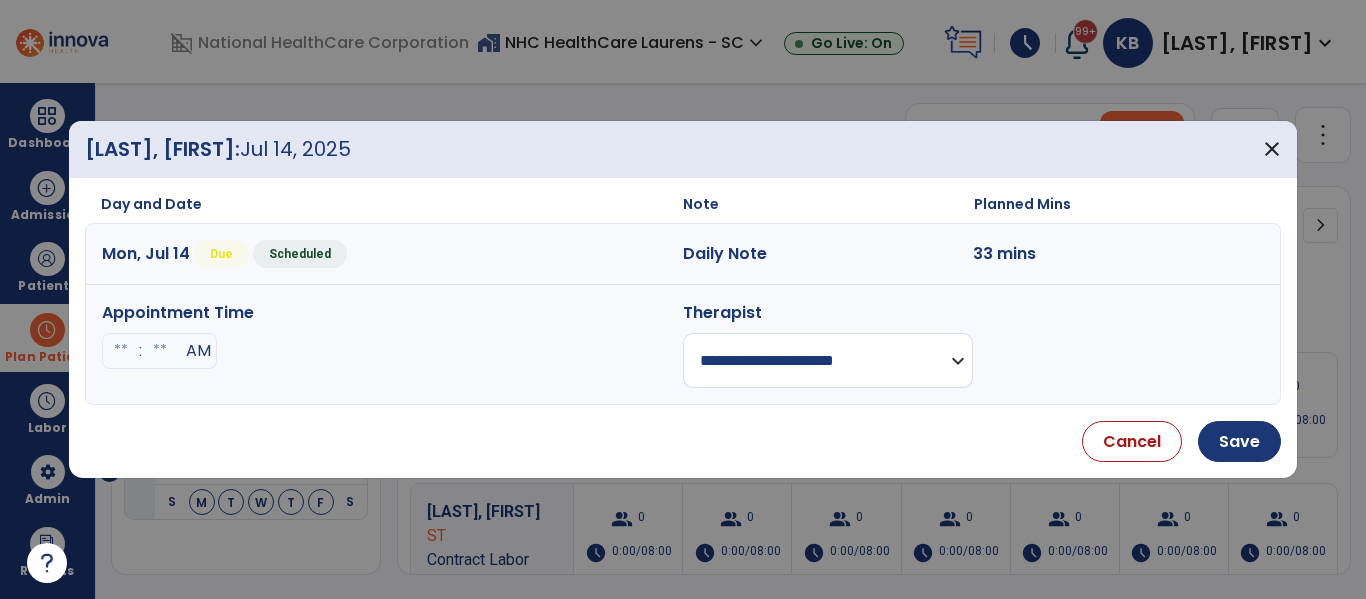 click on "**********" at bounding box center (828, 360) 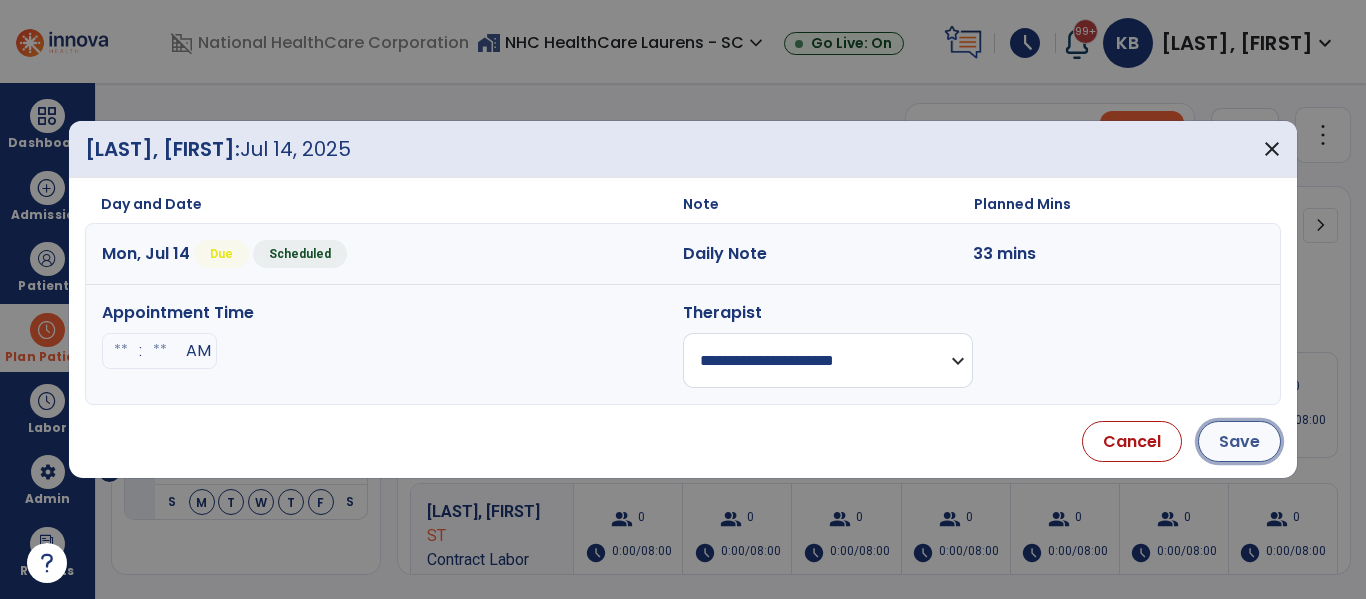 click on "Save" at bounding box center (1239, 441) 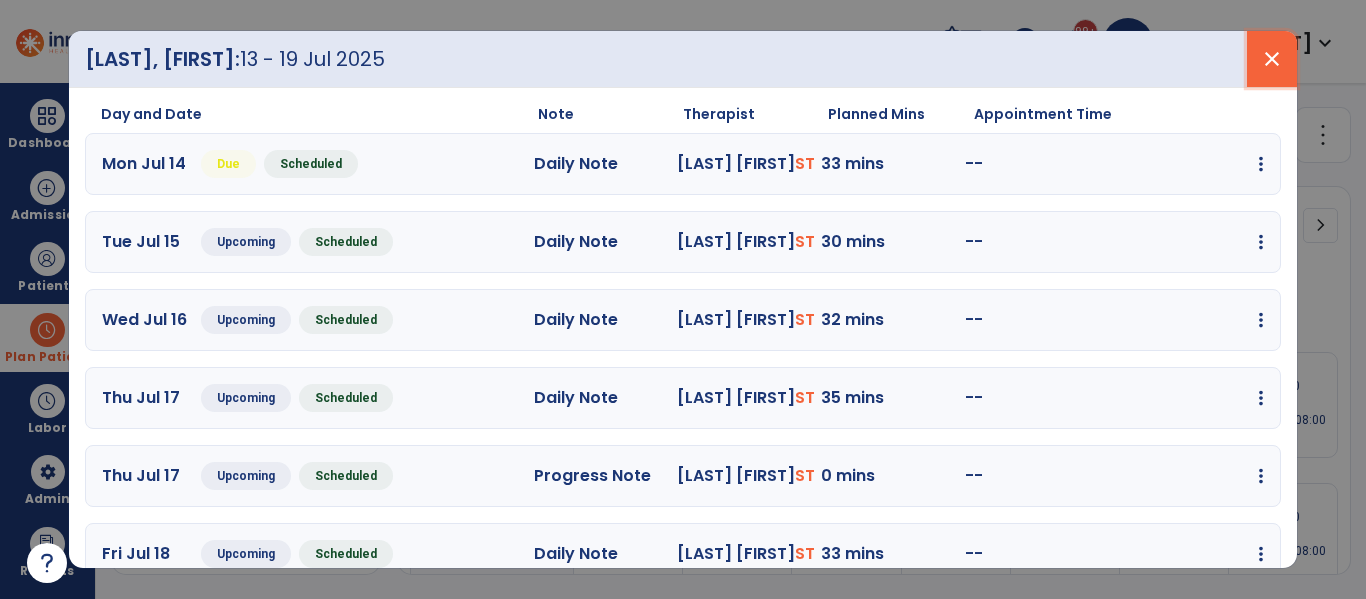 click on "close" at bounding box center (1272, 59) 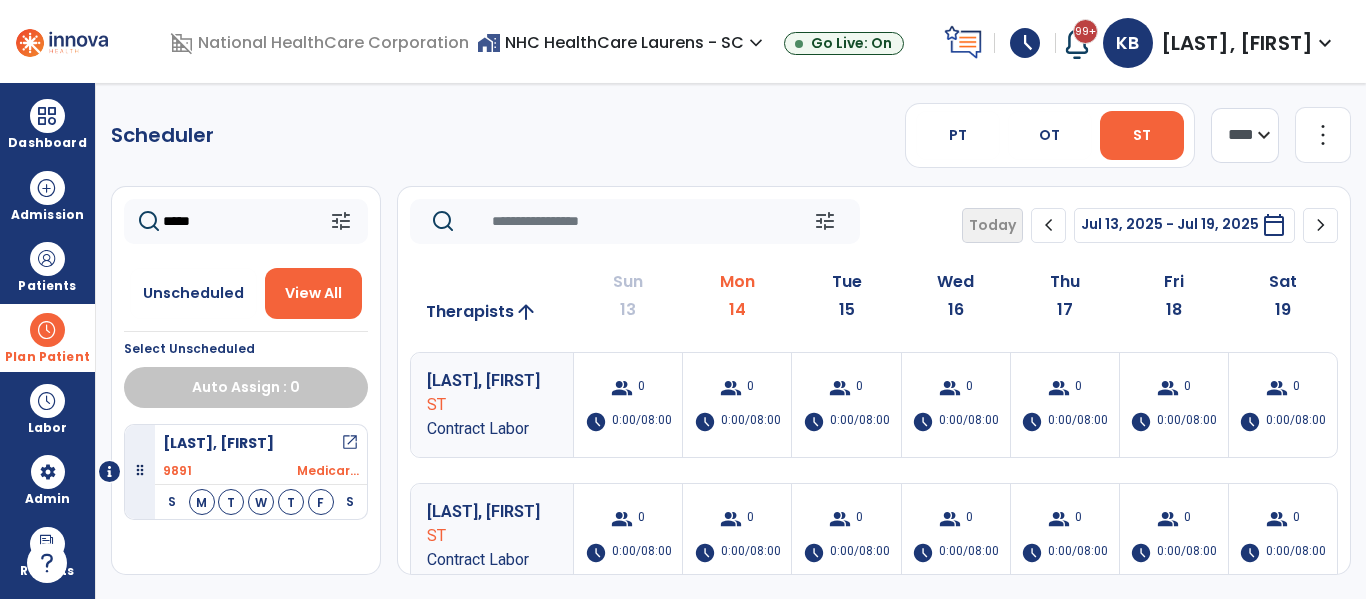 click on "arrow_upward" 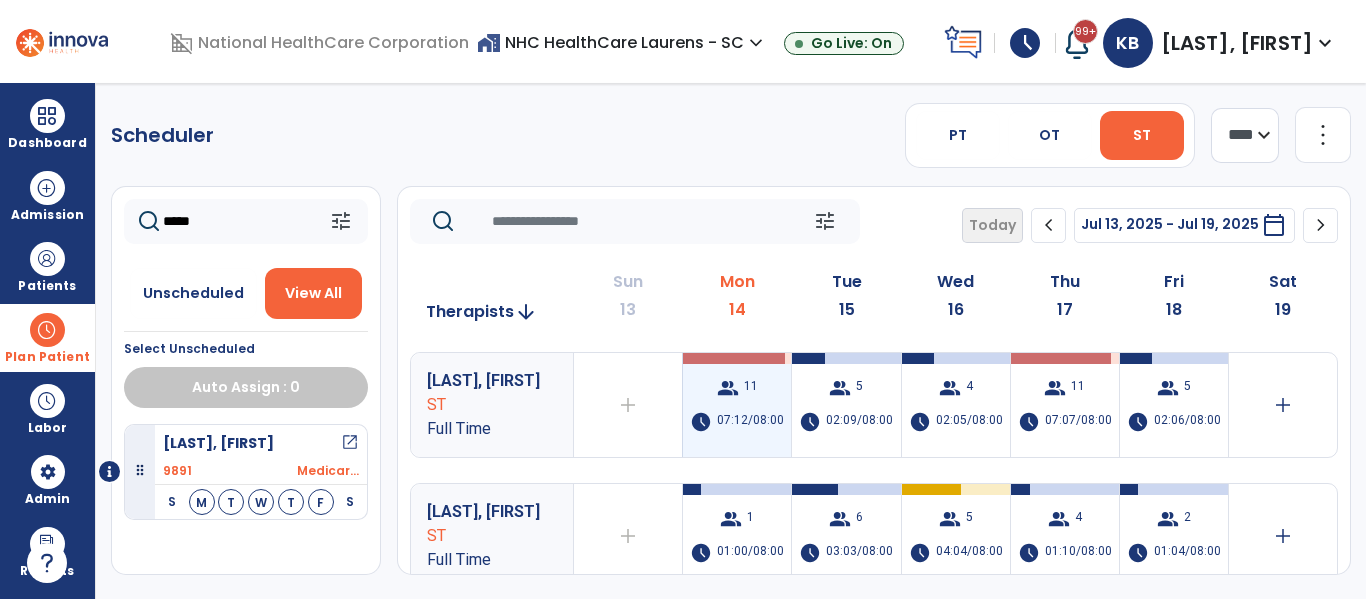 click on "group  11  schedule  07:12/08:00" at bounding box center (737, 405) 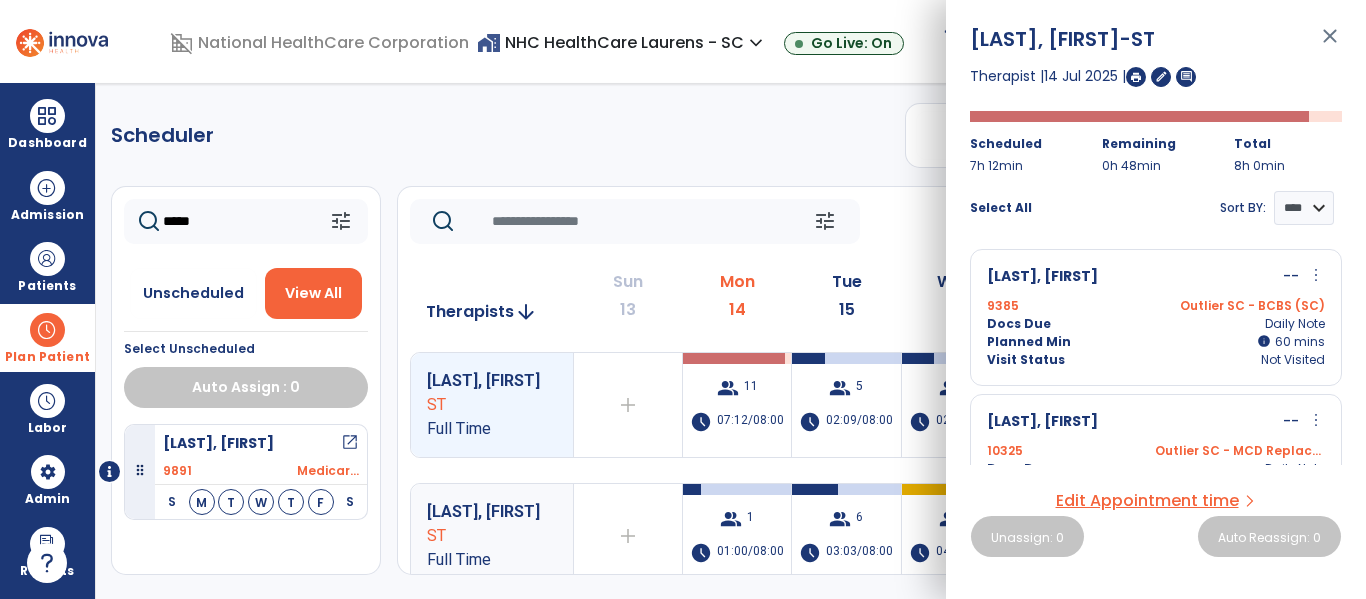 click on "Scheduler PT OT ST **** *** more_vert Manage Labor View All Therapists Print ***** tune Unscheduled View All Select Unscheduled Auto Assign : 0 [LAST], [FIRST] open_in_new 9891 Medicar... S M T W T F S tune Today chevron_left Jul 13, 2025 - Jul 19, 2025 ********* calendar_today chevron_right Therapists arrow_downward Sun 13 Mon 14 Tue 15 Wed 16 Thu 17 Fri 18 Sat 19 Brown, Kenya ST Full Time add Therapist not available for the day group 11 schedule 07:12/08:00 group 5 schedule 02:09/08:00 group 4 schedule 02:05/08:00 group 11 schedule 07:07/08:00 group 5 schedule 02:06/08:00 add Jones, Amy ST Full Time add Therapist not available for the day group 1 schedule 01:00/08:00 group 6 schedule 03:03/08:00 group 5 schedule 04:04/08:00 group 4 schedule 01:10/08:00 group 2 schedule 01:04/08:00 add Laforge, Mary ST Full Time add Therapist not available for the day group 1 schedule 00:00/08:00 group 0 2" at bounding box center (731, 341) 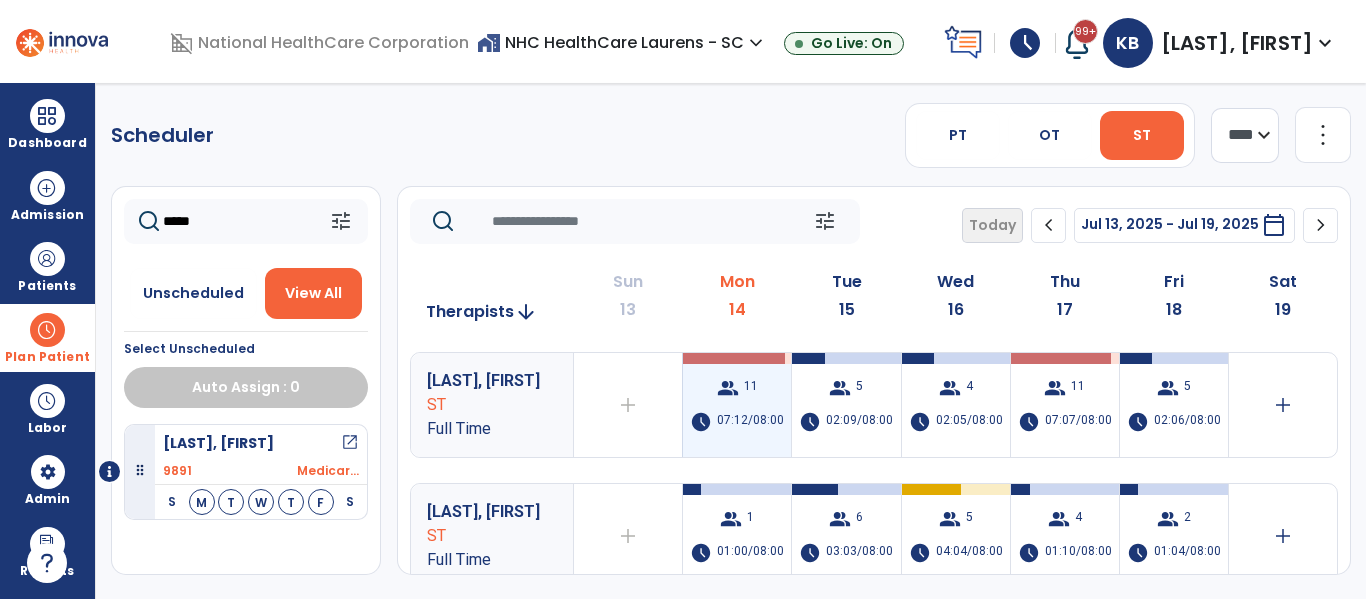 click on "group  11  schedule  07:12/08:00" at bounding box center [737, 405] 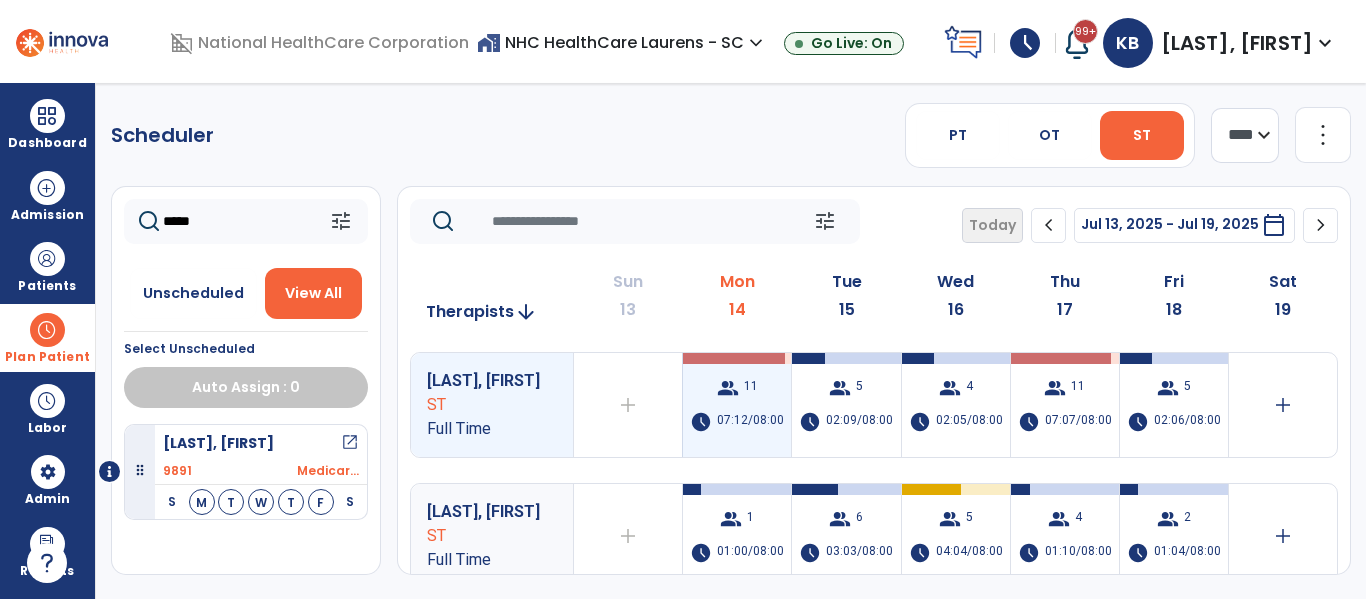 click on "group  11  schedule  07:12/08:00" at bounding box center [737, 405] 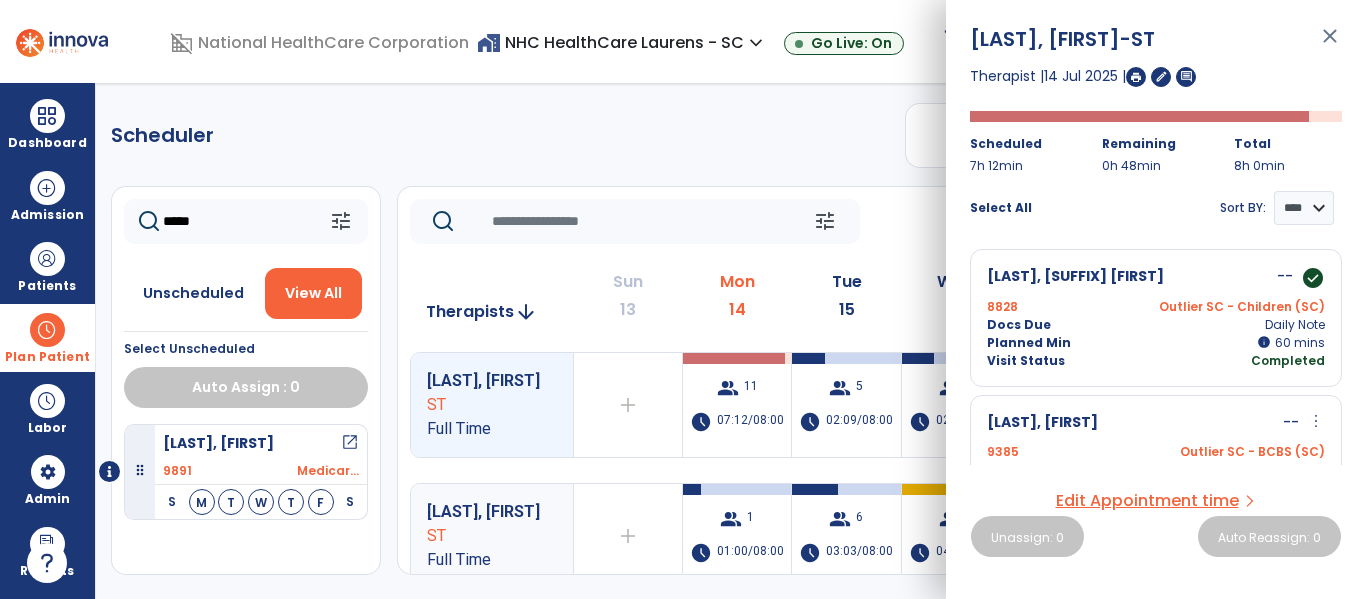 click at bounding box center [1136, 77] 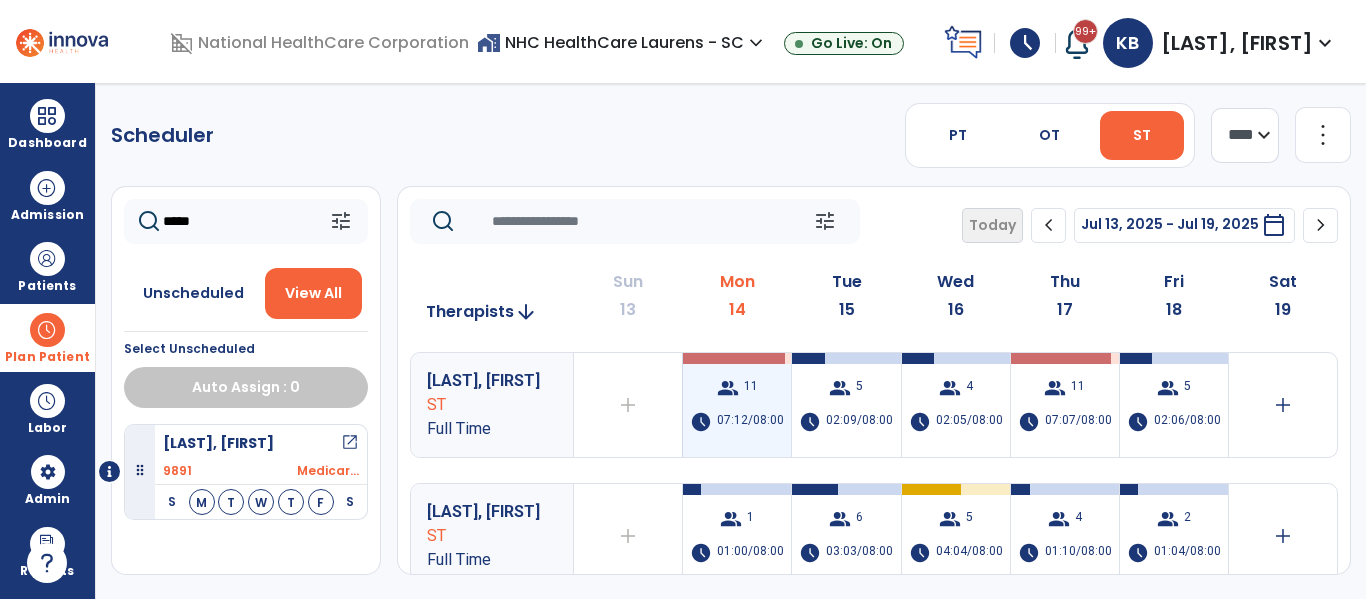 click on "group" at bounding box center [728, 388] 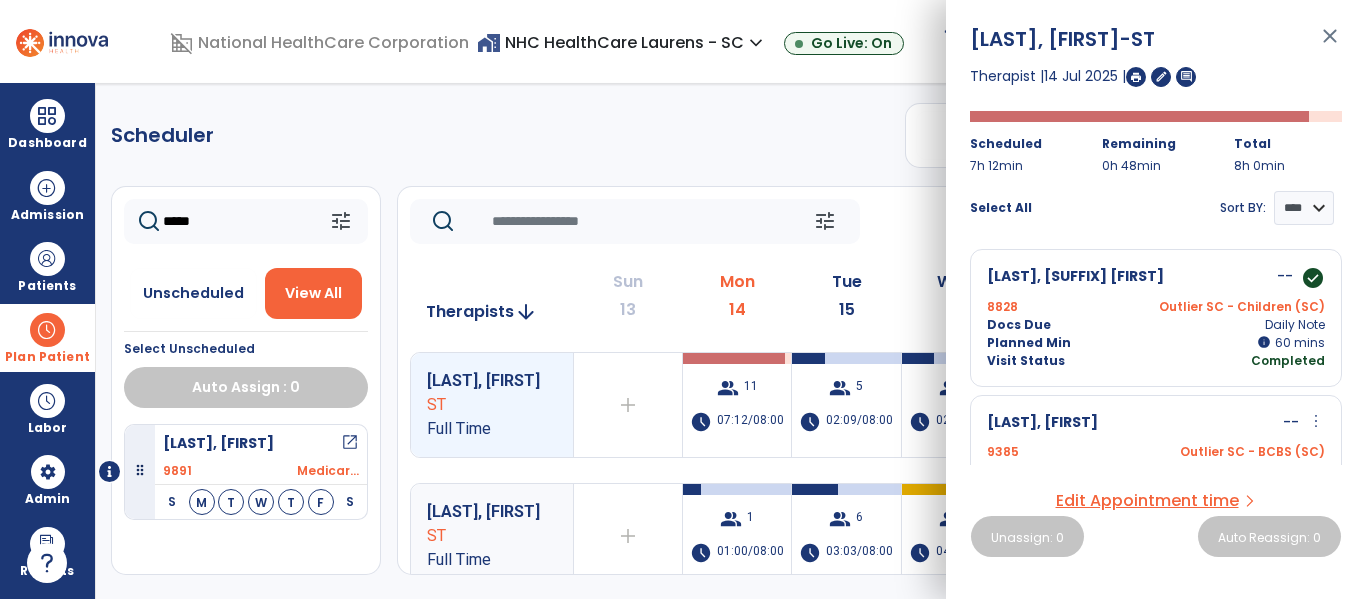 click at bounding box center (1136, 77) 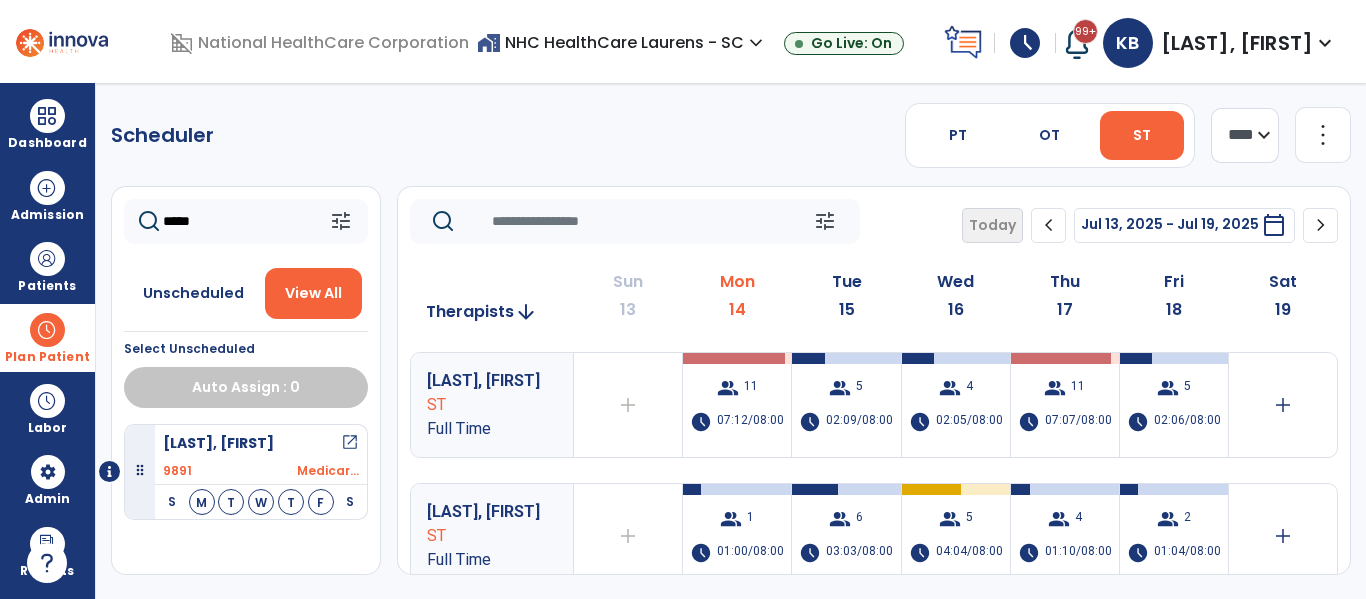 click at bounding box center [47, 330] 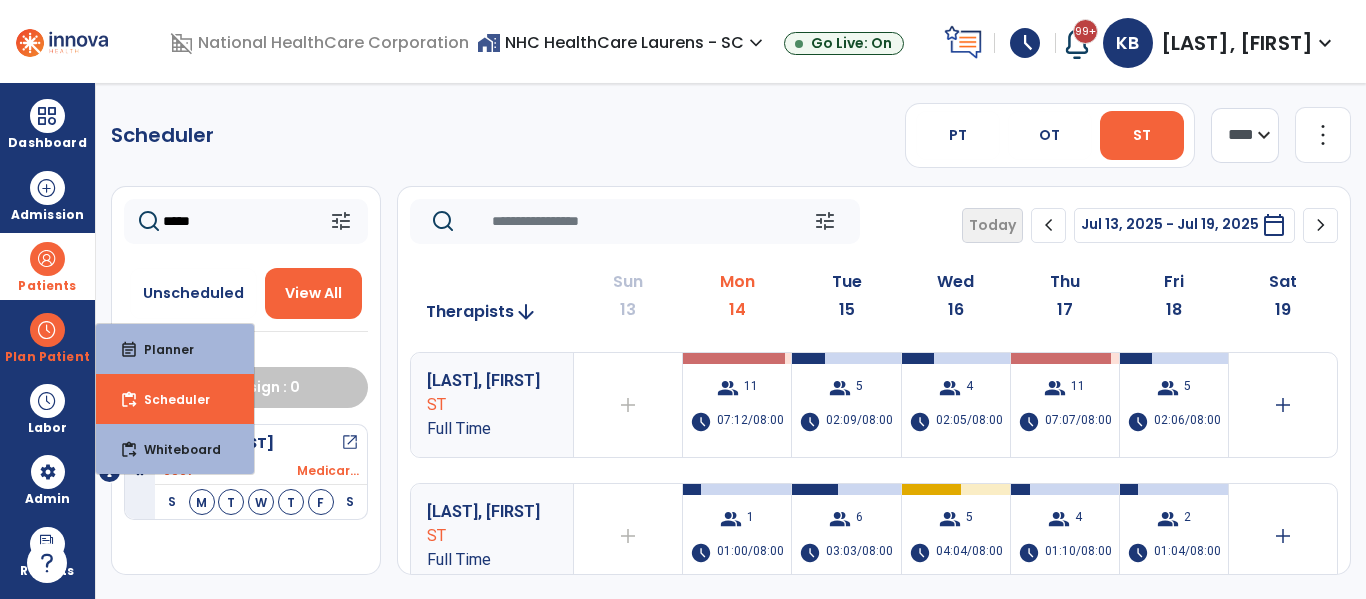 click on "Patients" at bounding box center (47, 286) 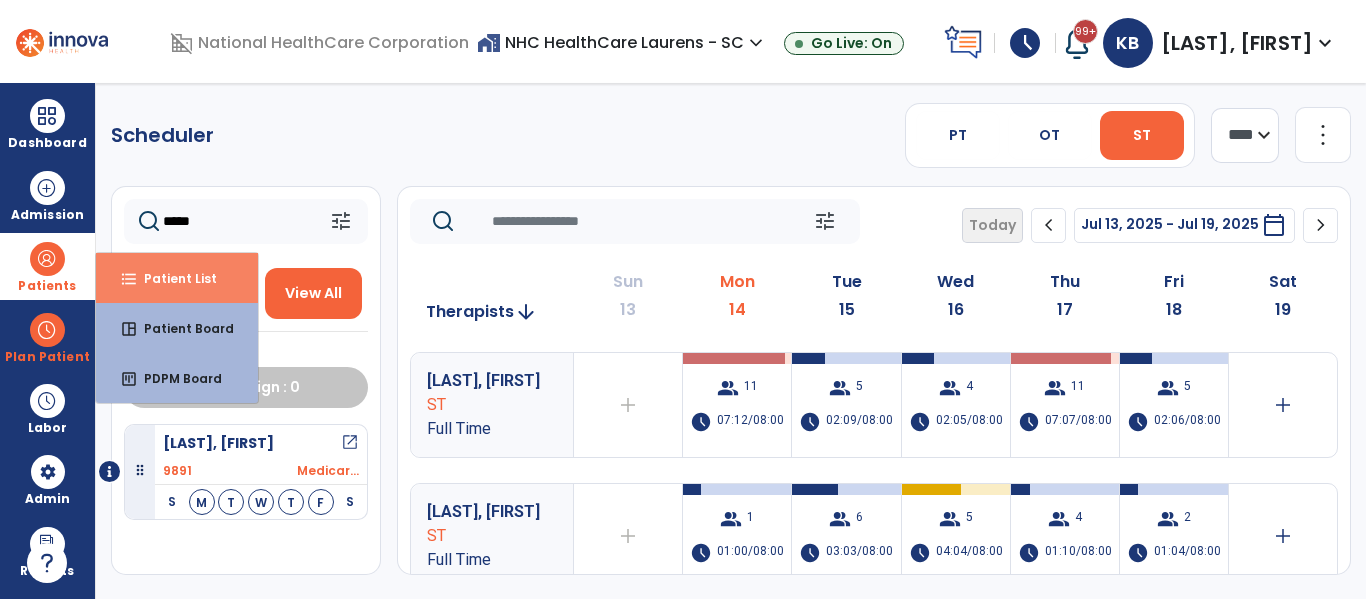 click on "Patient List" at bounding box center [172, 278] 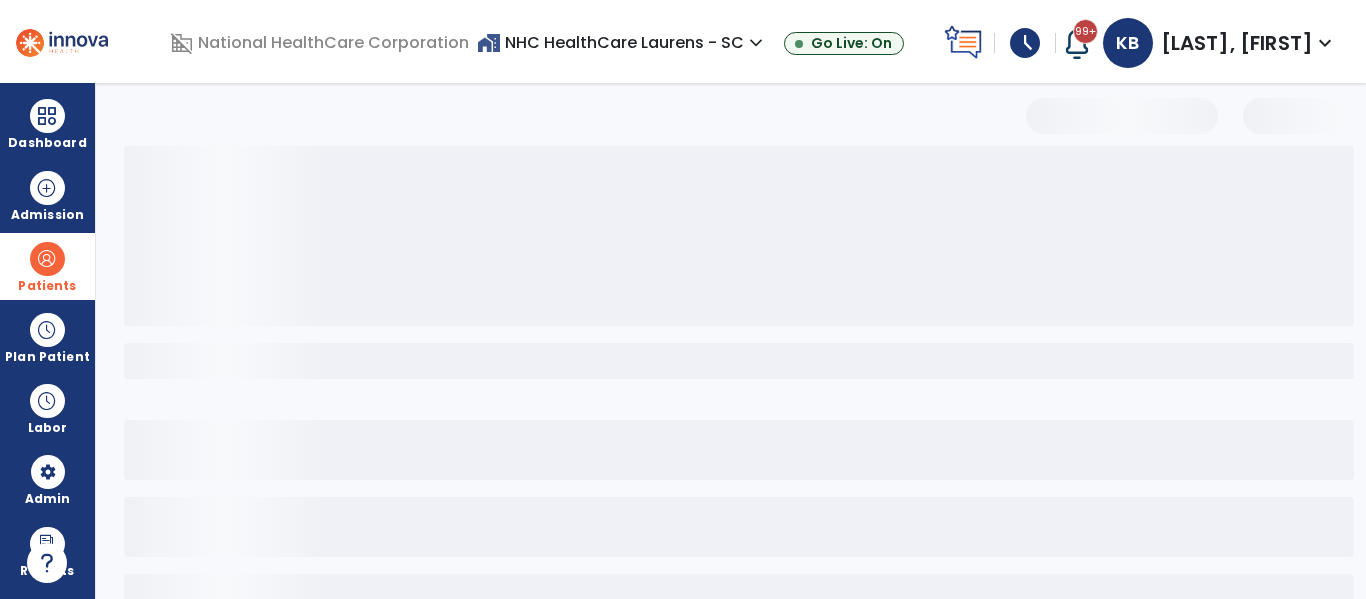 select on "***" 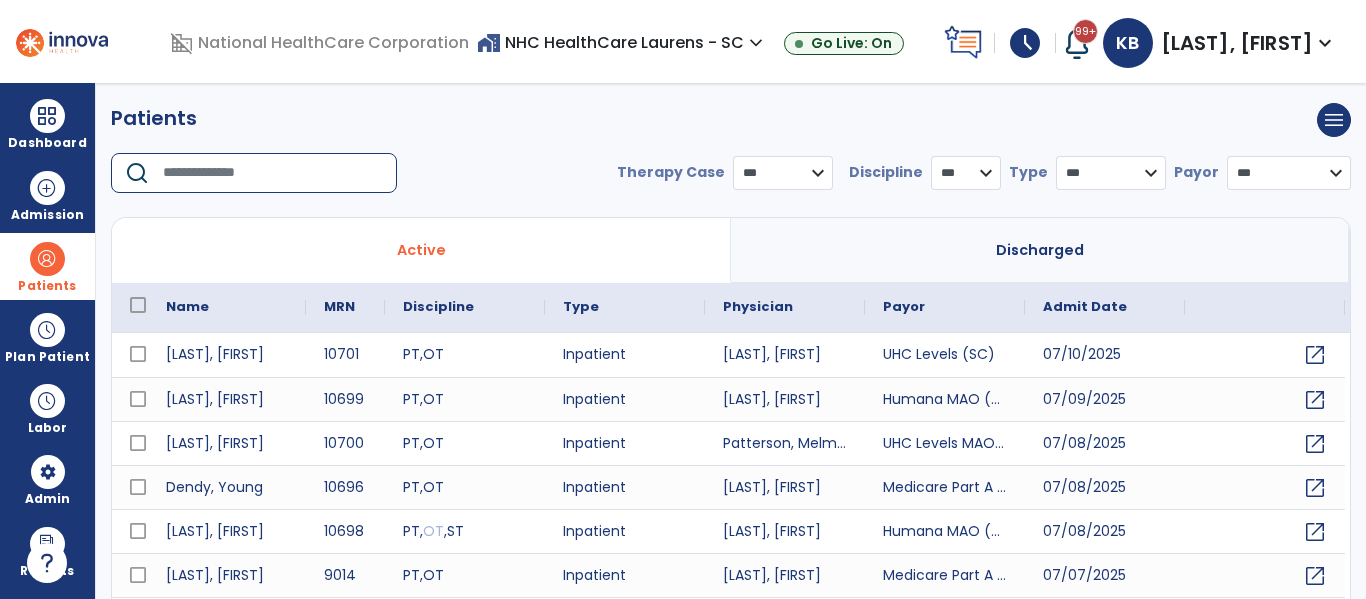 click at bounding box center (273, 173) 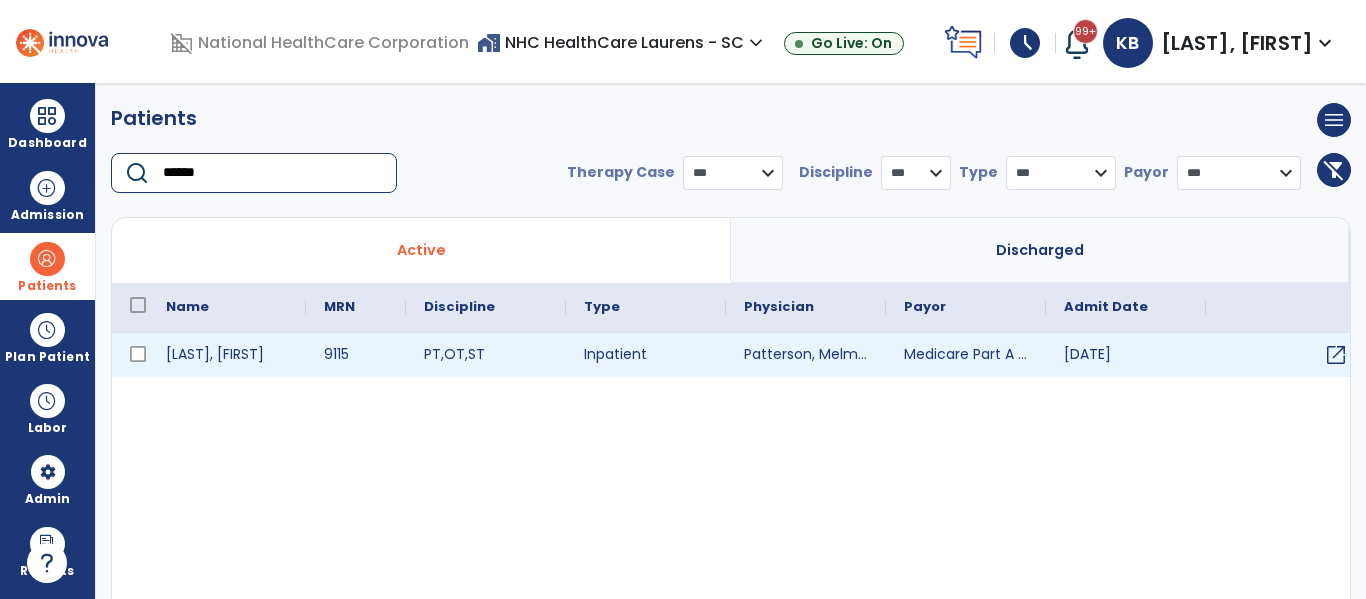 type on "******" 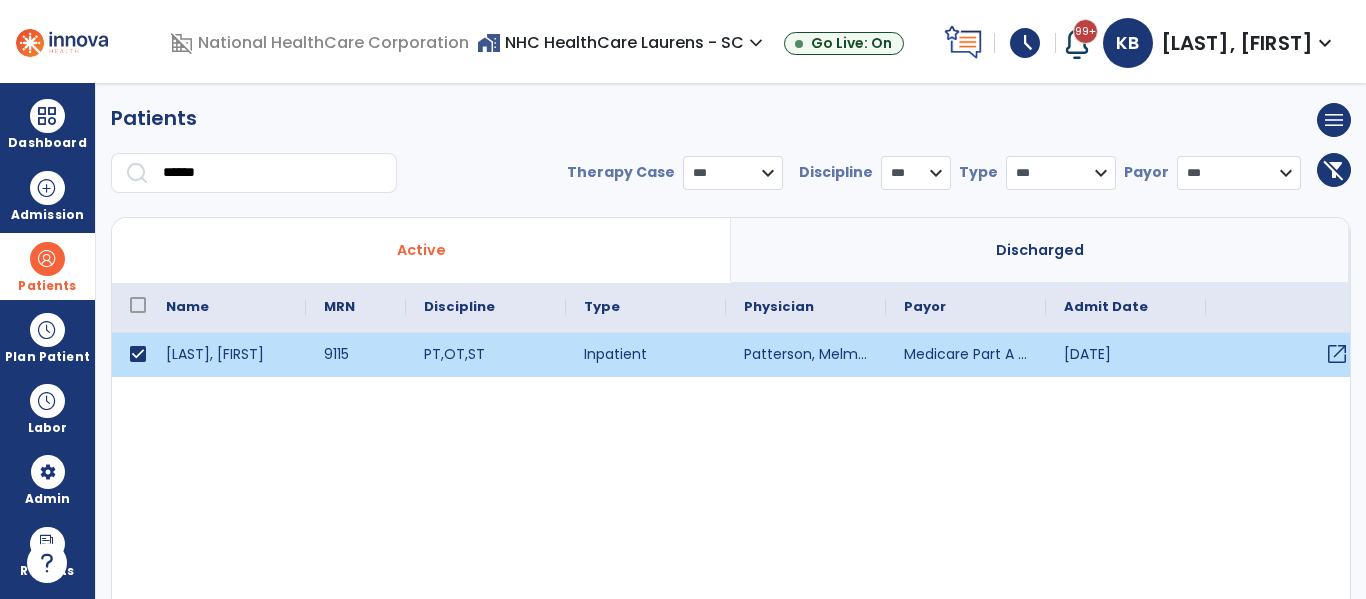 click on "open_in_new" at bounding box center [1337, 354] 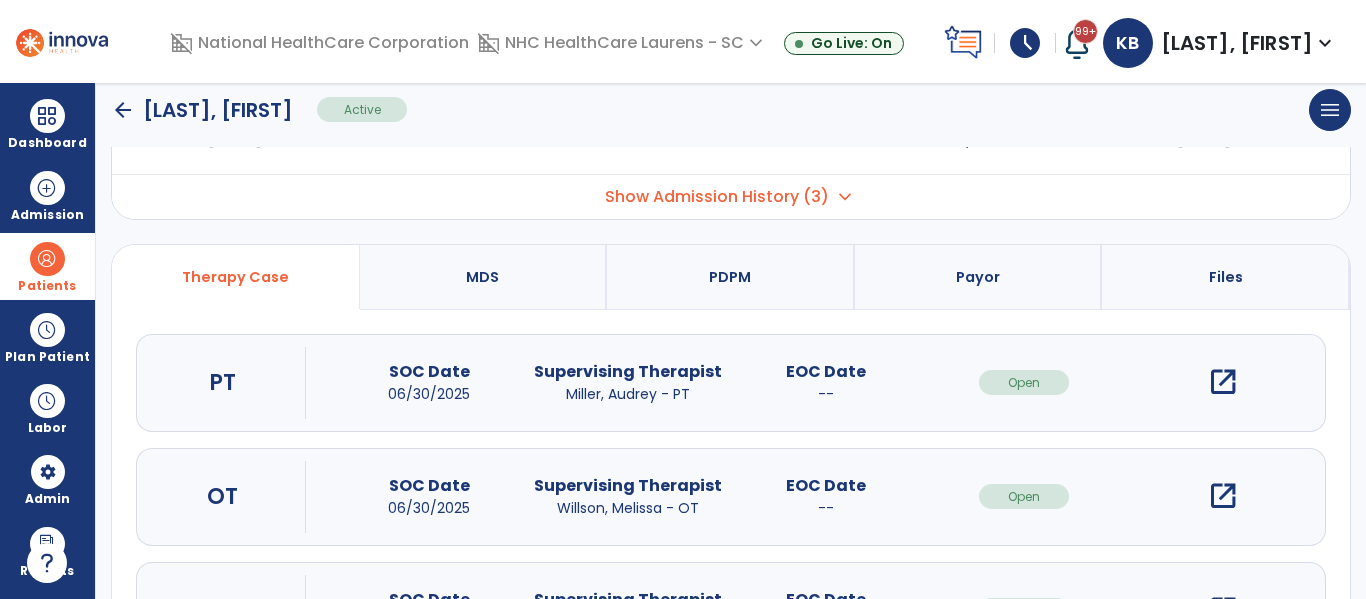 scroll, scrollTop: 207, scrollLeft: 0, axis: vertical 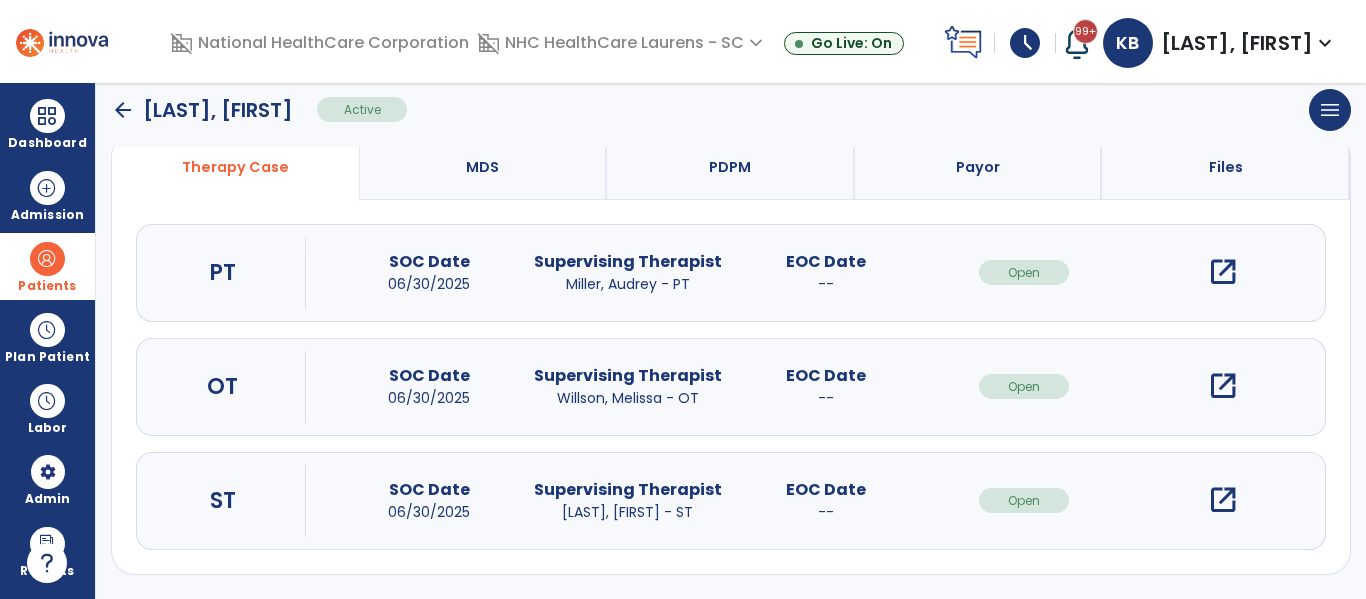 click on "open_in_new" at bounding box center [1223, 500] 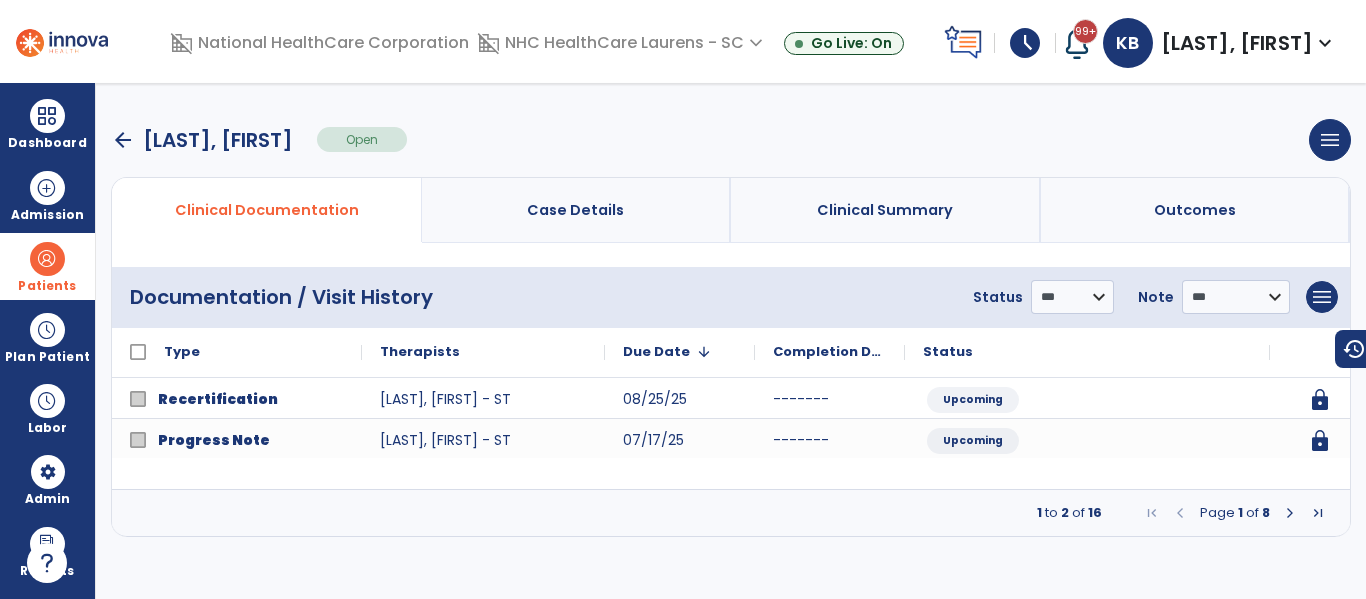 scroll, scrollTop: 0, scrollLeft: 0, axis: both 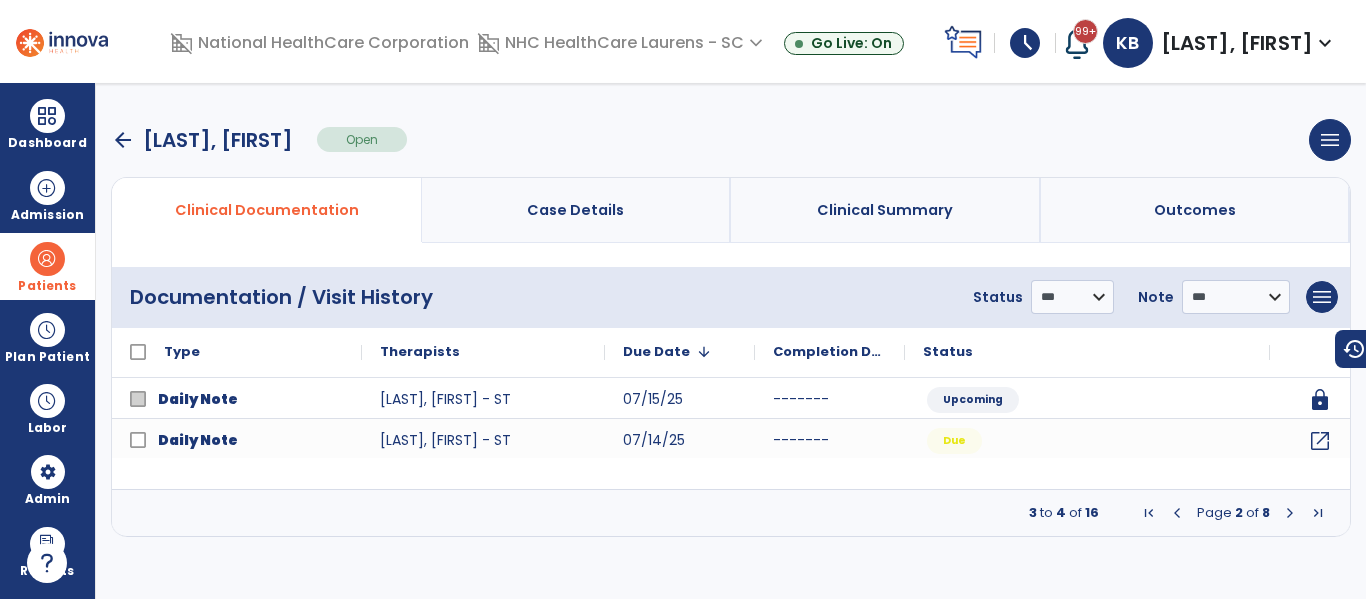 click at bounding box center [1290, 513] 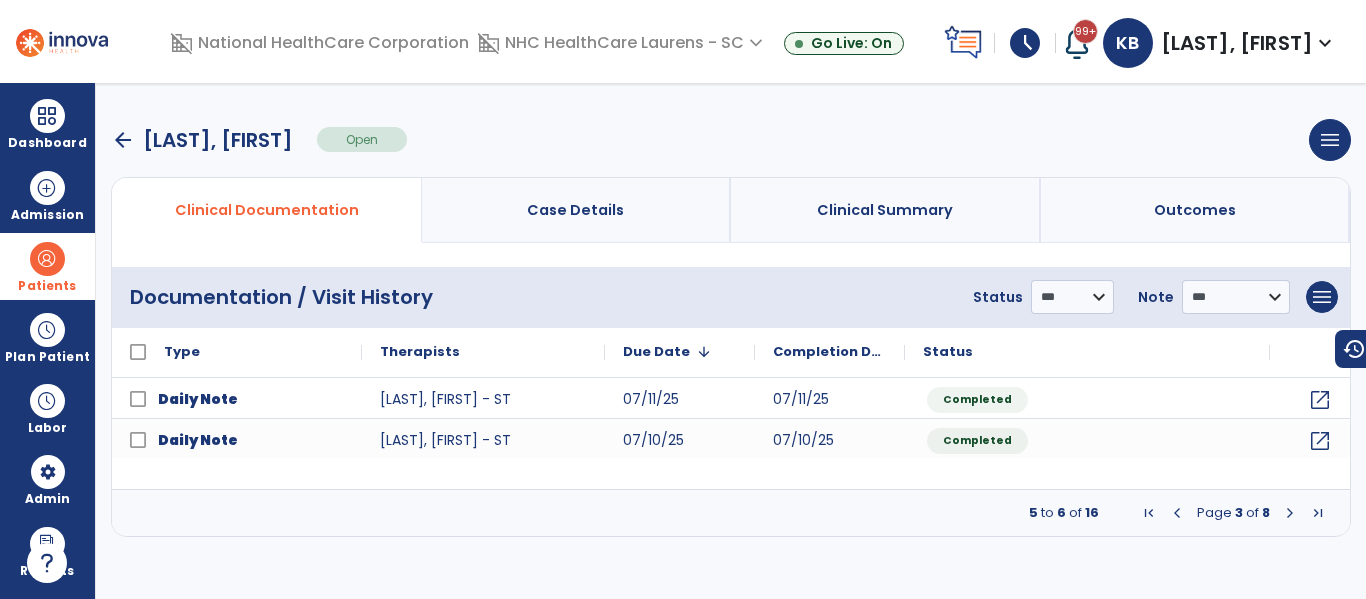click at bounding box center (1177, 513) 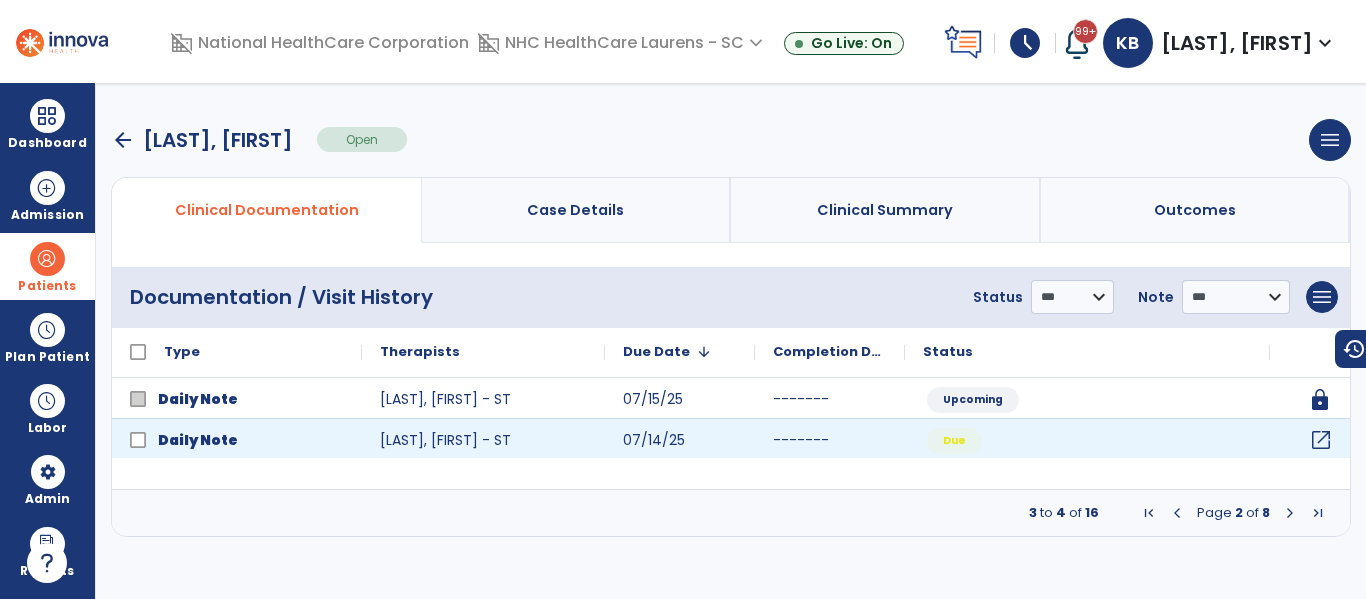 click on "open_in_new" 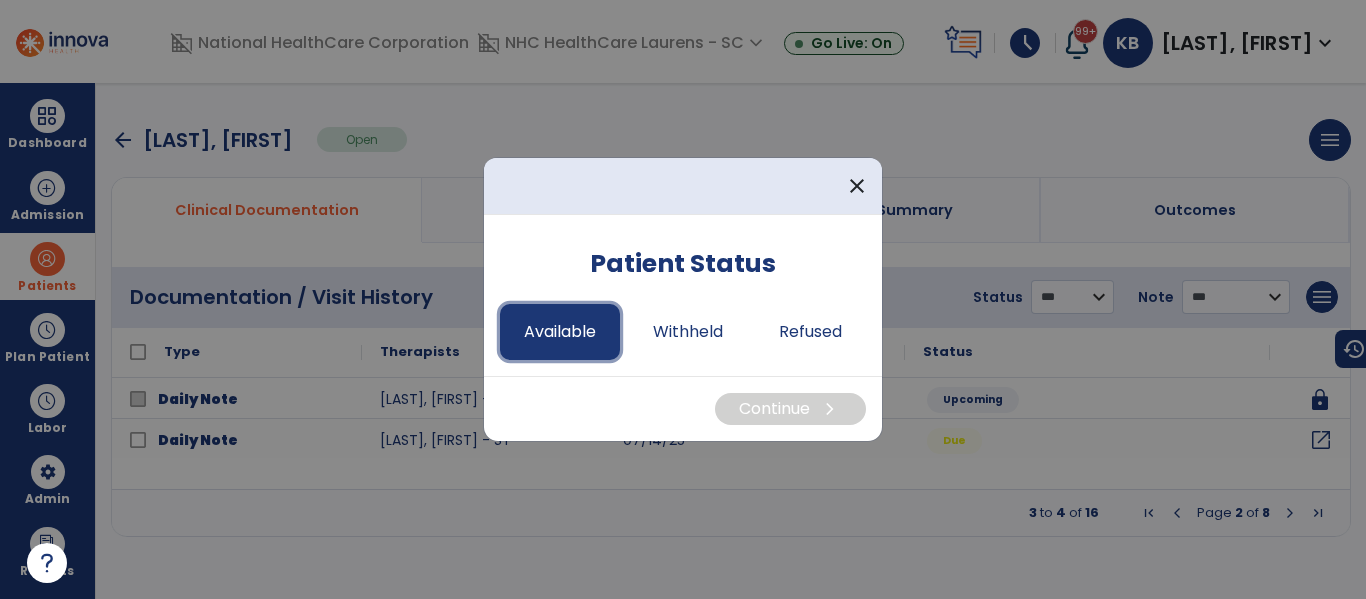 click on "Available" at bounding box center [560, 332] 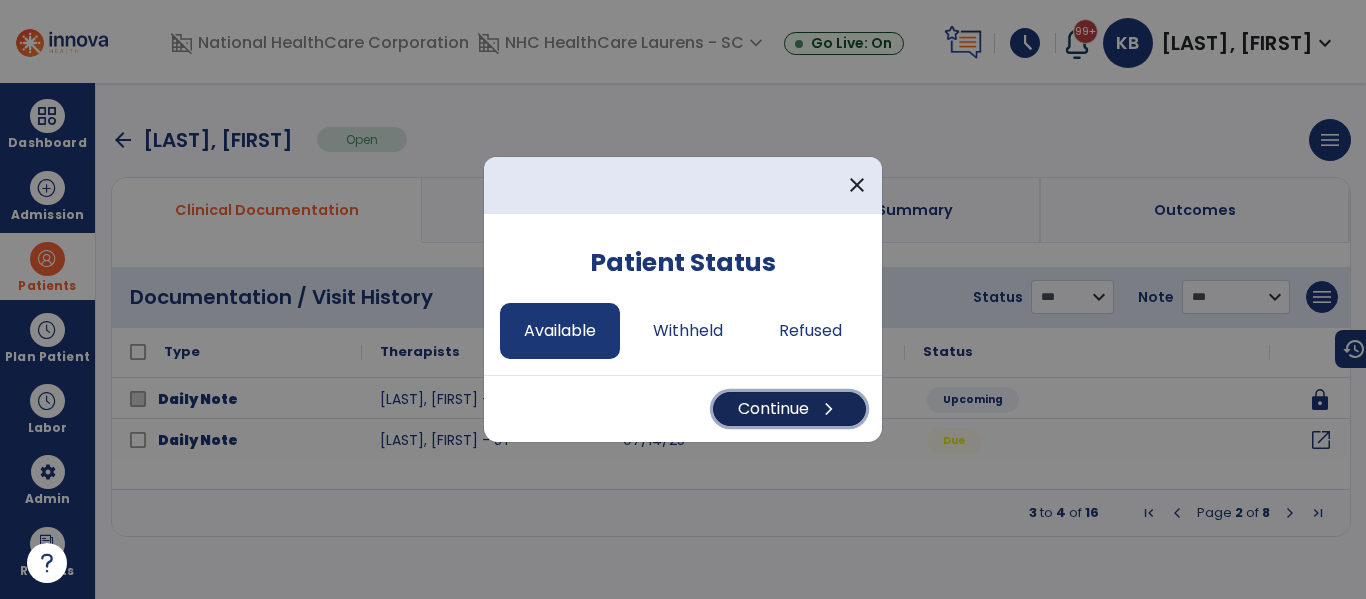 click on "chevron_right" at bounding box center [829, 409] 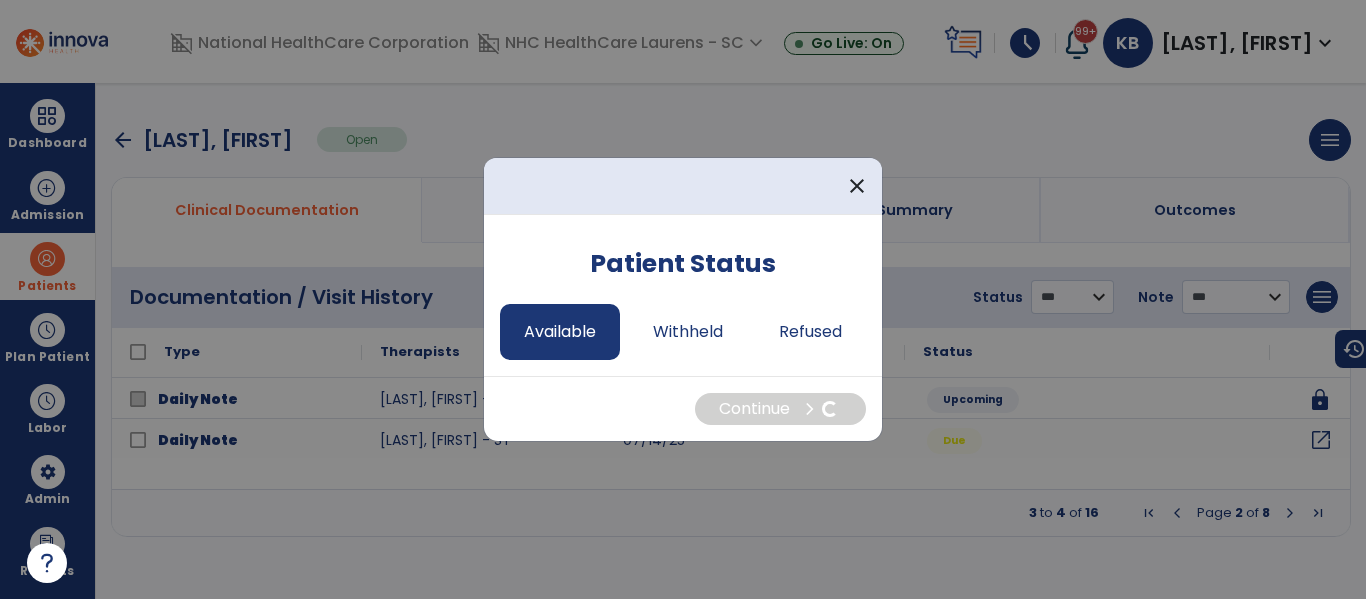 select on "*" 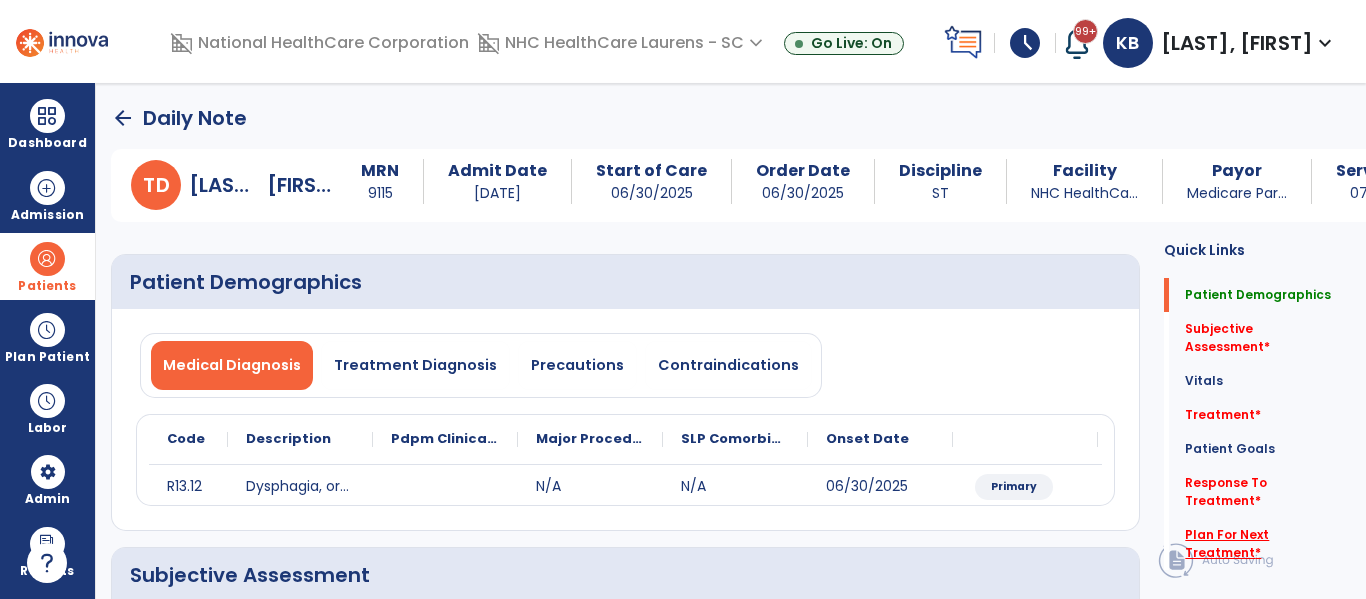 click on "Plan For Next Treatment   *" 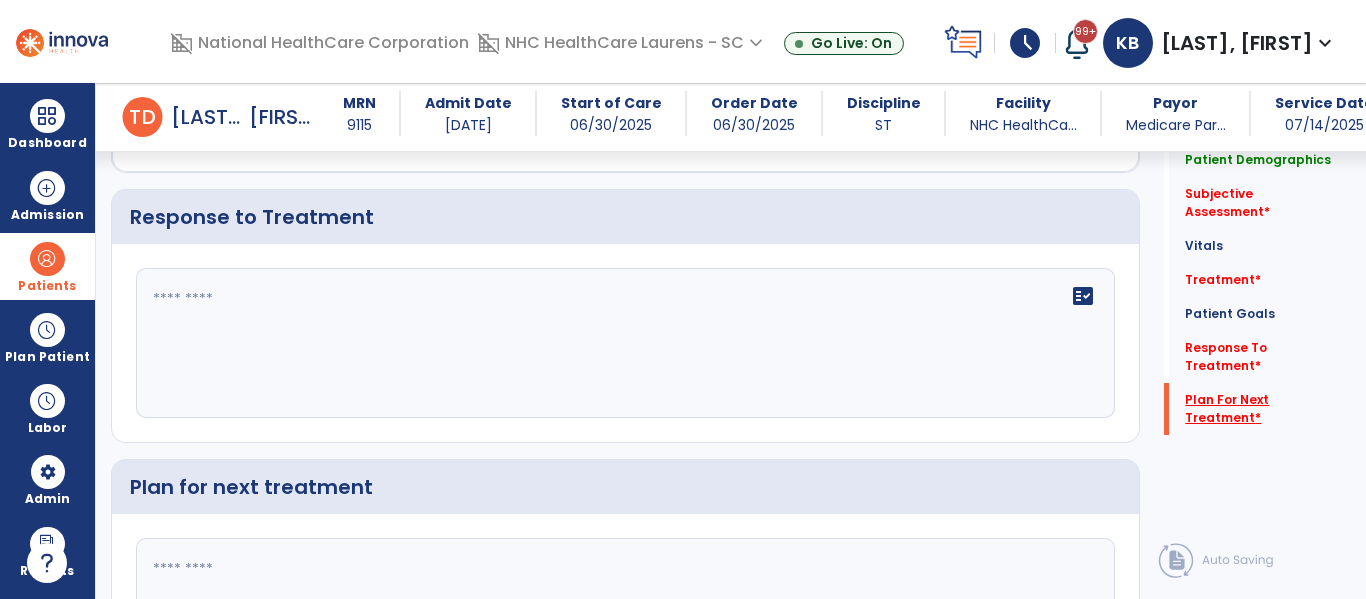 scroll, scrollTop: 3156, scrollLeft: 0, axis: vertical 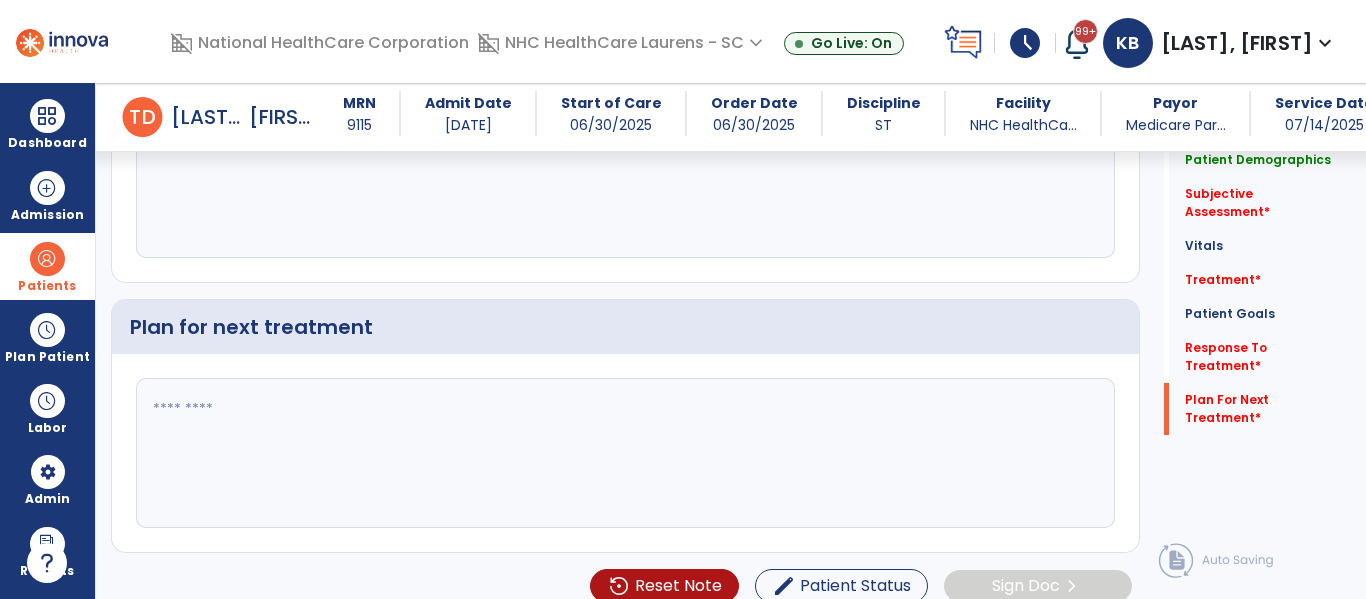 click 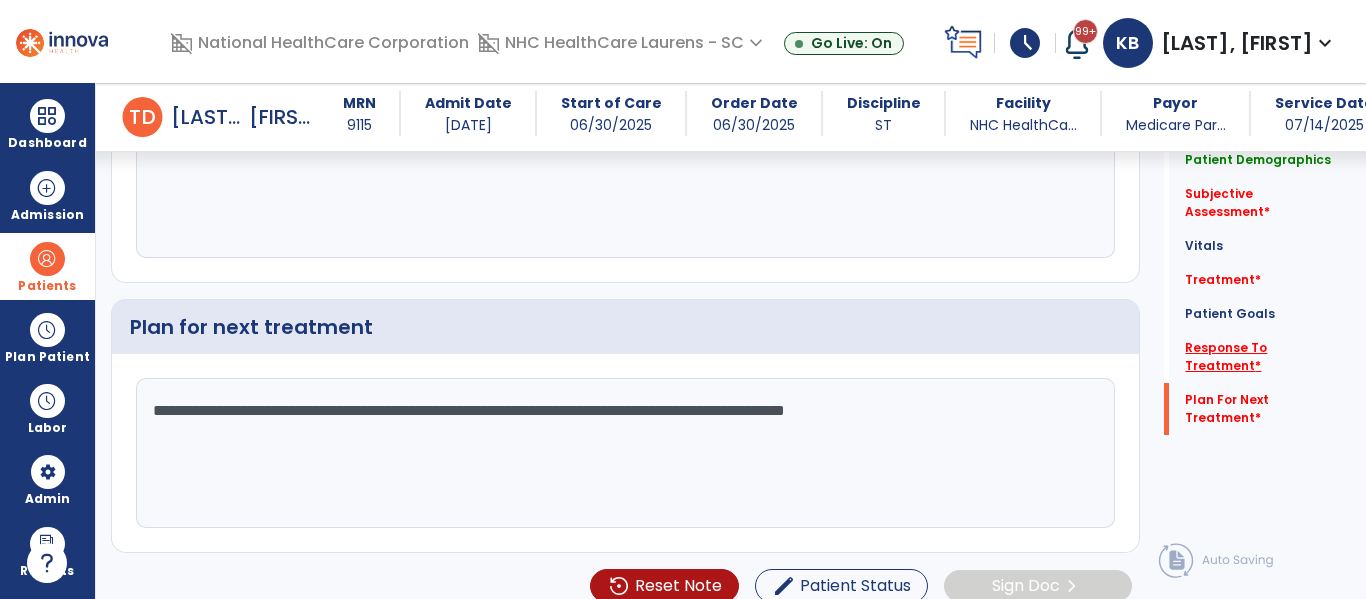 type on "**********" 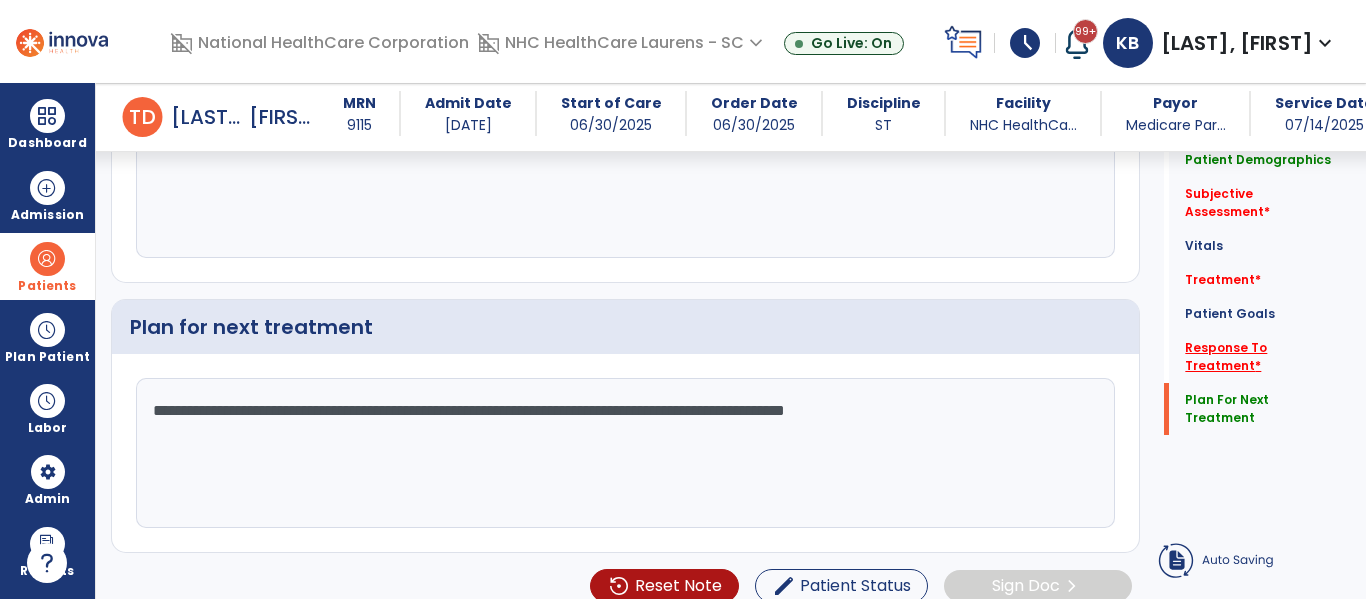 click on "Response To Treatment   *" 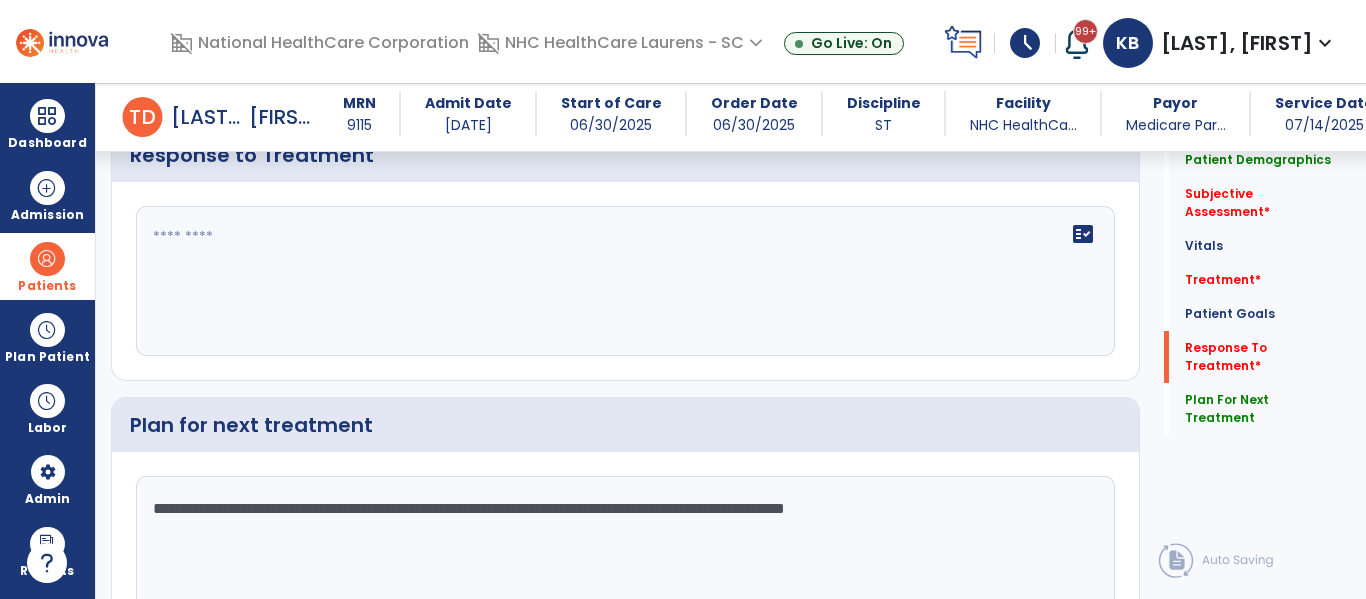 scroll, scrollTop: 2951, scrollLeft: 0, axis: vertical 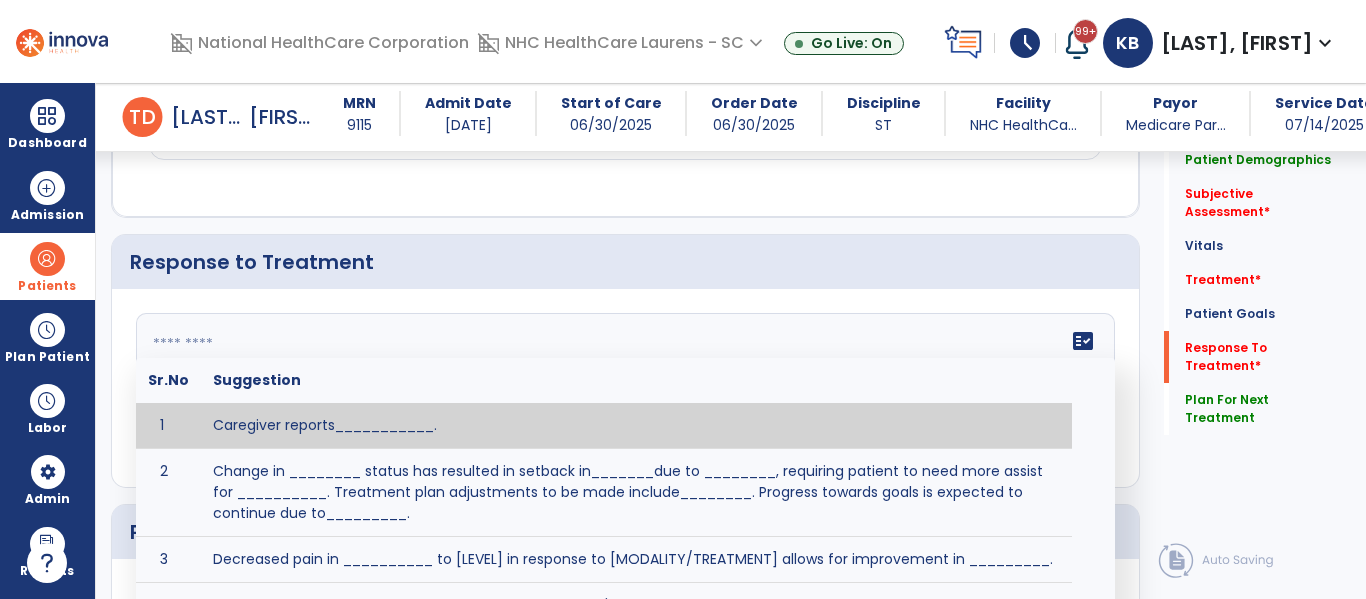 click on "fact_check  Sr.No Suggestion 1 Caregiver reports___________. 2 Change in ________ status has resulted in setback in_______due to ________, requiring patient to need more assist for __________.   Treatment plan adjustments to be made include________.  Progress towards goals is expected to continue due to_________. 3 Decreased pain in __________ to [LEVEL] in response to [MODALITY/TREATMENT] allows for improvement in _________. 4 Functional gains in _______ have impacted the patient's ability to perform_________ with a reduction in assist levels to_________. 5 Functional progress this week has been significant due to__________. 6 Gains in ________ have improved the patient's ability to perform ______with decreased levels of assist to___________. 7 Improvement in ________allows patient to tolerate higher levels of challenges in_________. 8 Pain in [AREA] has decreased to [LEVEL] in response to [TREATMENT/MODALITY], allowing fore ease in completing__________. 9 10 11 12 13 14 15 16 17 18 19 20 21" 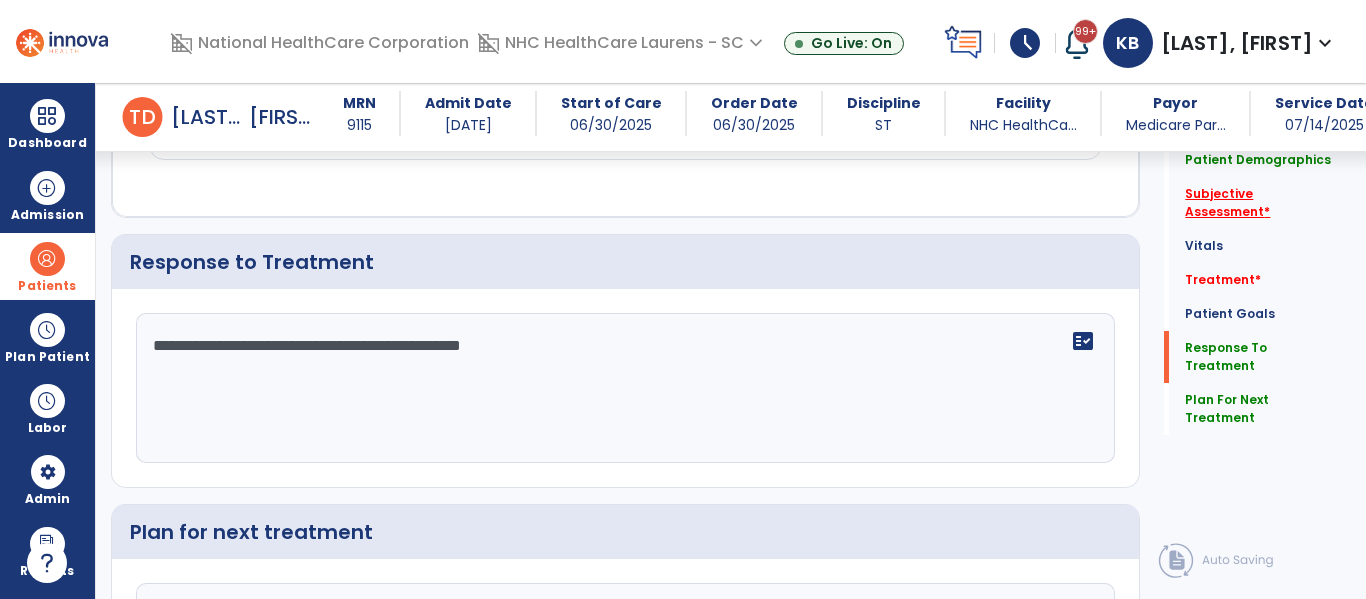 type on "**********" 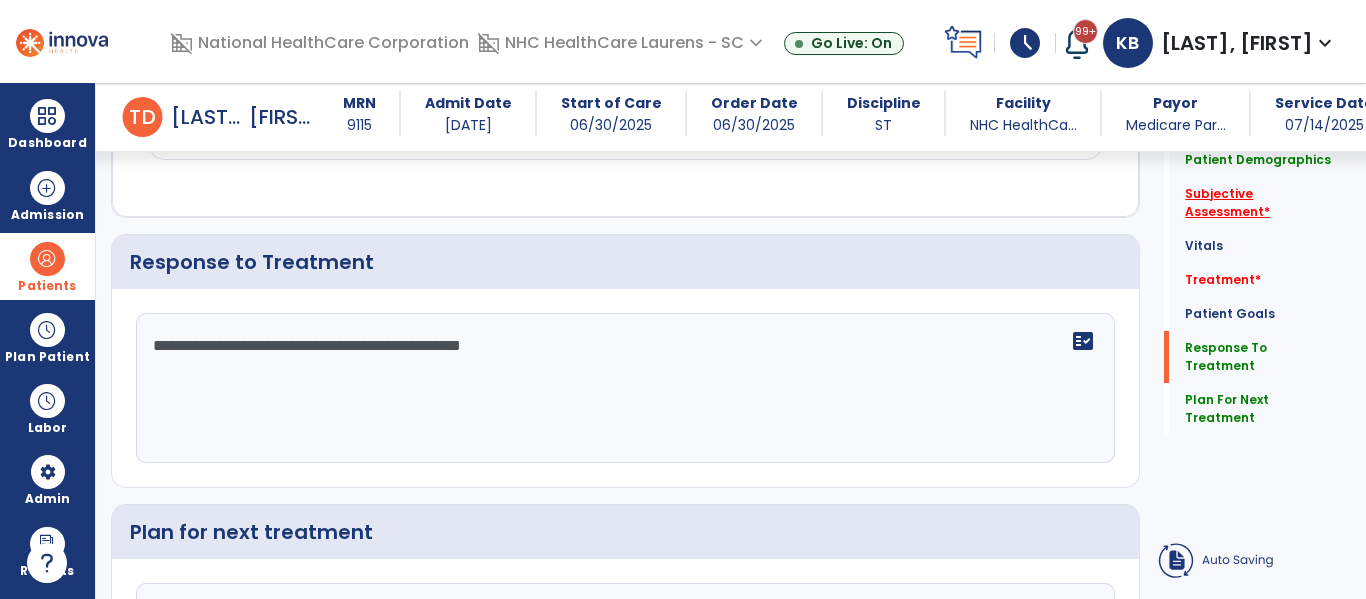 click on "Subjective Assessment   *" 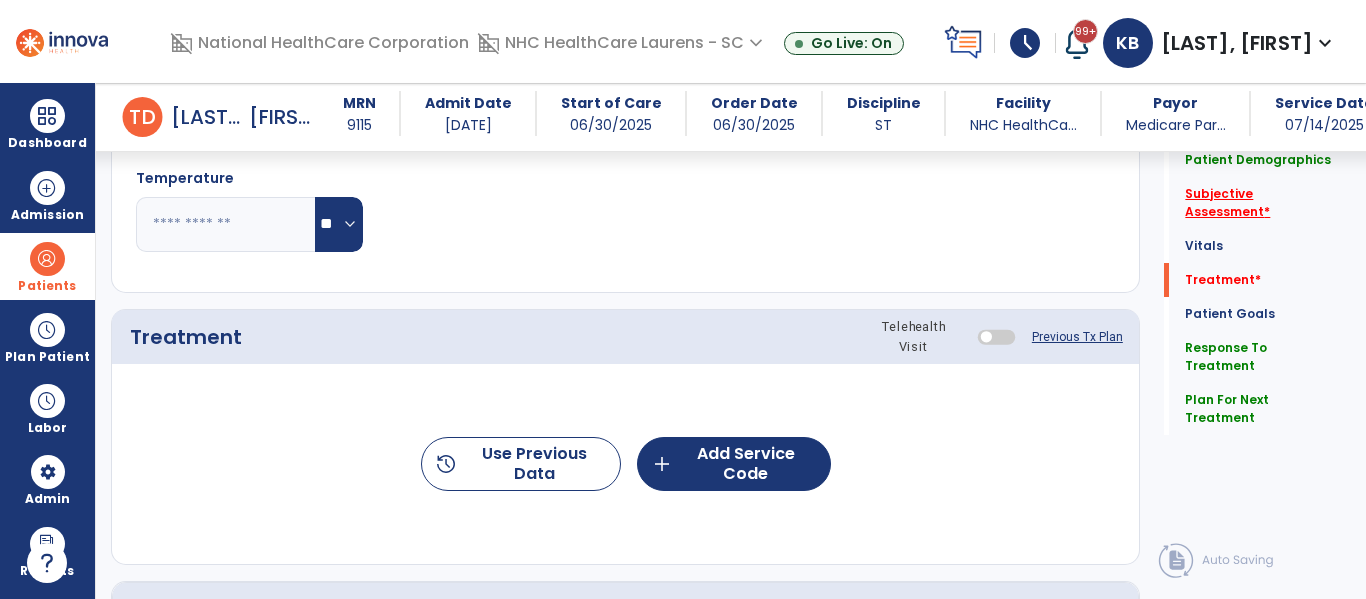 scroll, scrollTop: 328, scrollLeft: 0, axis: vertical 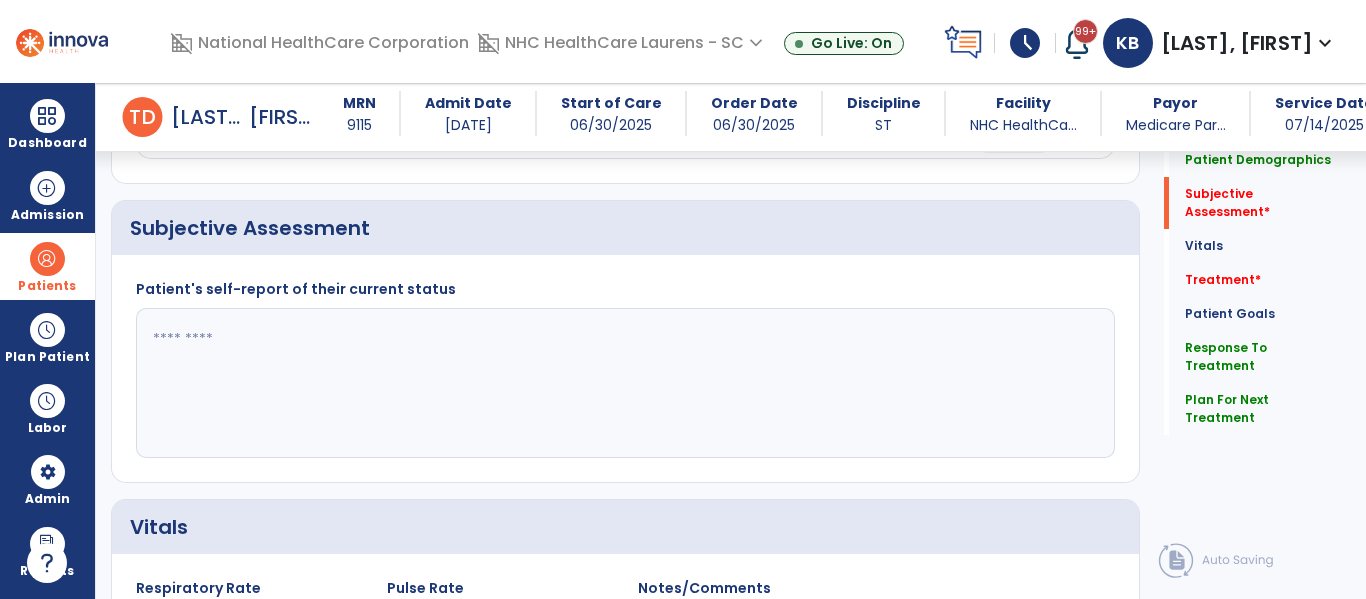 click 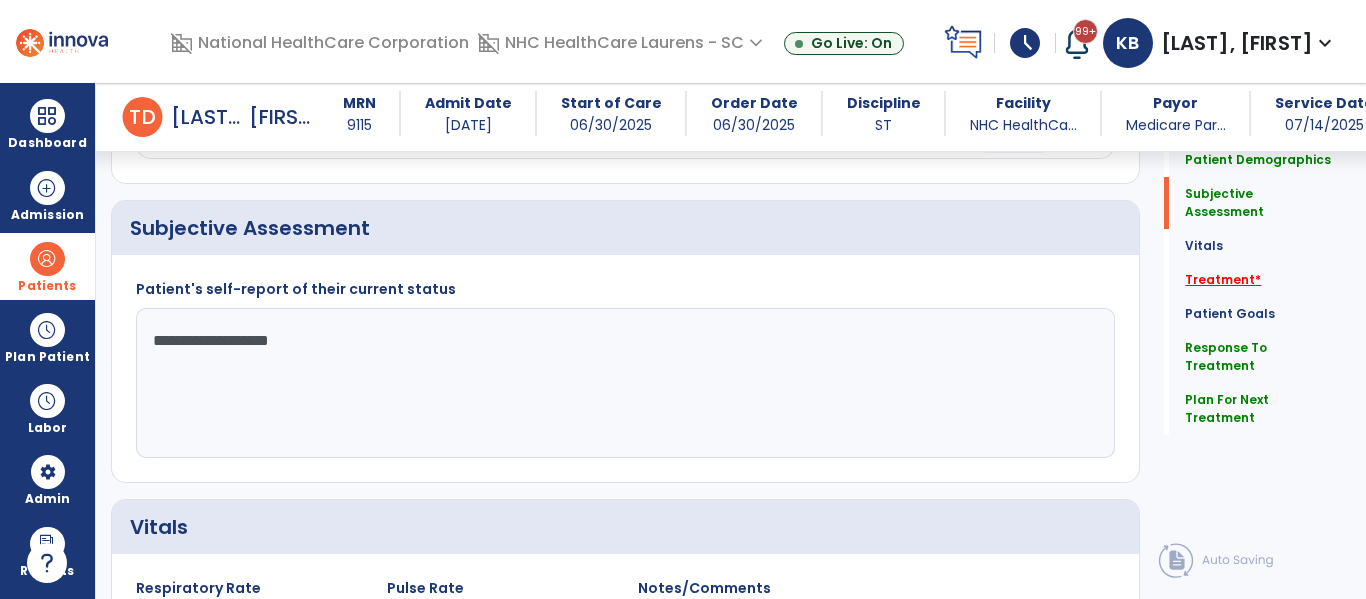 type on "**********" 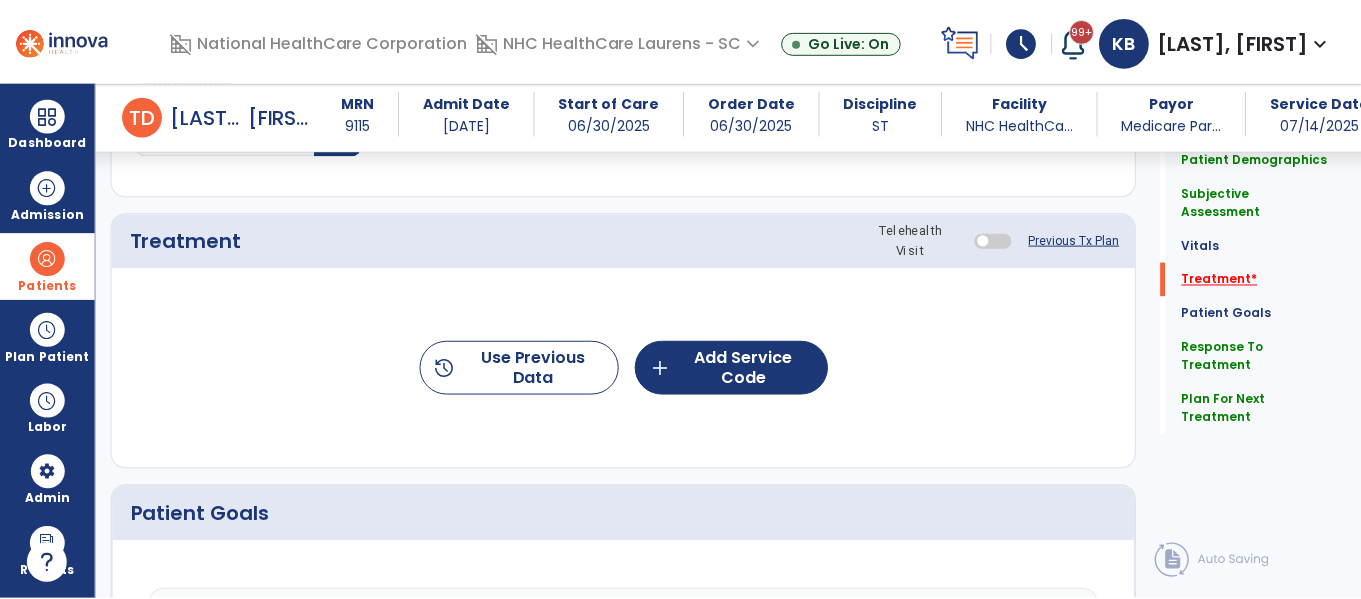 scroll, scrollTop: 1037, scrollLeft: 0, axis: vertical 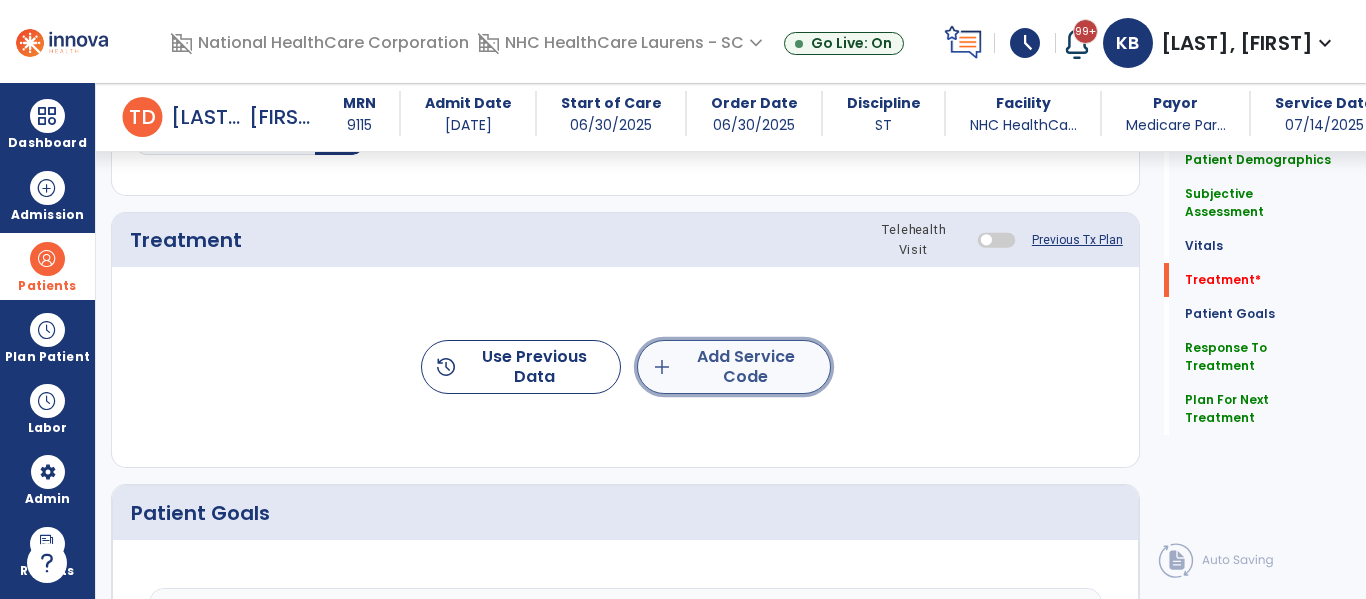 click on "add  Add Service Code" 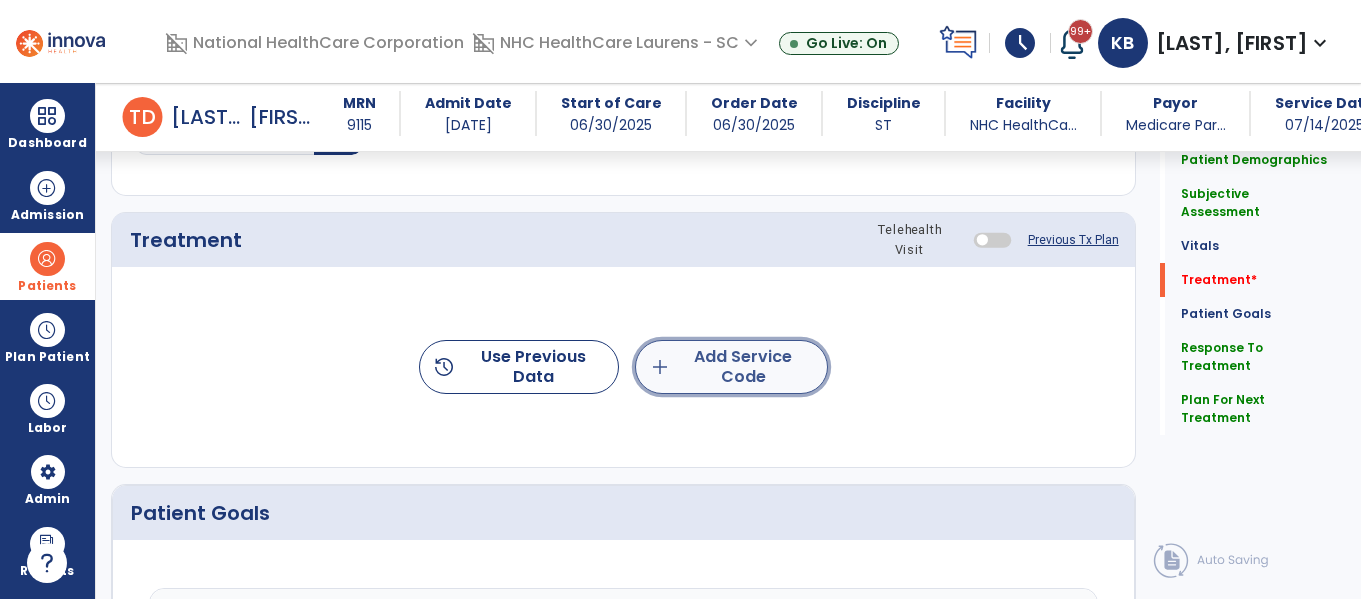 scroll, scrollTop: 1037, scrollLeft: 0, axis: vertical 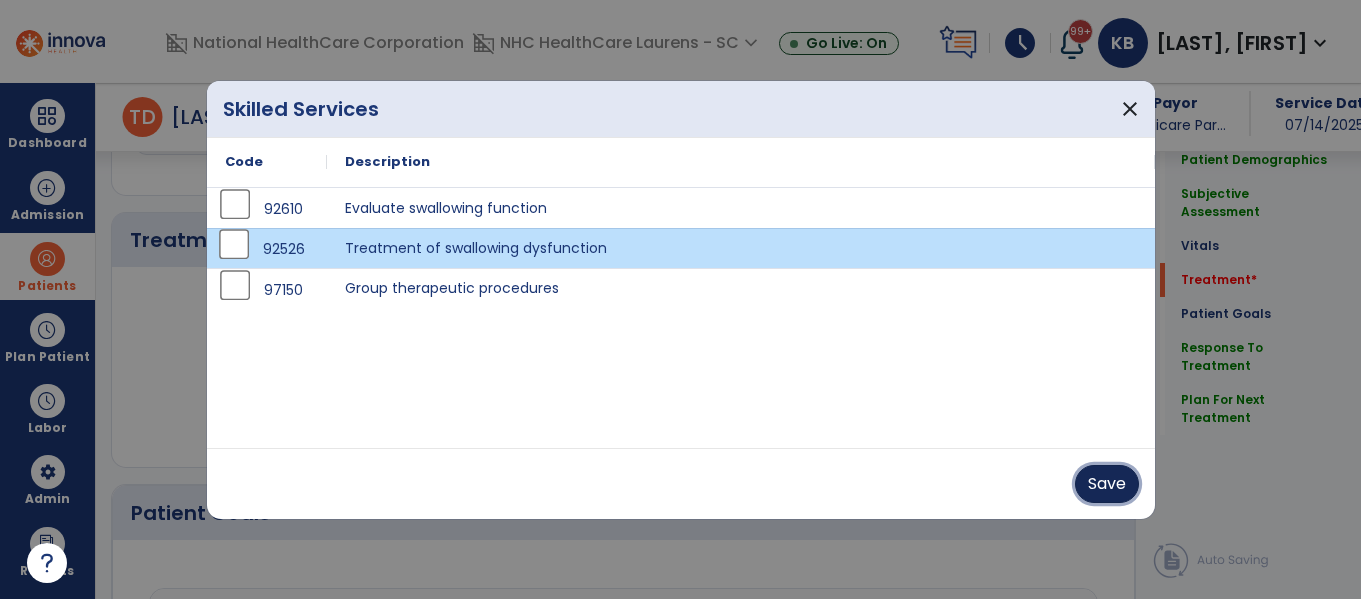 click on "Save" at bounding box center (1107, 484) 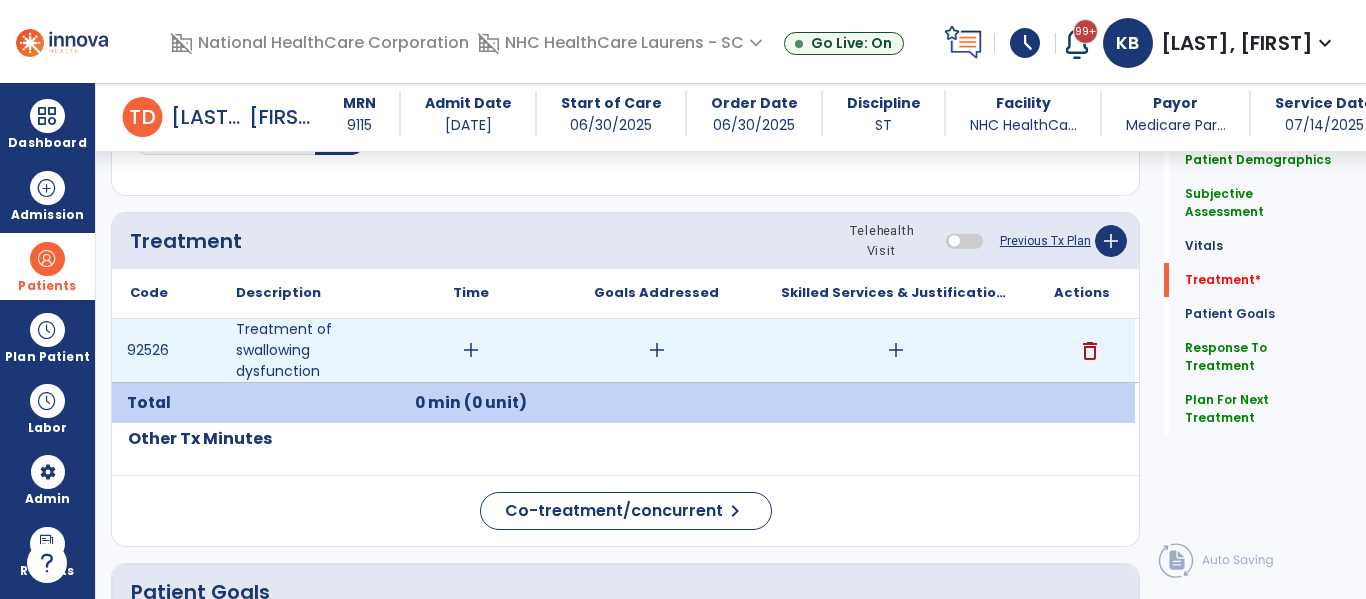 click on "add" at bounding box center [471, 350] 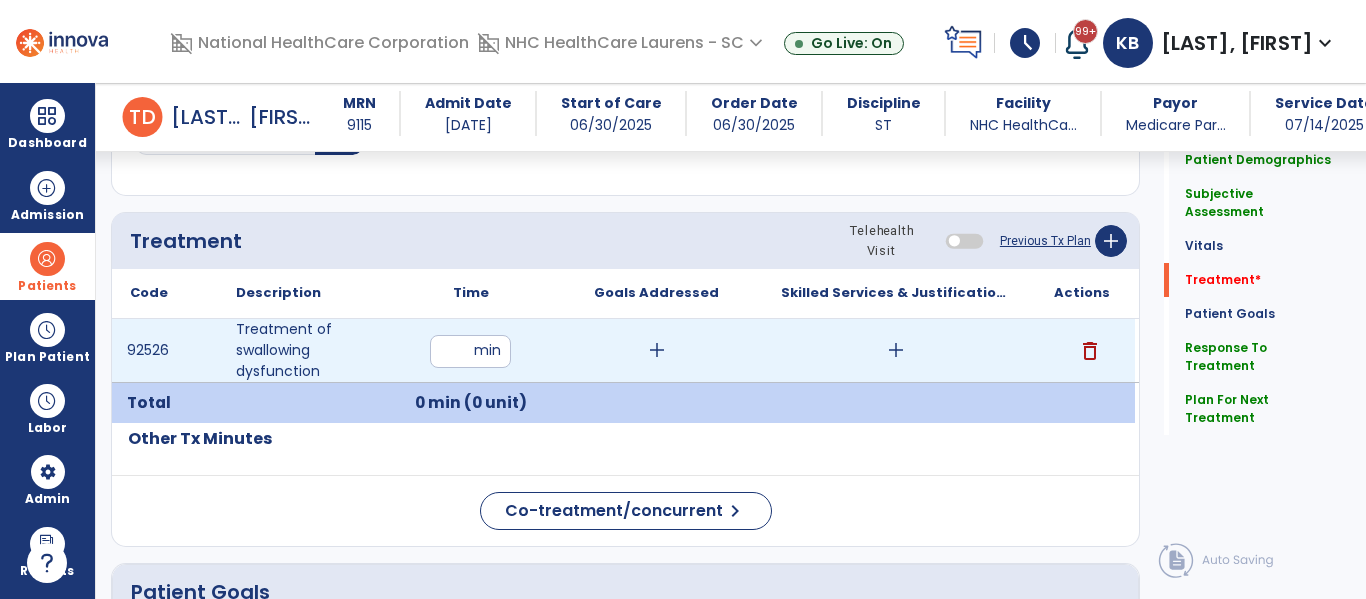 type on "**" 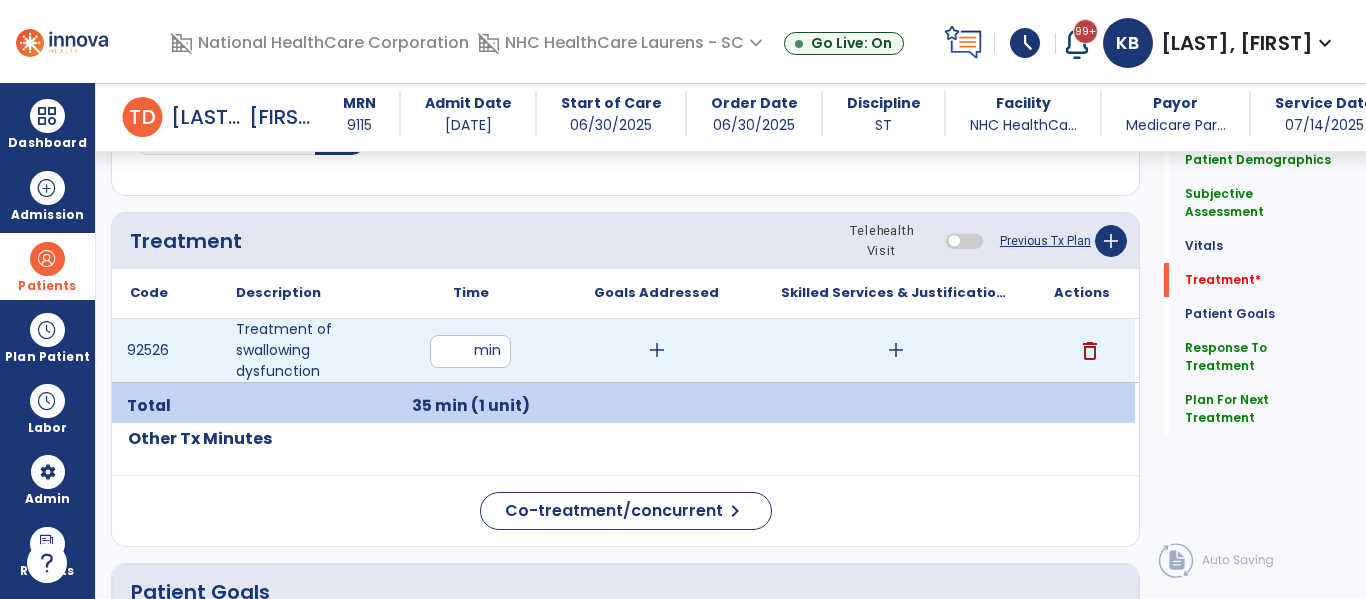 click on "add" at bounding box center (657, 350) 